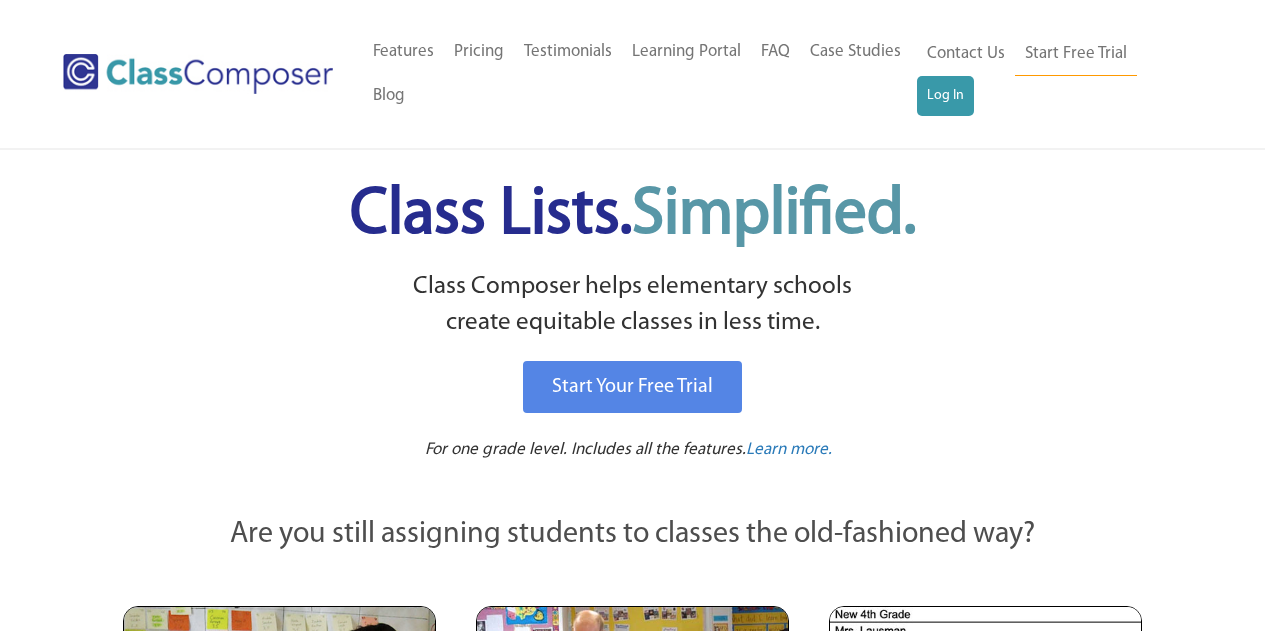 scroll, scrollTop: 0, scrollLeft: 0, axis: both 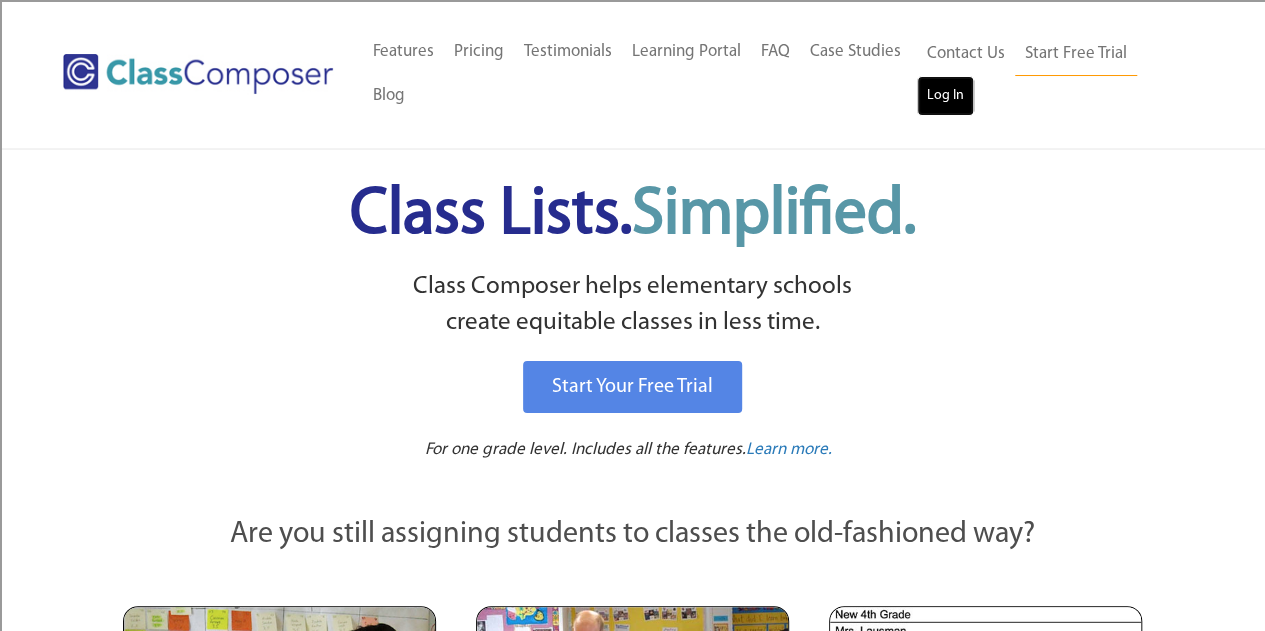 click on "Log In" at bounding box center (945, 96) 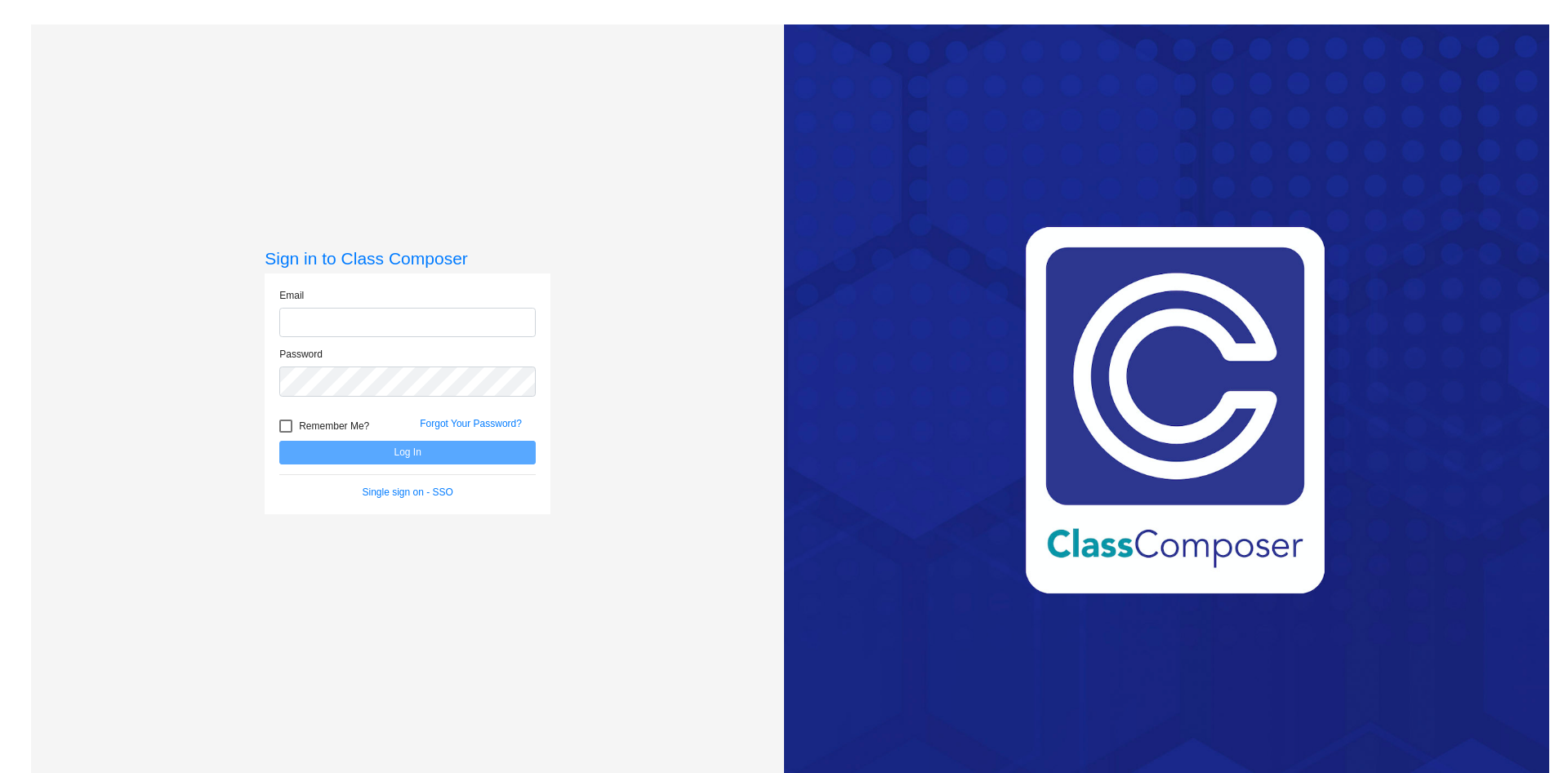 scroll, scrollTop: 0, scrollLeft: 0, axis: both 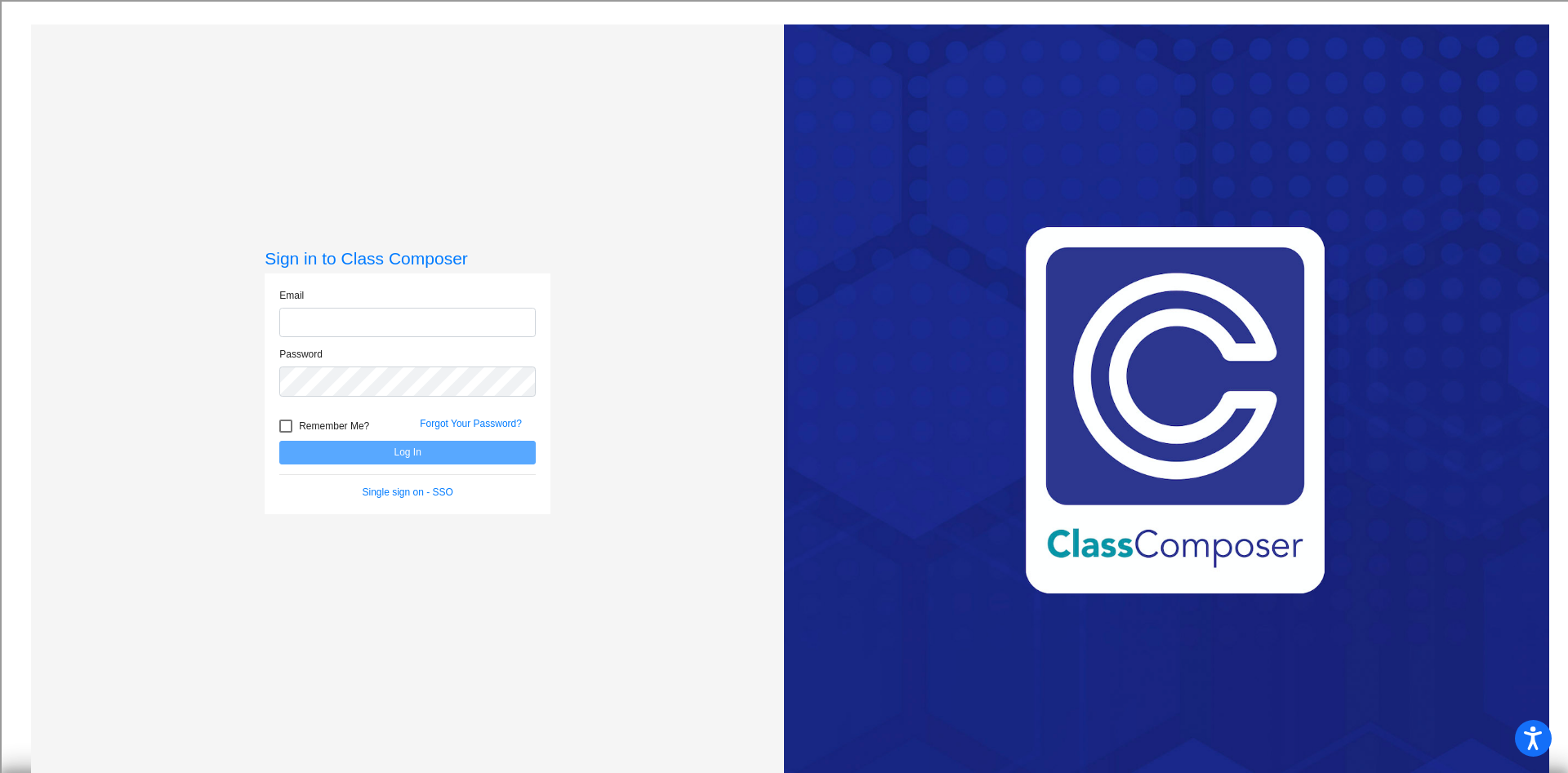 type on "[EMAIL]" 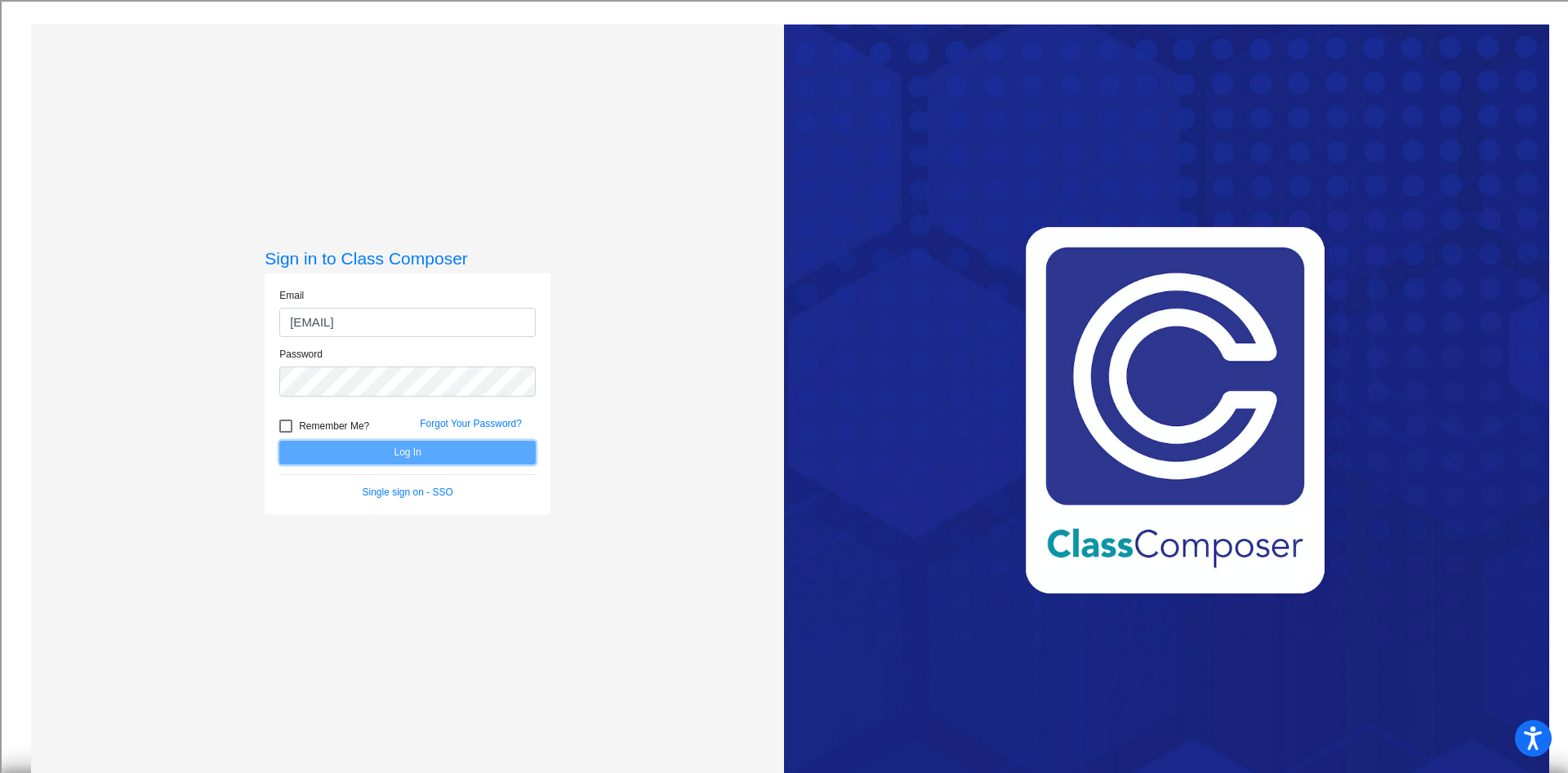 click on "Log In" 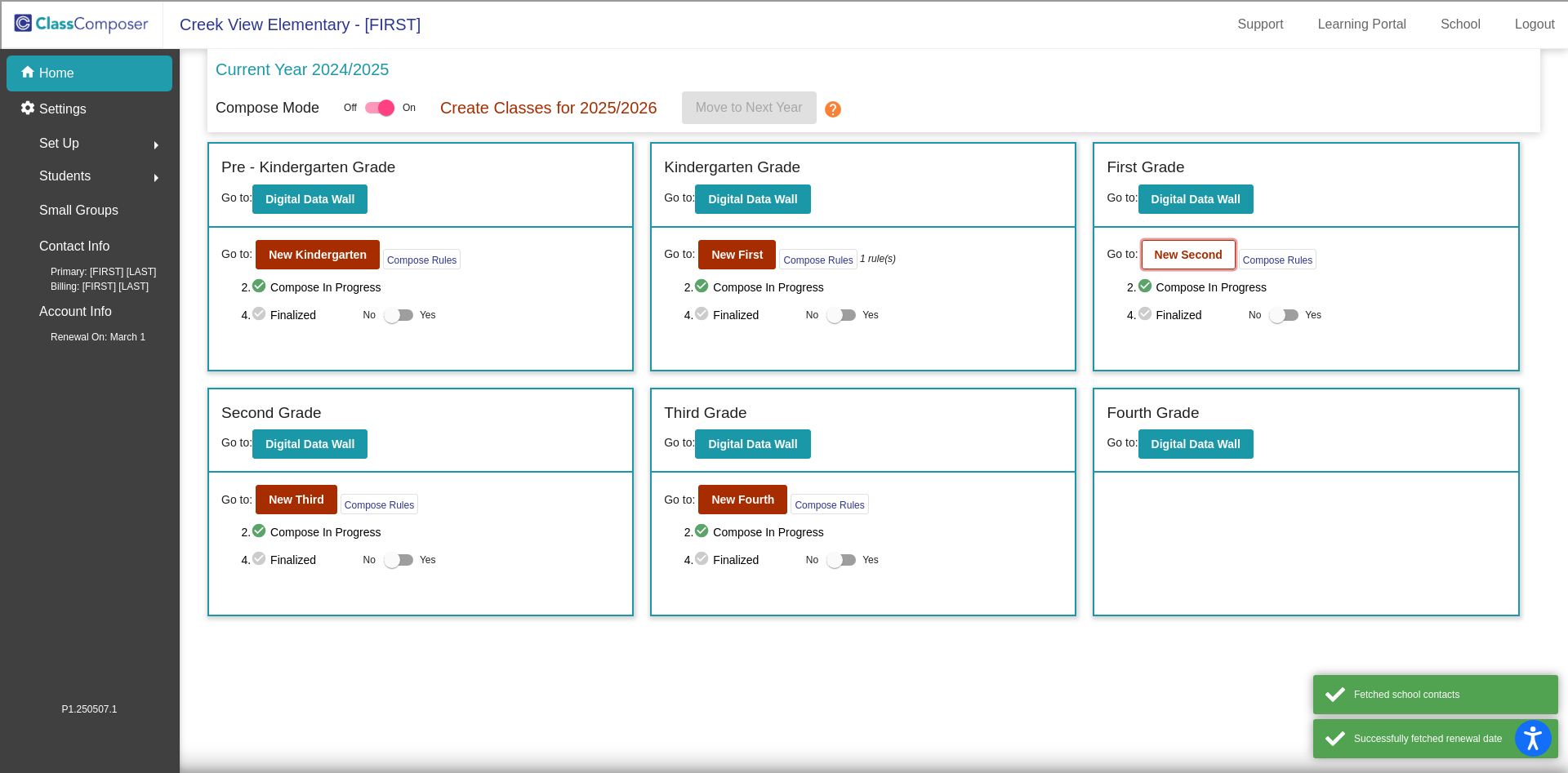 click on "New Second" 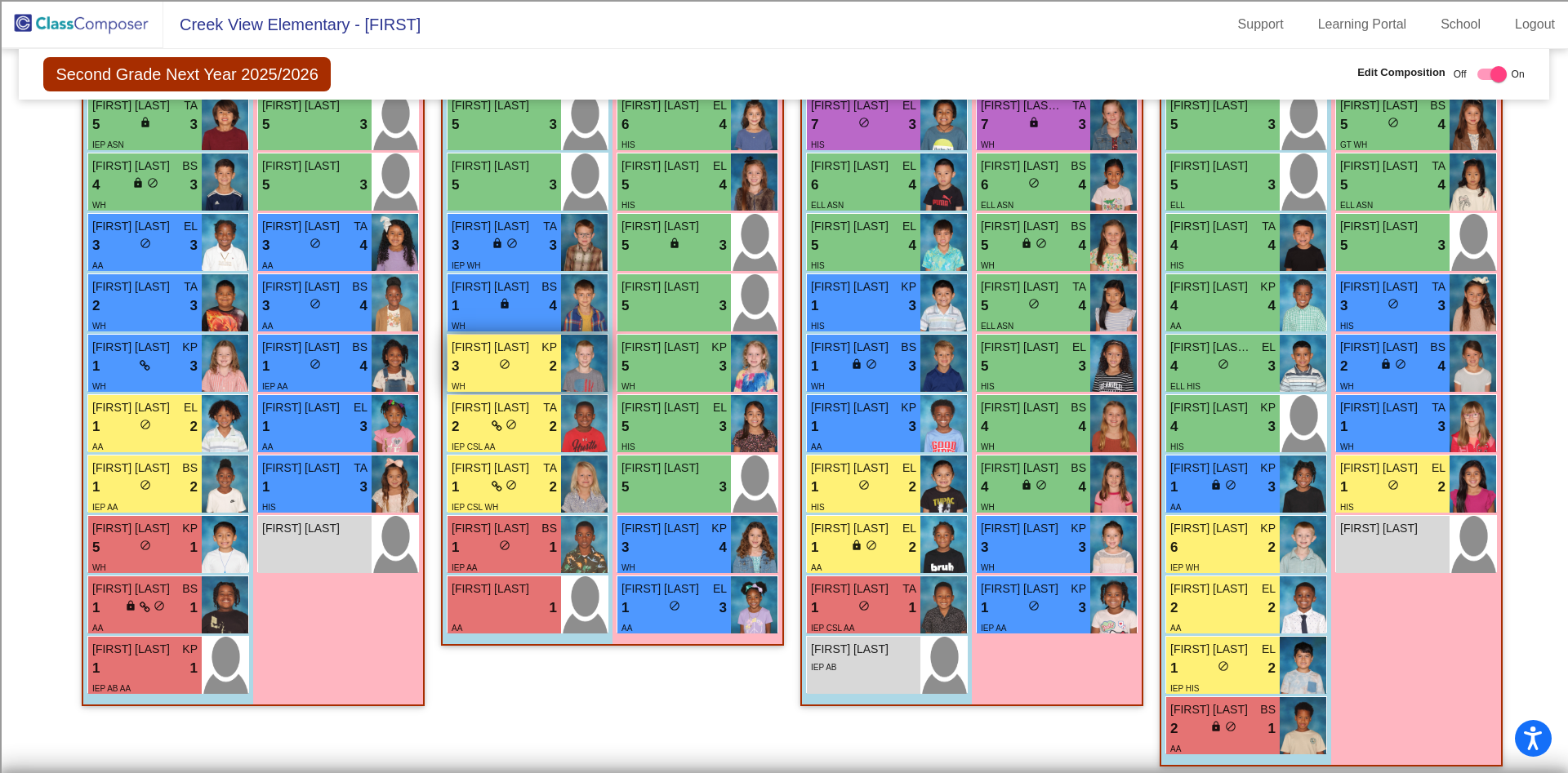 scroll, scrollTop: 568, scrollLeft: 0, axis: vertical 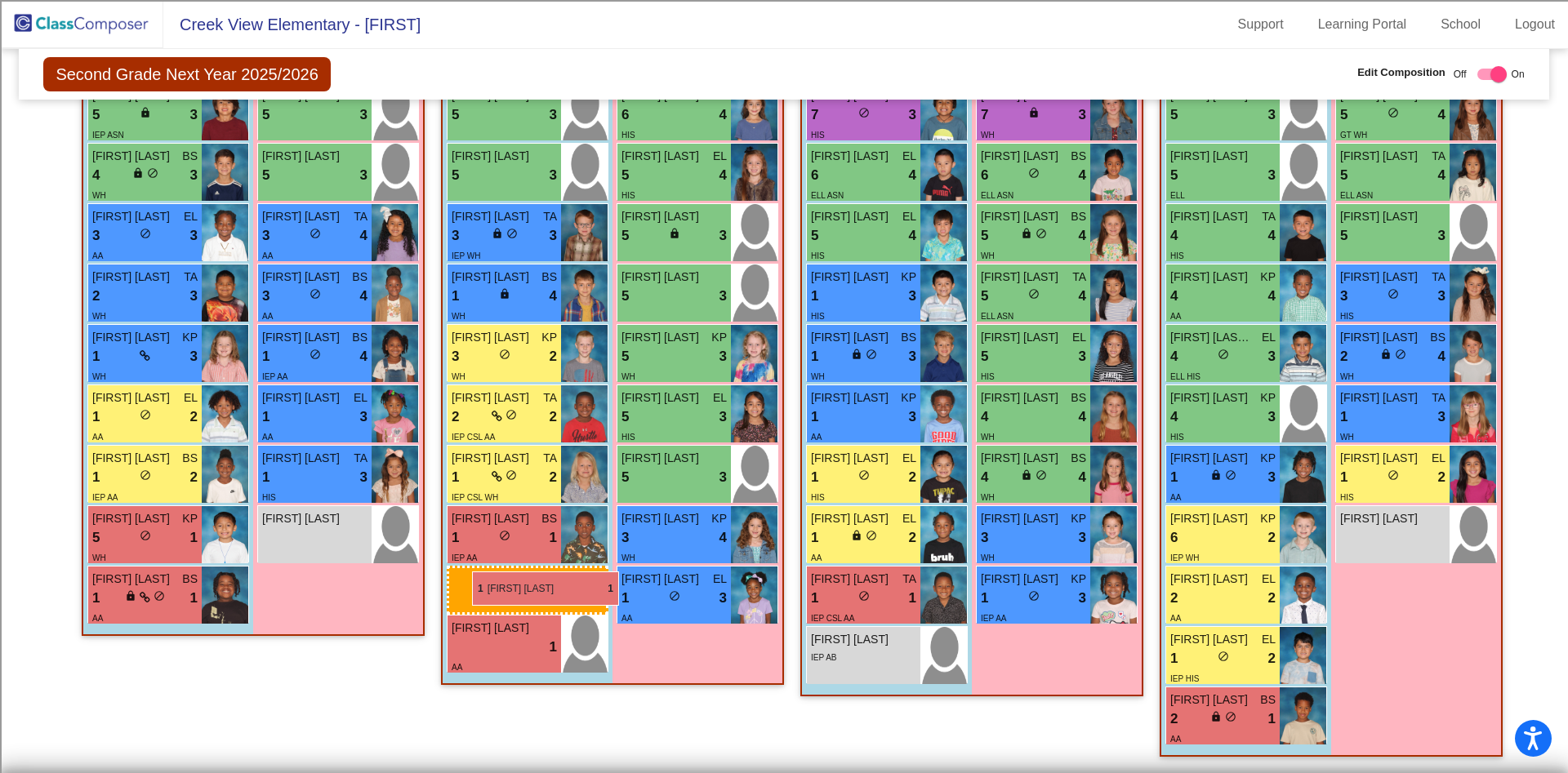 drag, startPoint x: 168, startPoint y: 651, endPoint x: 466, endPoint y: 569, distance: 309.07604 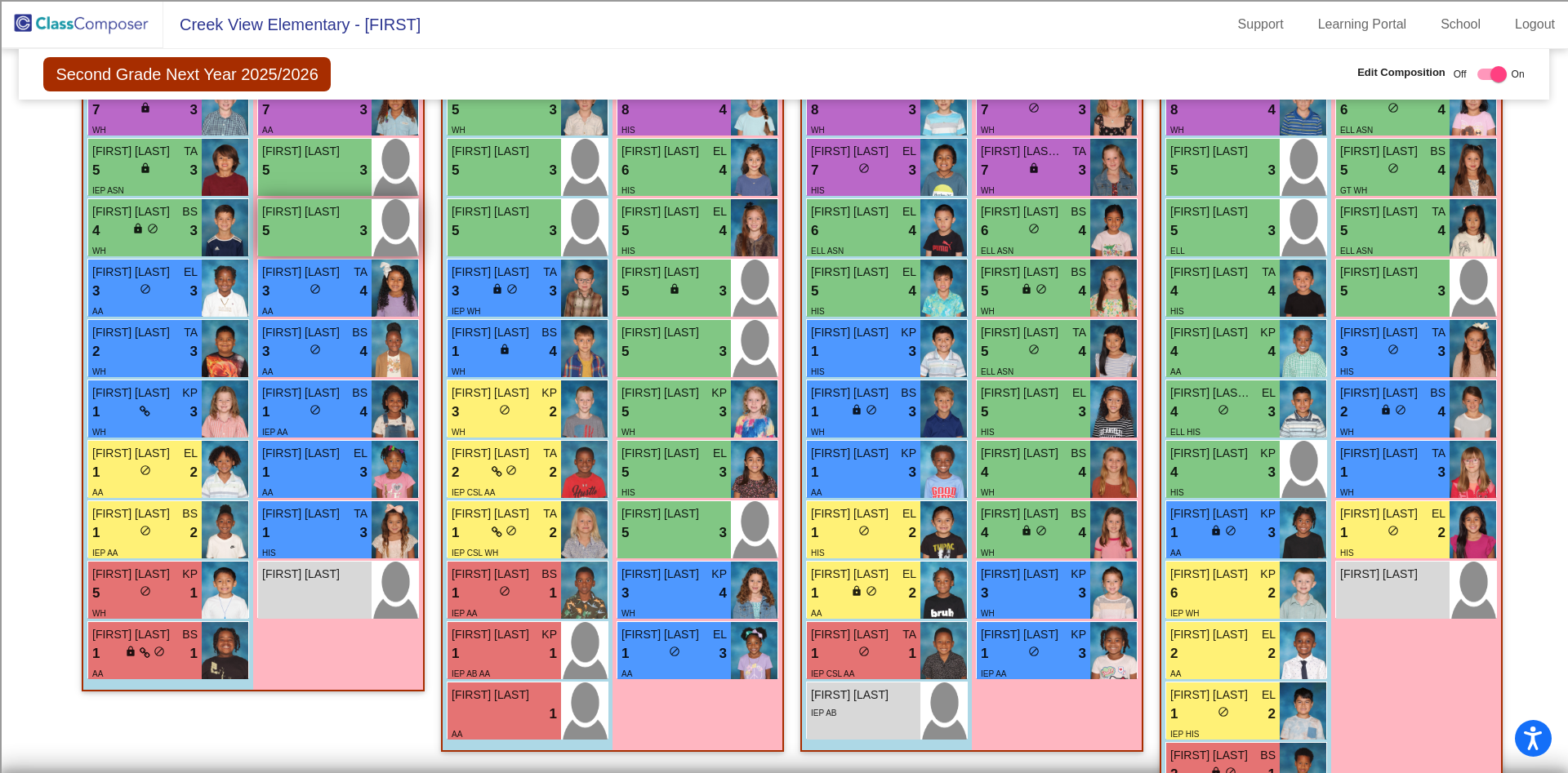 scroll, scrollTop: 568, scrollLeft: 0, axis: vertical 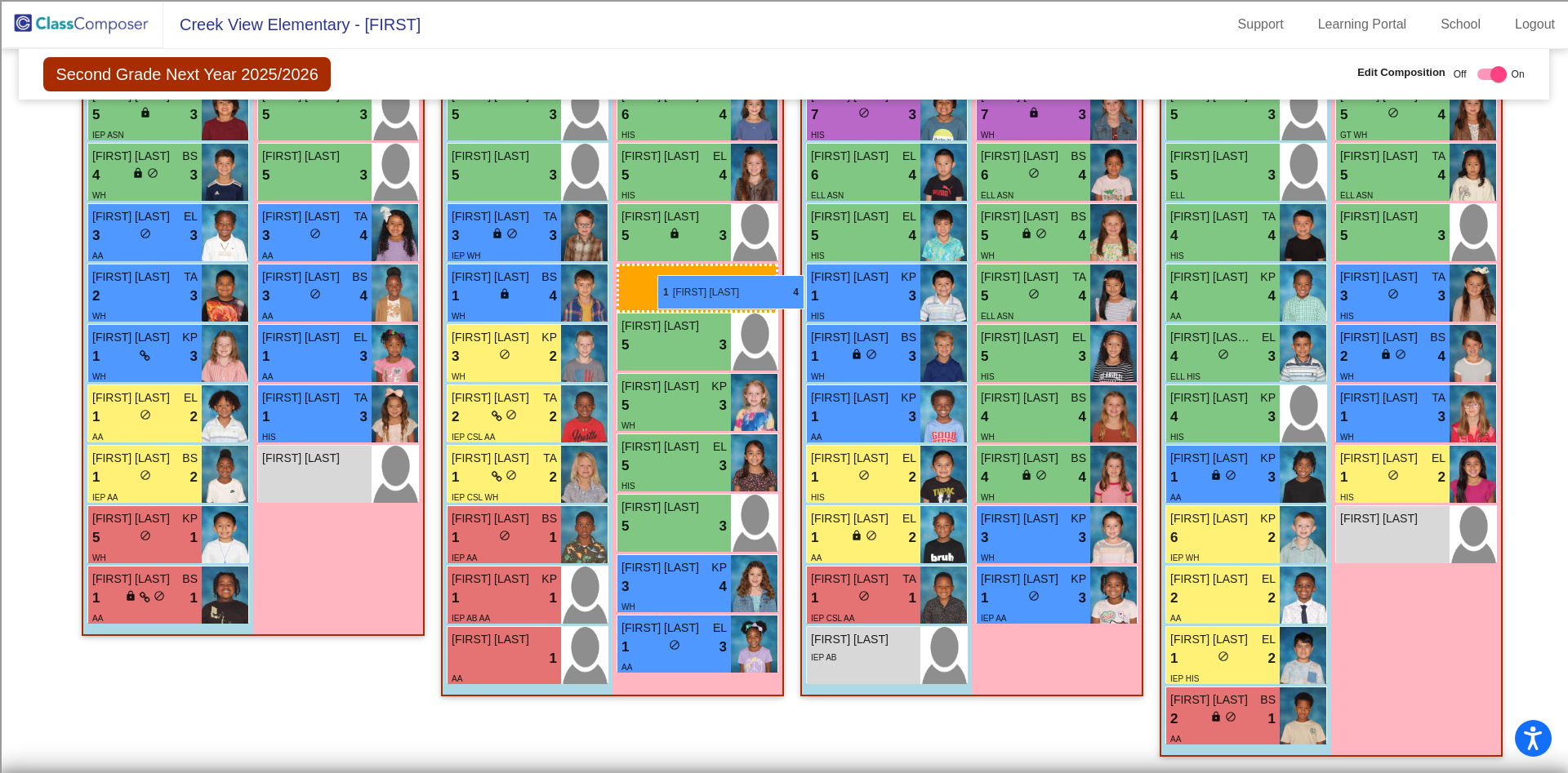 drag, startPoint x: 331, startPoint y: 362, endPoint x: 657, endPoint y: 275, distance: 337.40925 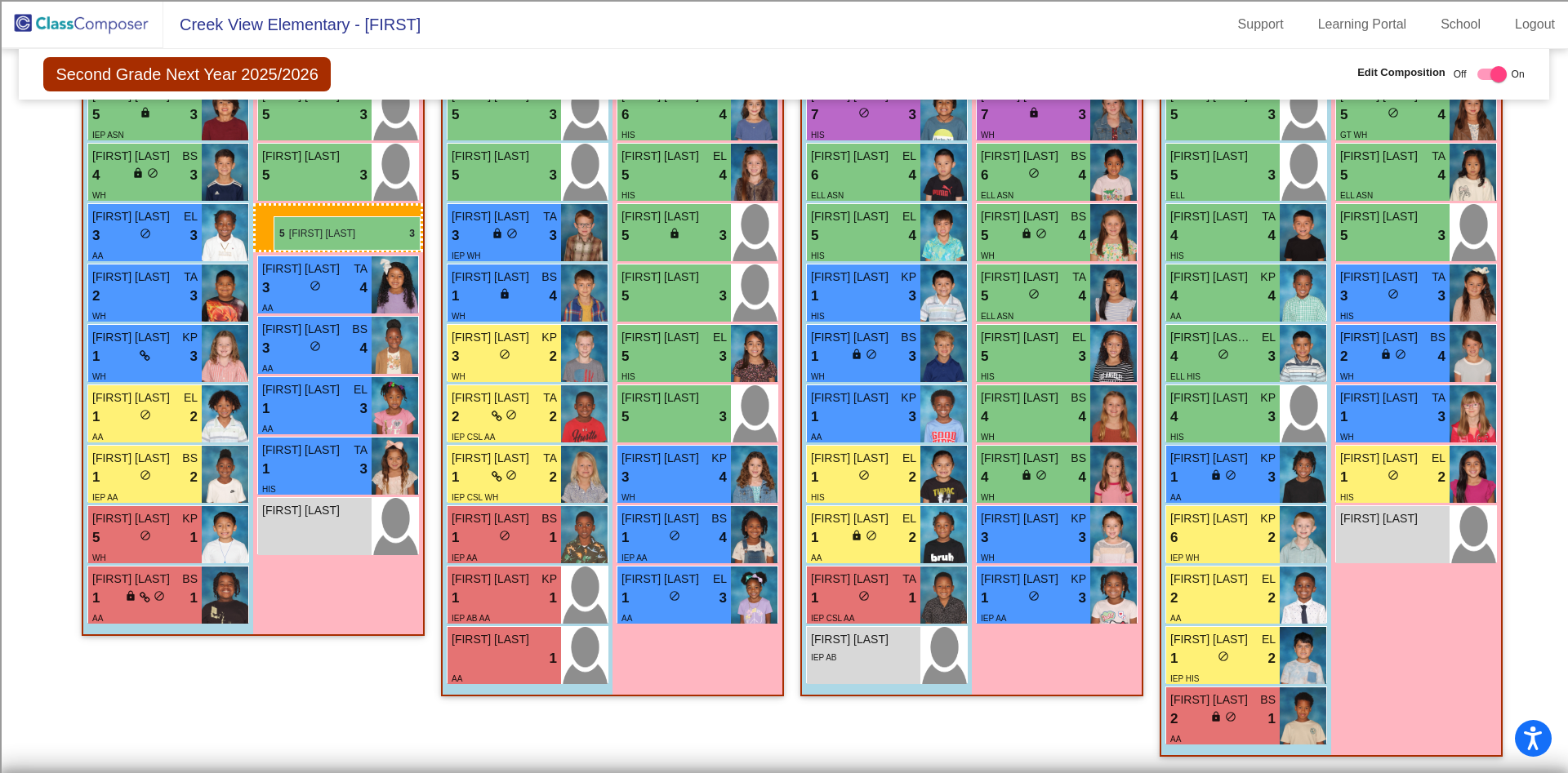 drag, startPoint x: 688, startPoint y: 371, endPoint x: 274, endPoint y: 216, distance: 442.0645 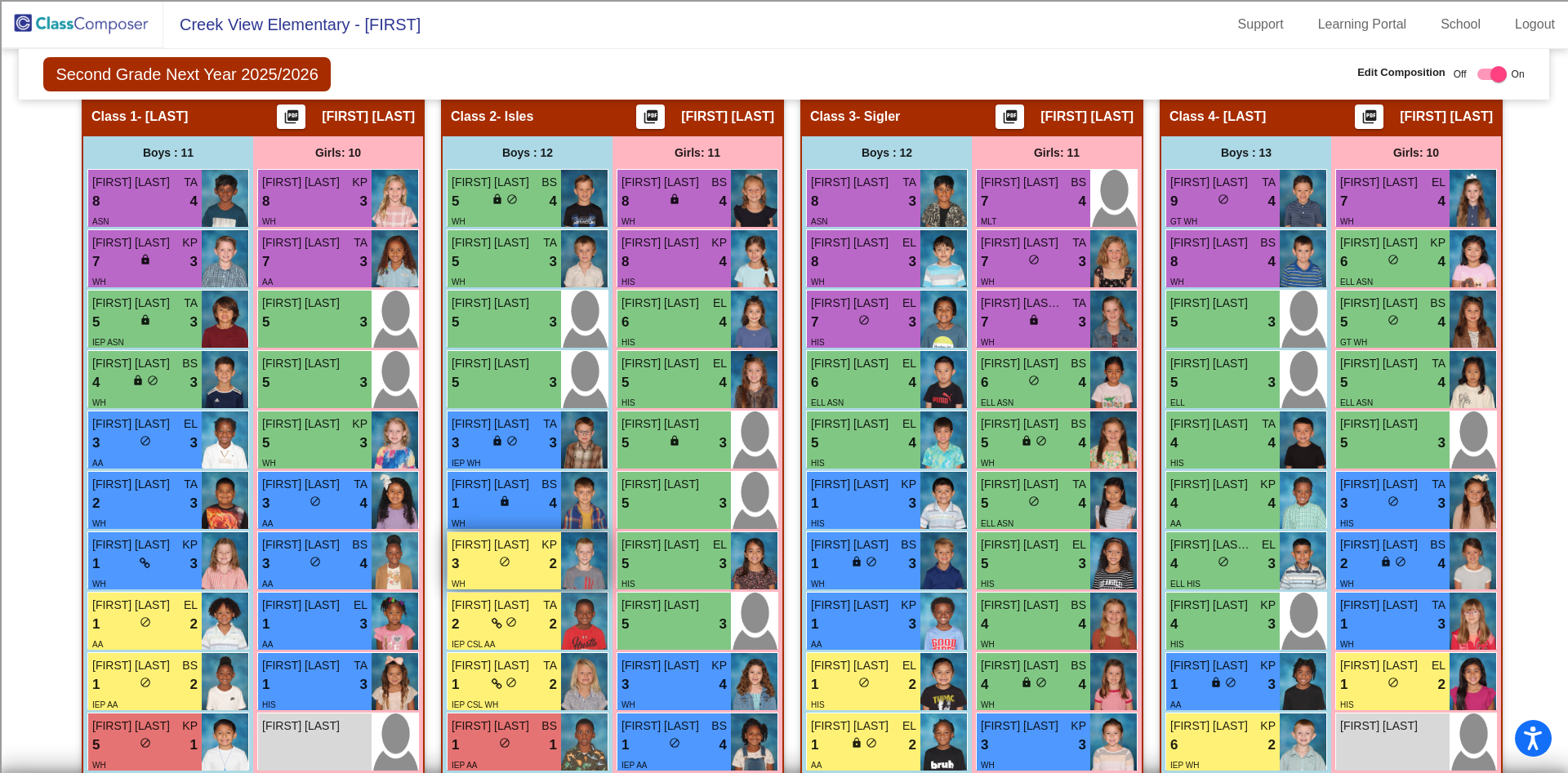 scroll, scrollTop: 323, scrollLeft: 0, axis: vertical 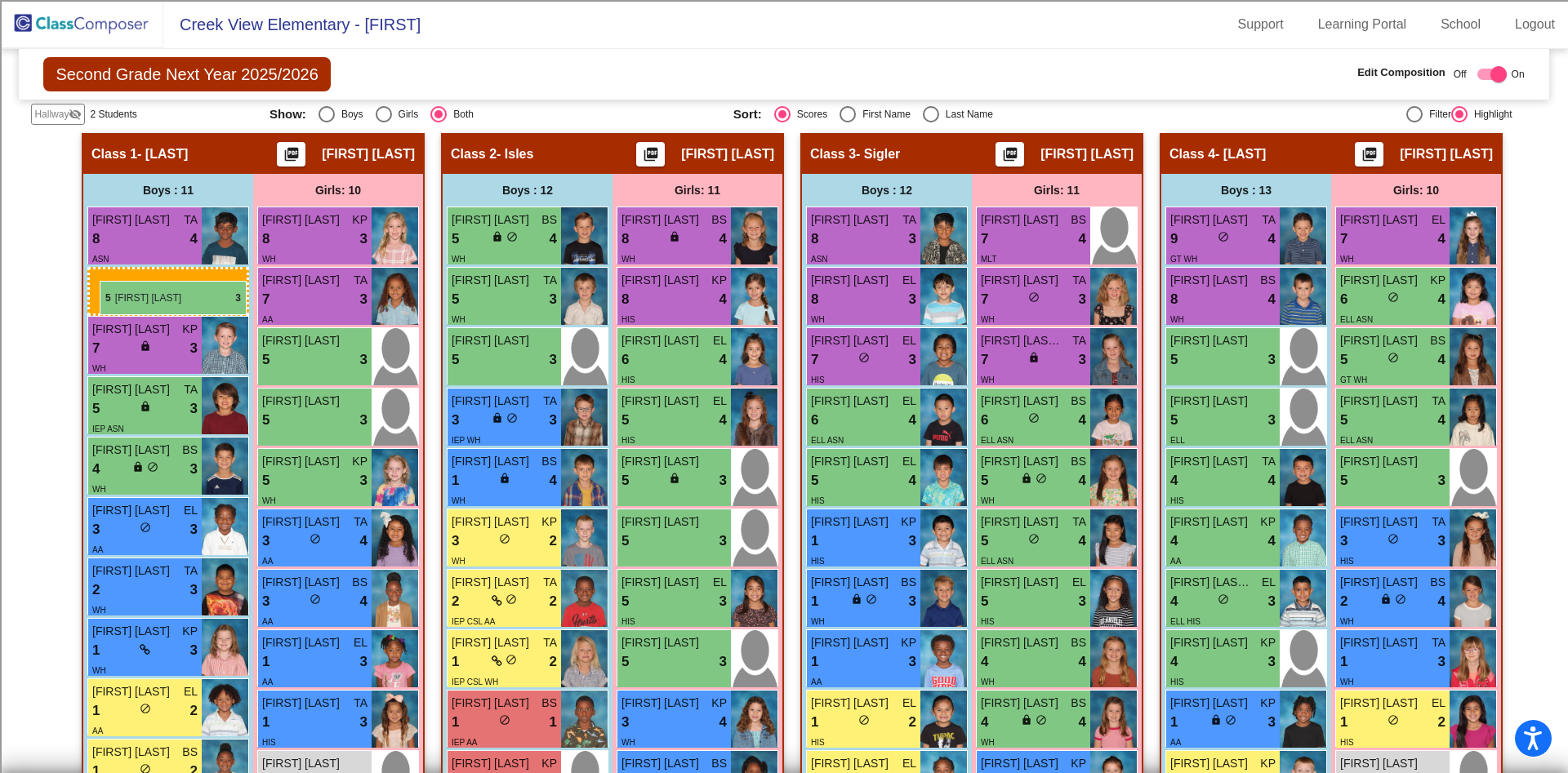 drag, startPoint x: 520, startPoint y: 360, endPoint x: 100, endPoint y: 281, distance: 427.36518 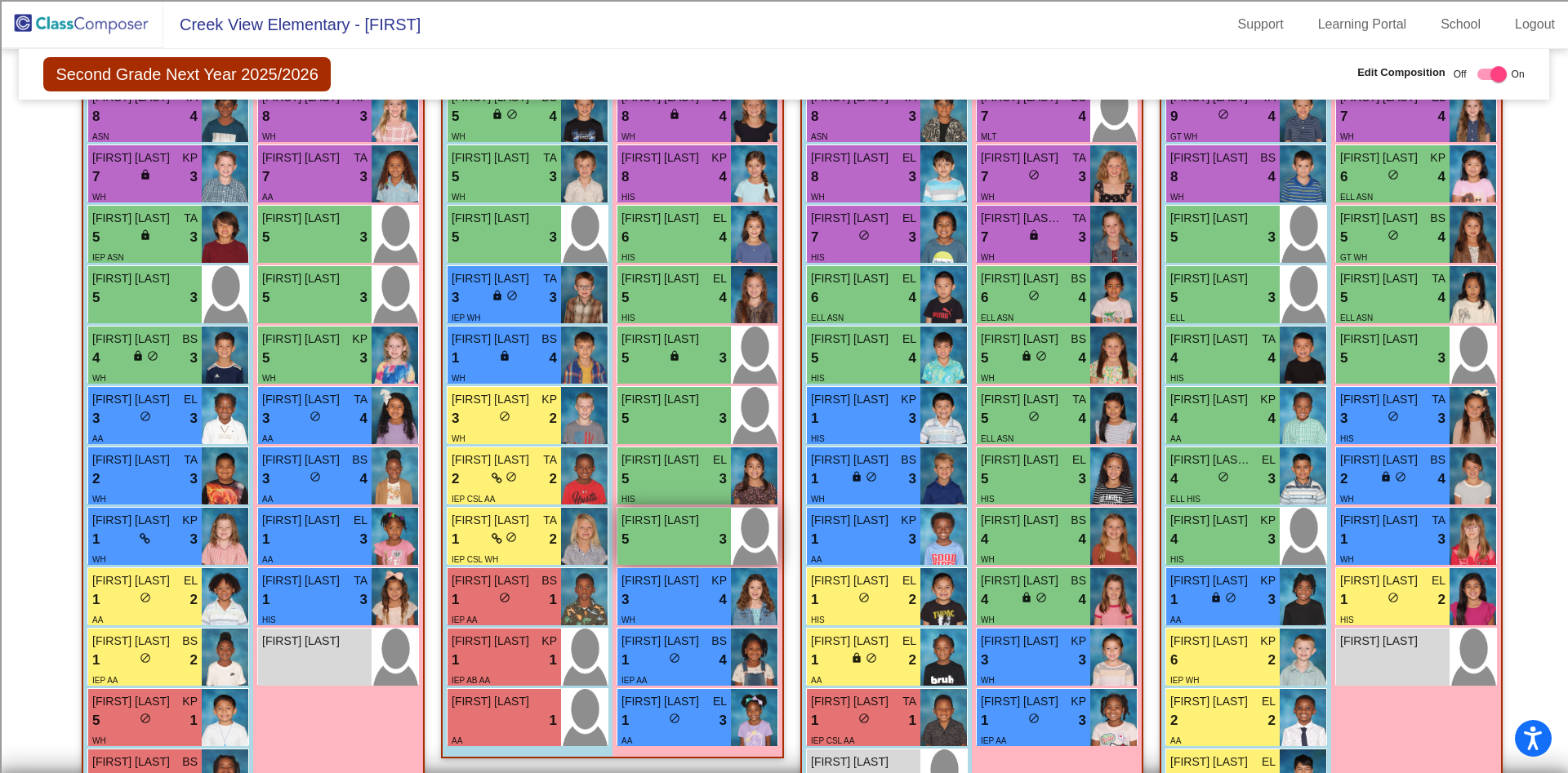 scroll, scrollTop: 568, scrollLeft: 0, axis: vertical 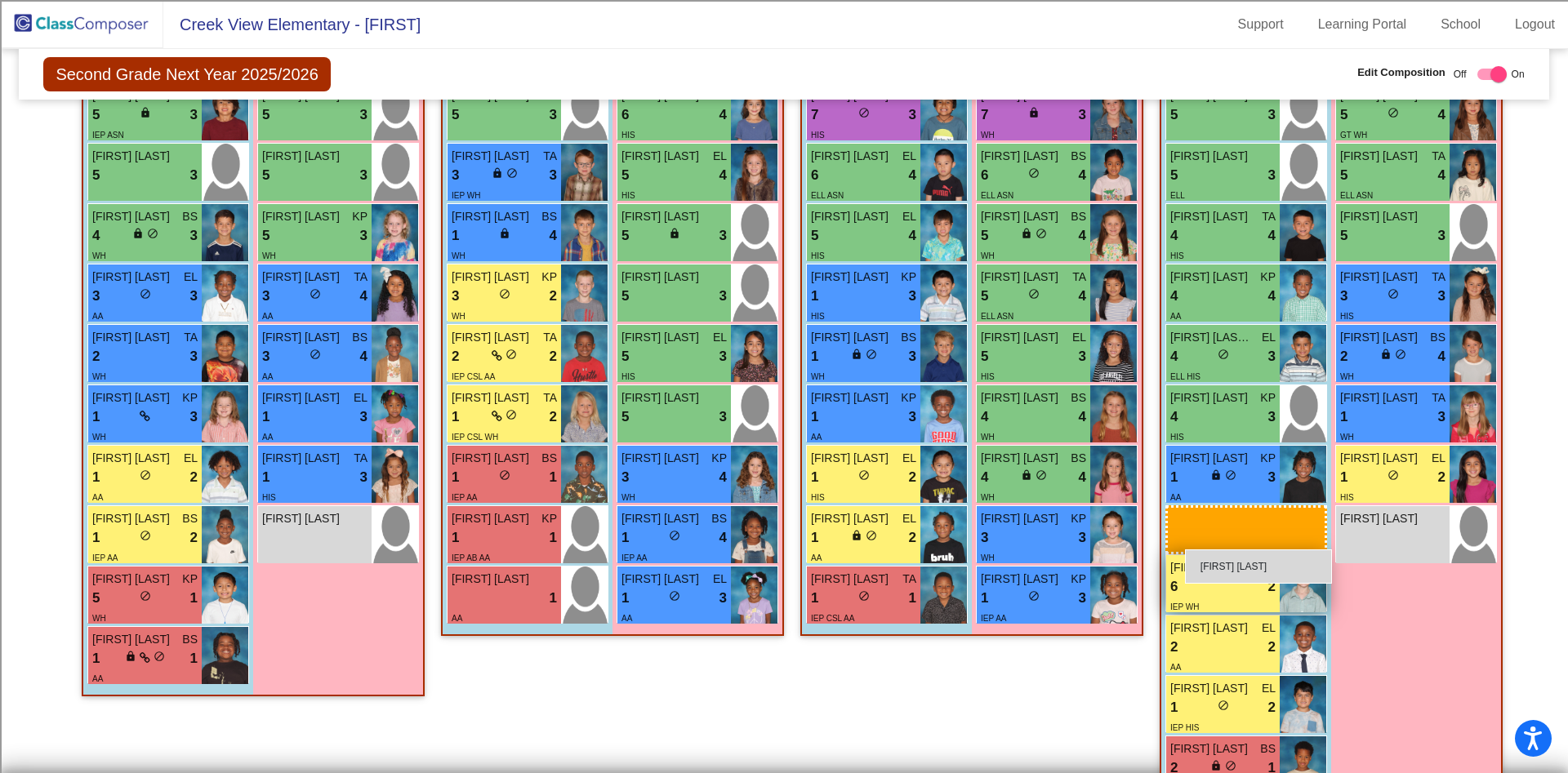 drag, startPoint x: 885, startPoint y: 665, endPoint x: 1185, endPoint y: 538, distance: 325.7745 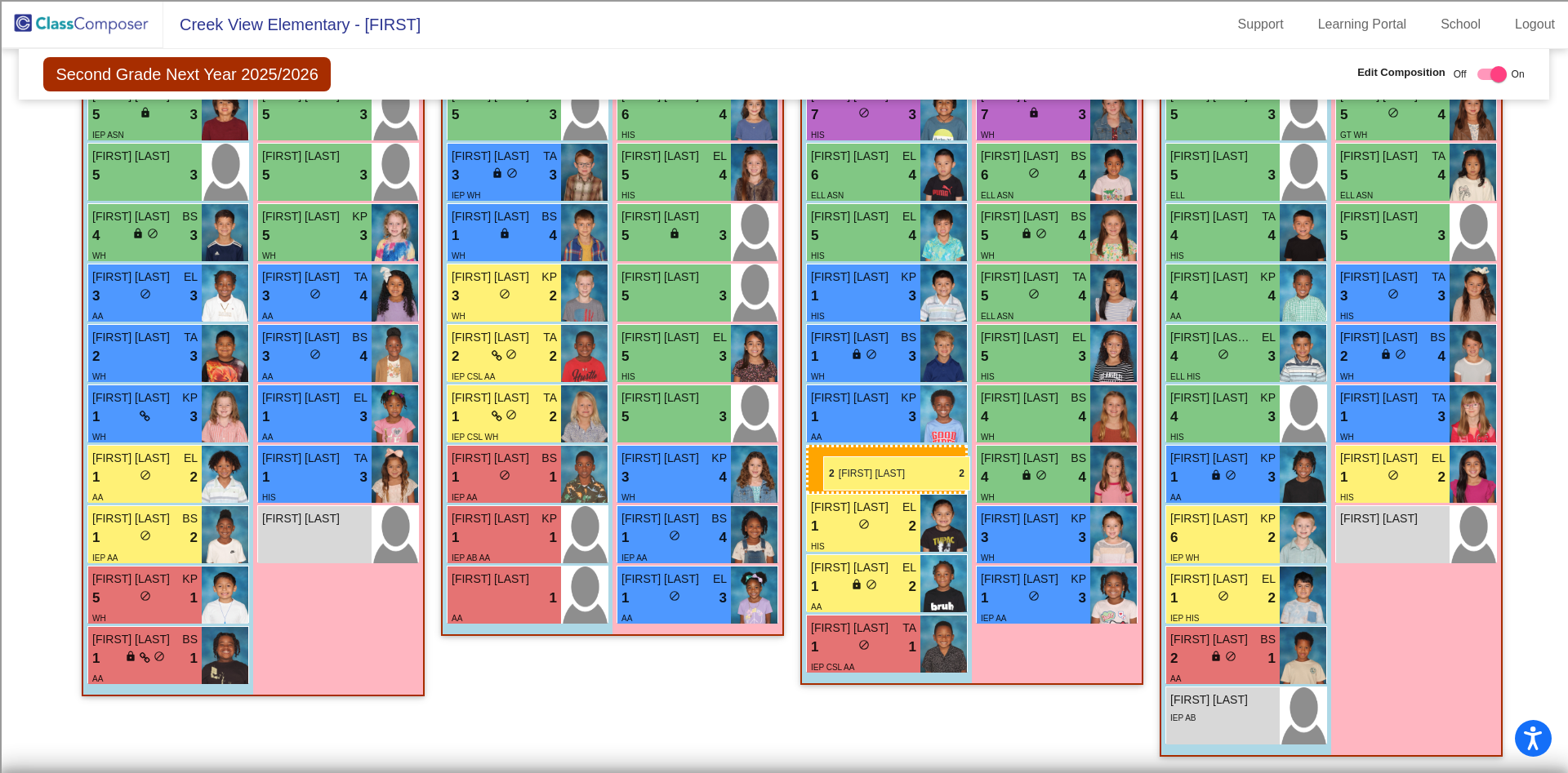 drag, startPoint x: 1227, startPoint y: 604, endPoint x: 822, endPoint y: 456, distance: 431.1949 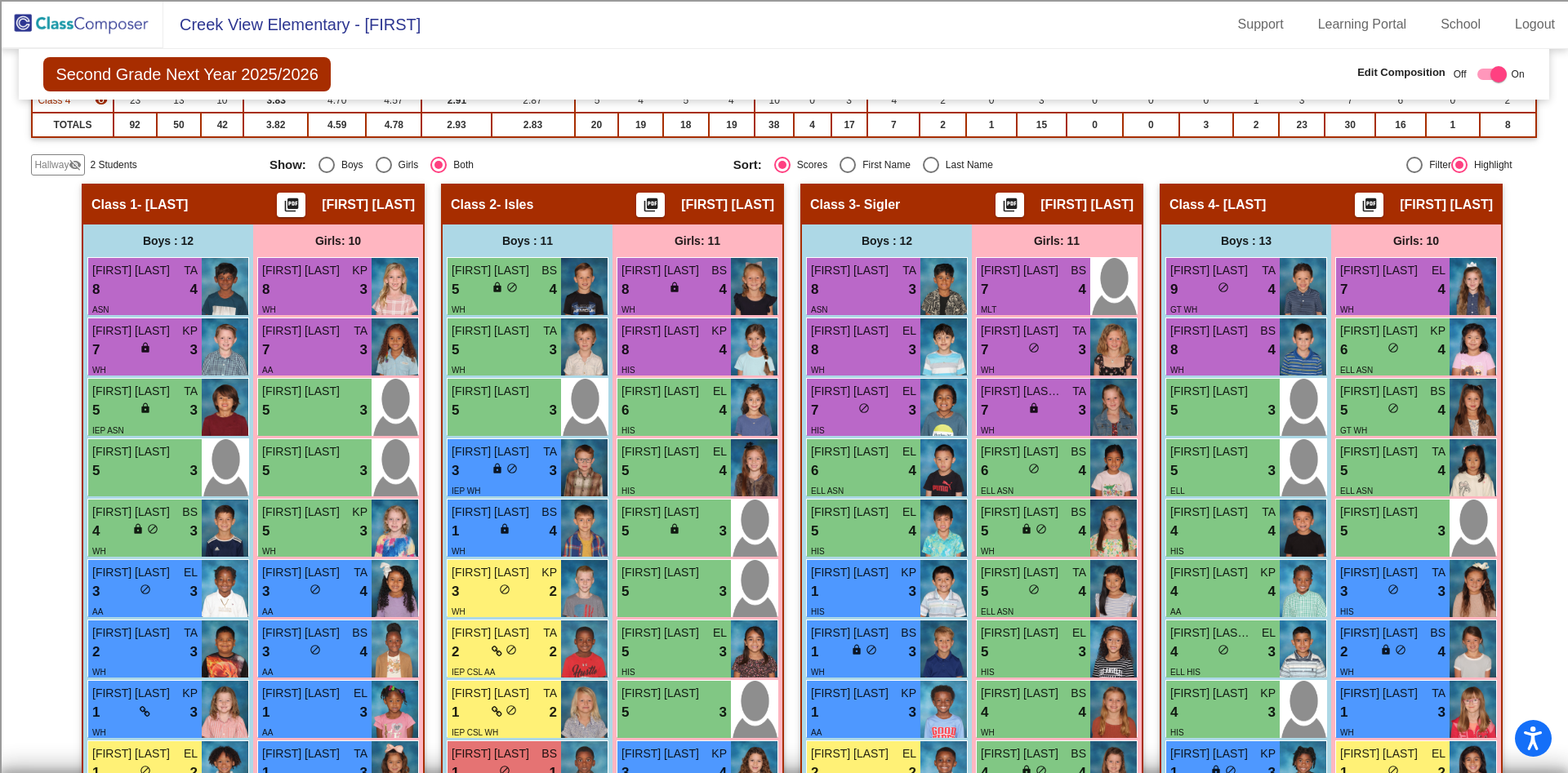 scroll, scrollTop: 78, scrollLeft: 0, axis: vertical 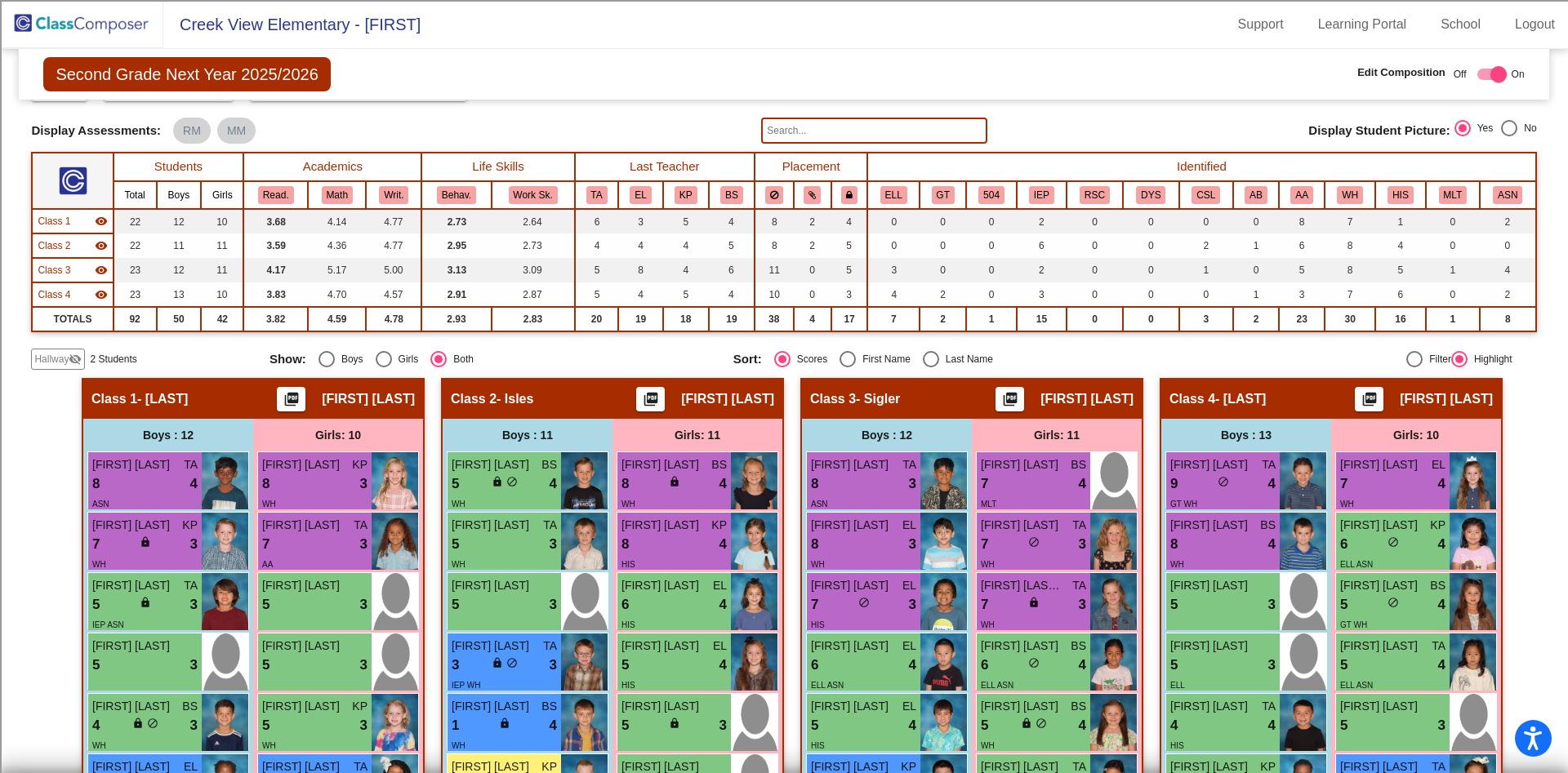 click 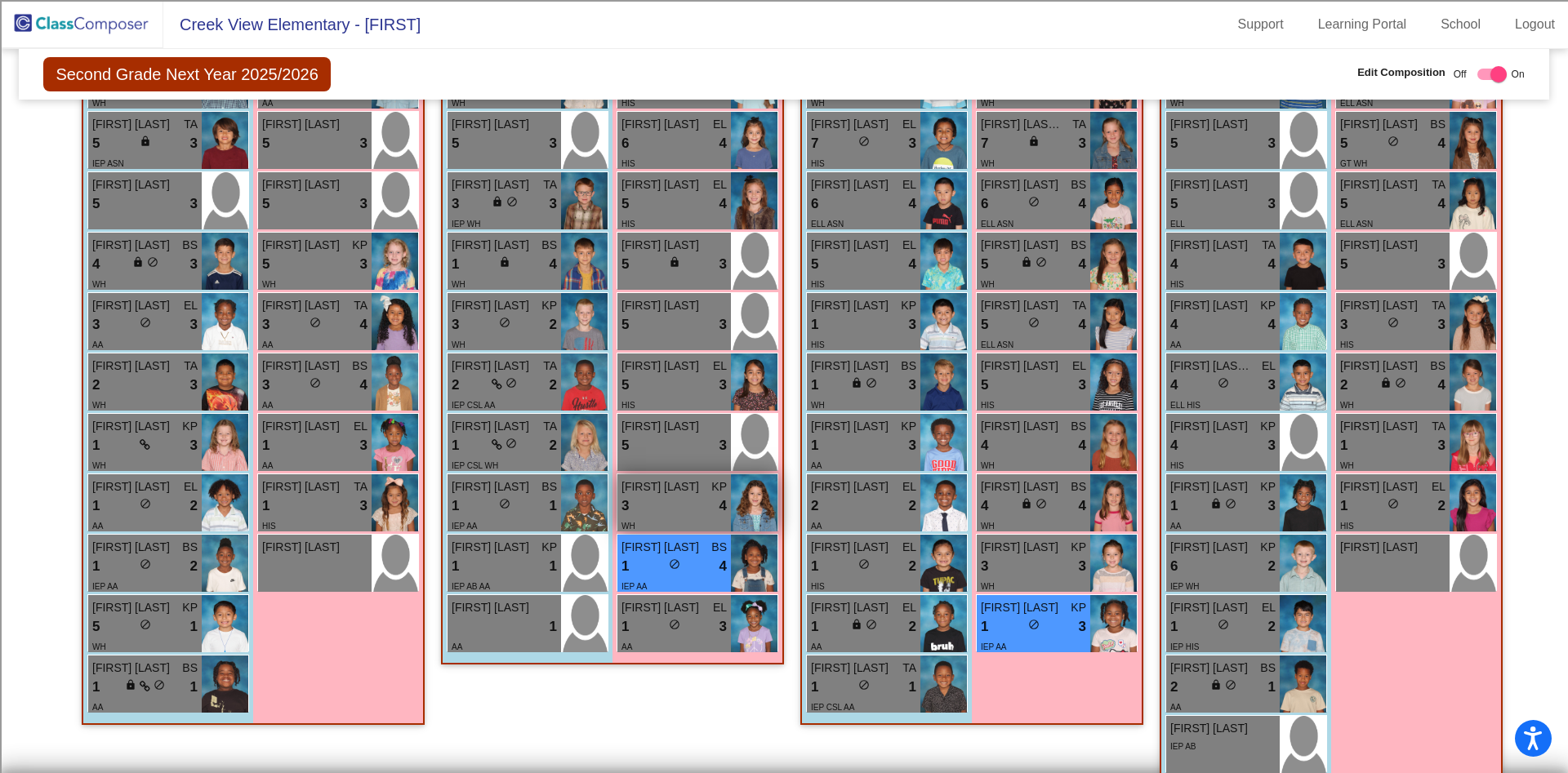 scroll, scrollTop: 568, scrollLeft: 0, axis: vertical 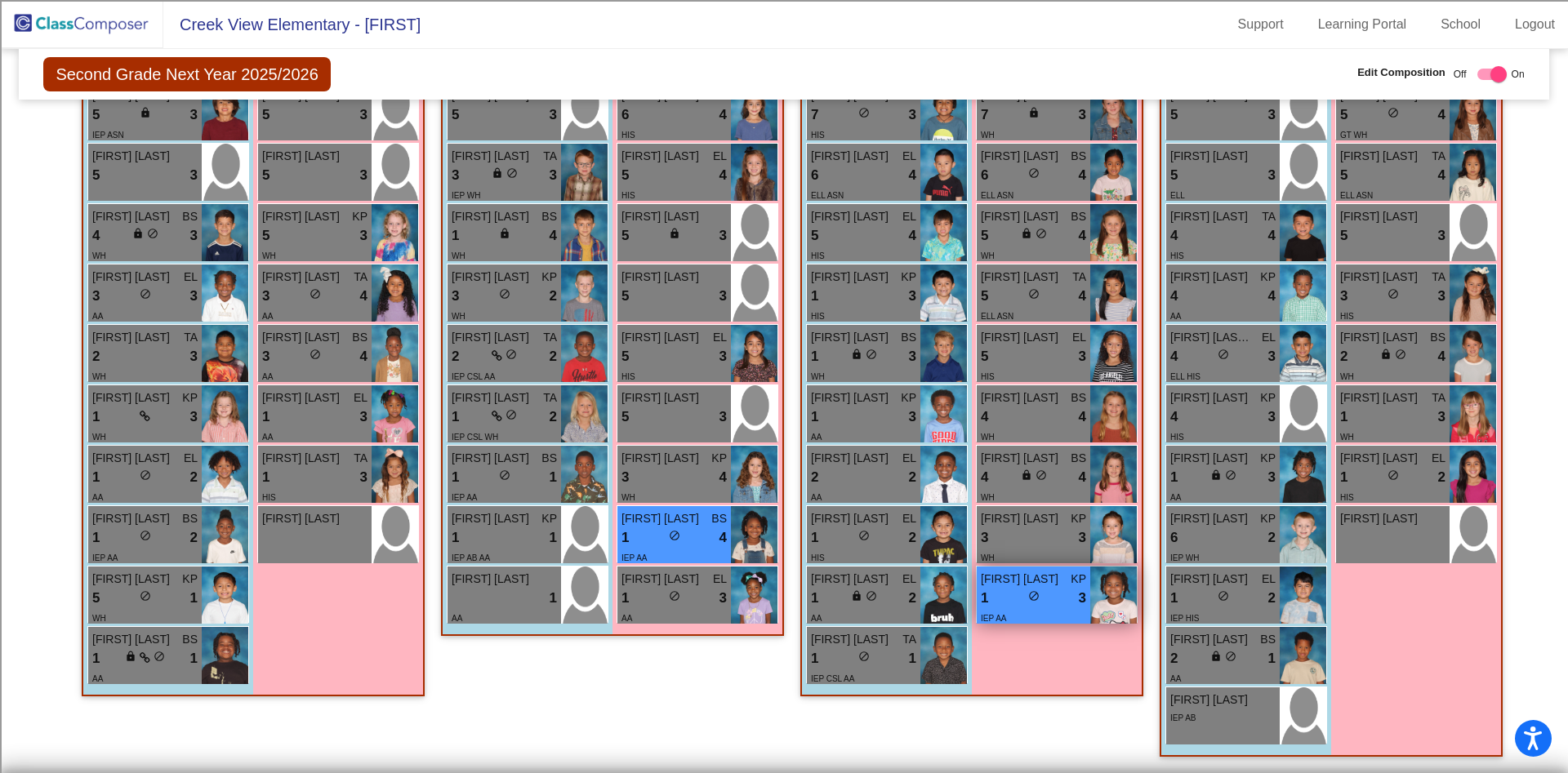 type on "beas" 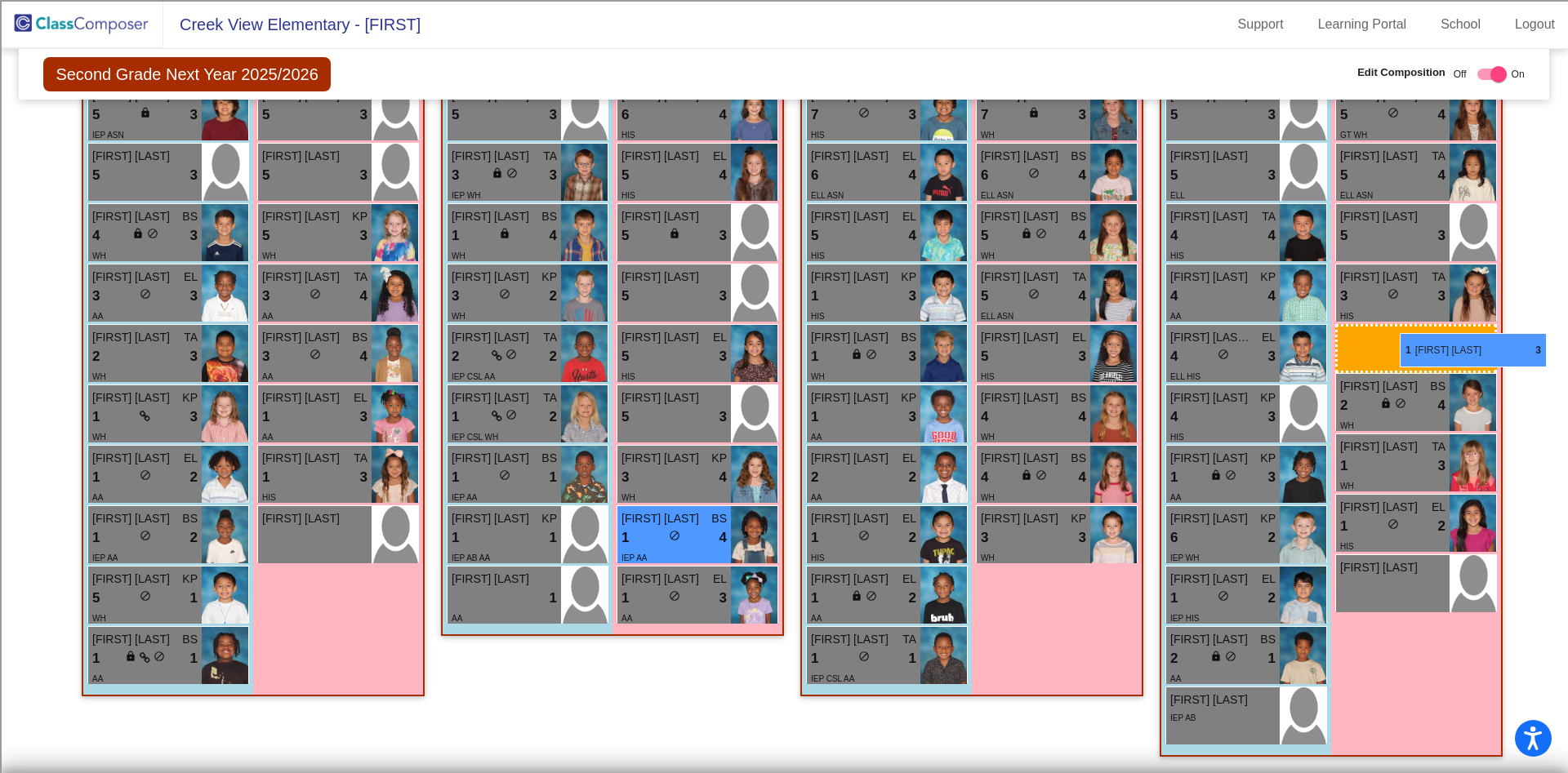 drag, startPoint x: 1079, startPoint y: 599, endPoint x: 1400, endPoint y: 333, distance: 416.88967 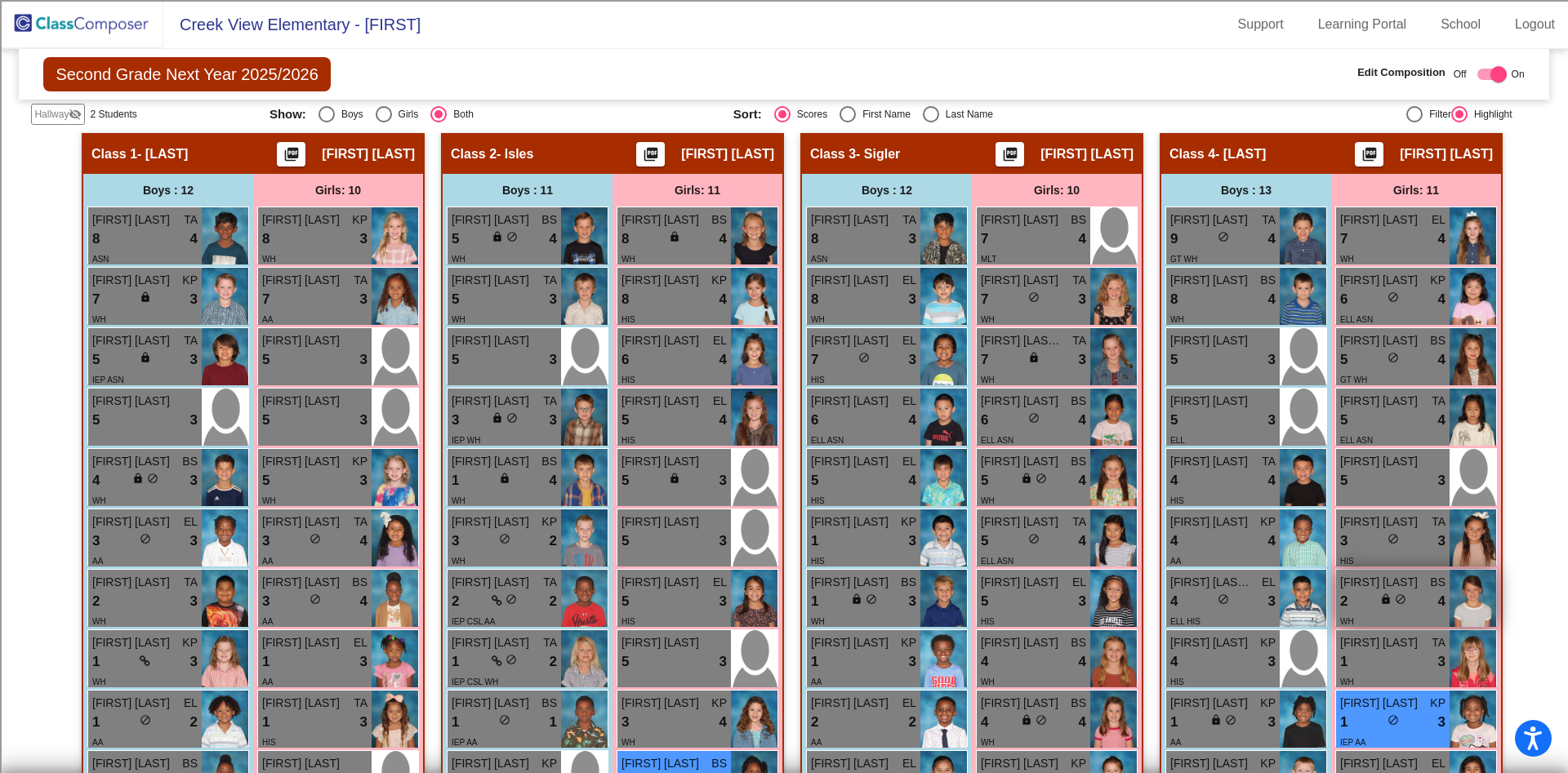 scroll, scrollTop: 446, scrollLeft: 0, axis: vertical 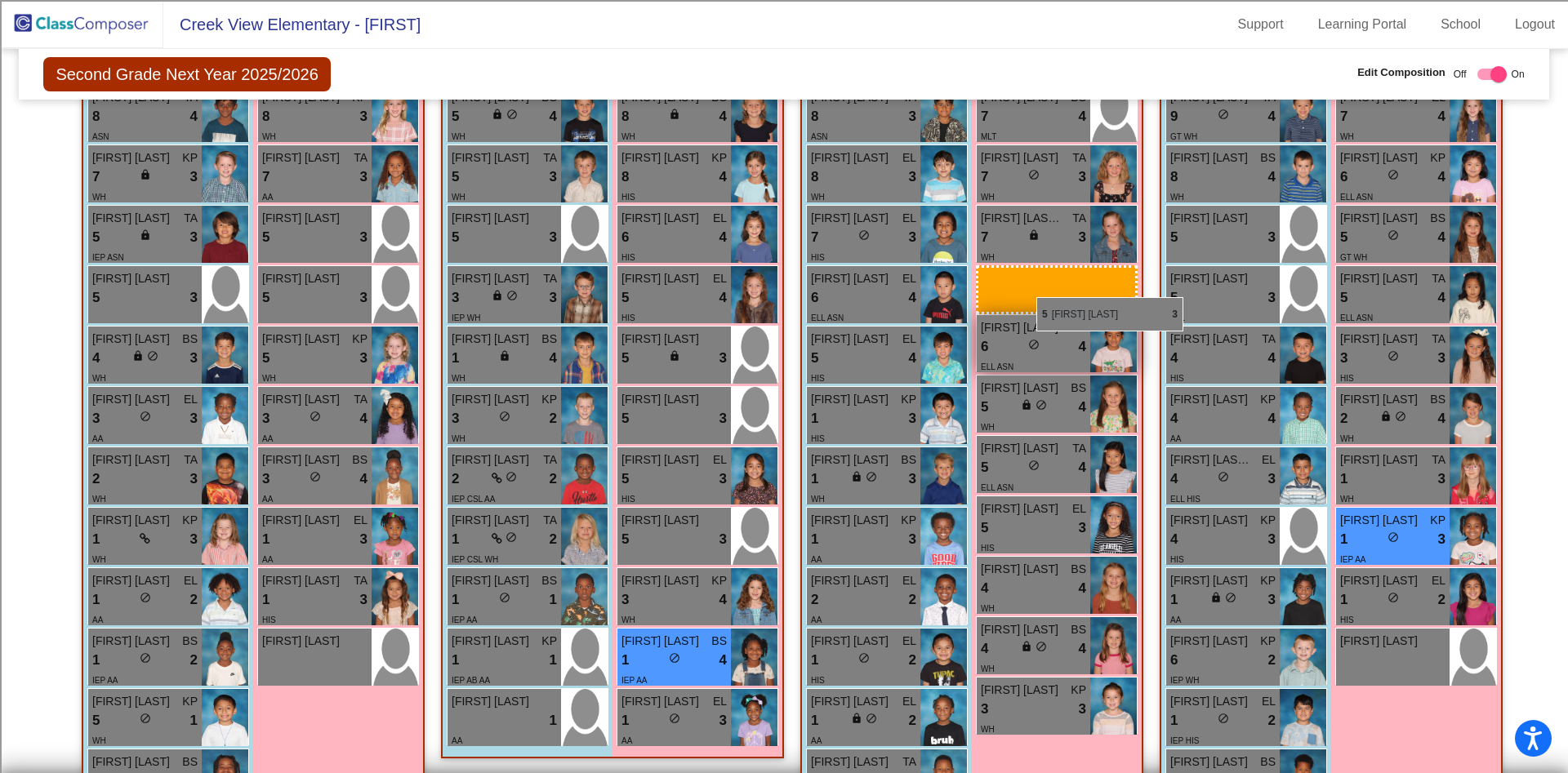 drag, startPoint x: 1428, startPoint y: 349, endPoint x: 1035, endPoint y: 296, distance: 396.558 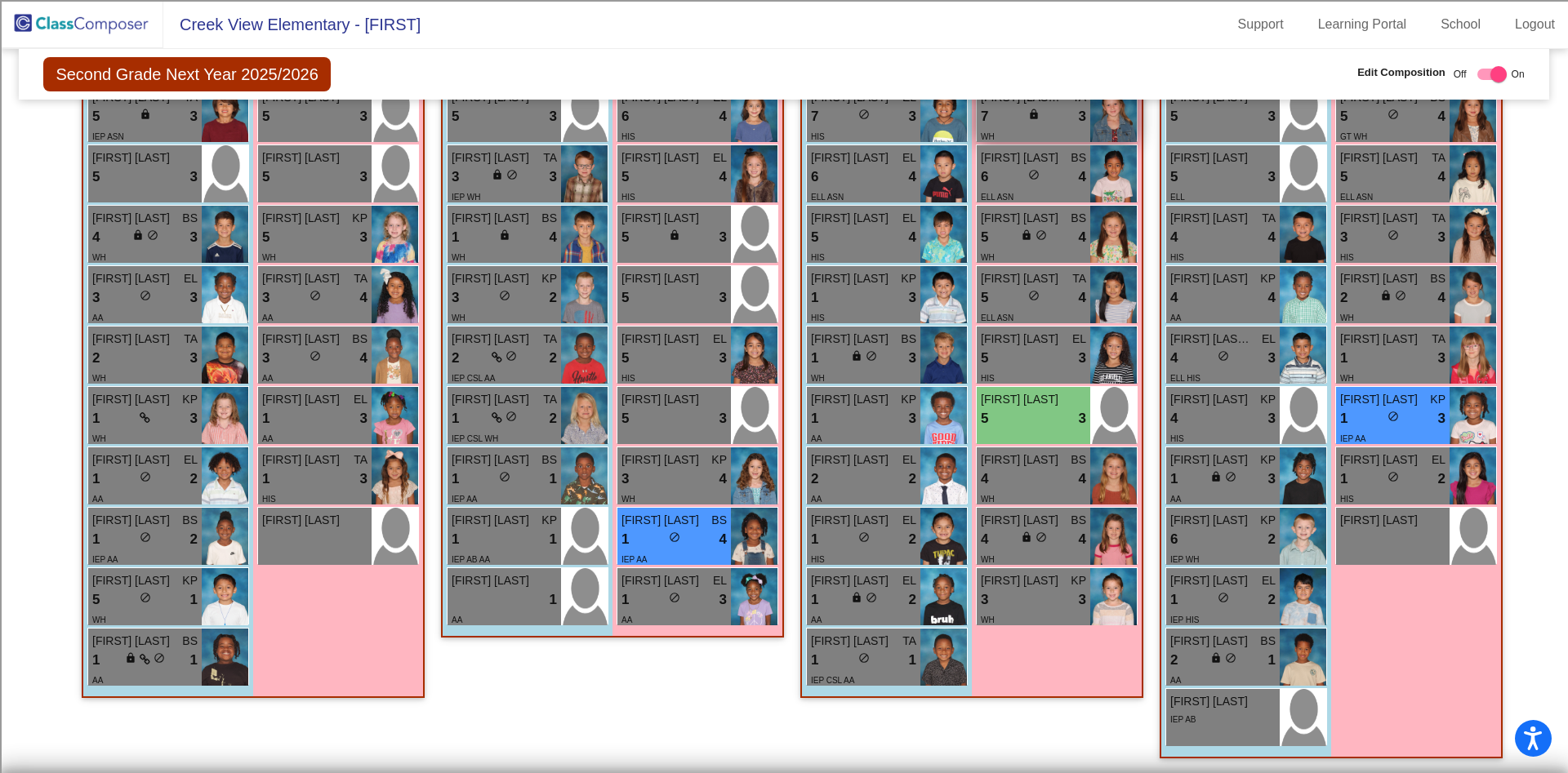 scroll, scrollTop: 568, scrollLeft: 0, axis: vertical 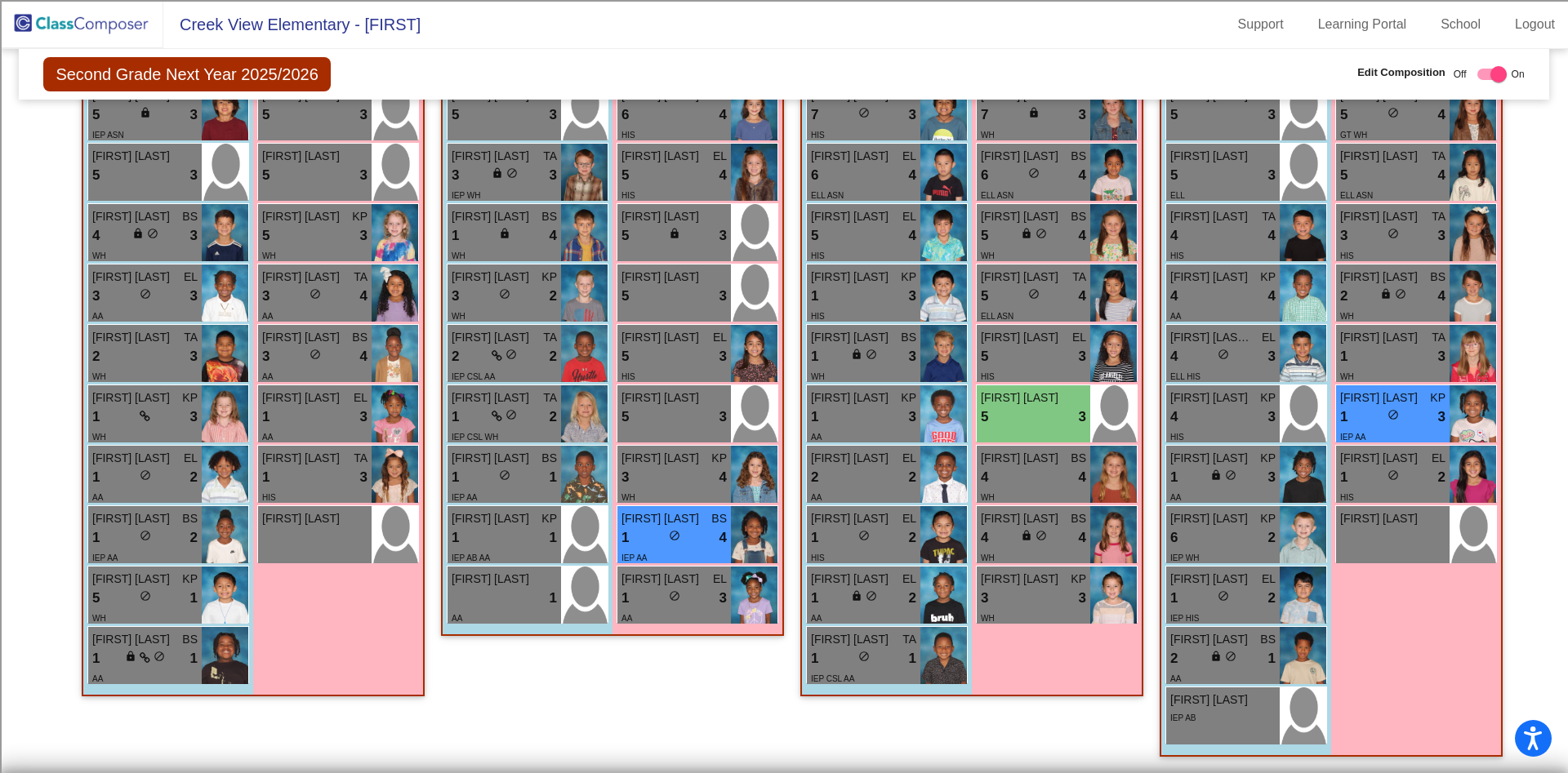 click on "Class 2   - Isles  picture_as_pdf [FIRST] [LAST]  Add Student  First Name Last Name Student Id  (Recommended)   Boy   Girl   Non Binary Add Close  Boys : 11  [FIRST] [LAST] BS 5 lock do_not_disturb_alt 4 WH [FIRST] [LAST] TA 5 lock do_not_disturb_alt 3 WH [FIRST] [LAST] 5 lock do_not_disturb_alt 3 Collin Johnson TA 3 lock do_not_disturb_alt 3 IEP WH [FIRST] [LAST] BS 1 lock do_not_disturb_alt 4 WH [FIRST] [LAST] KP 3 lock do_not_disturb_alt 2 WH [FIRST] [LAST] TA 2 lock do_not_disturb_alt 2 IEP CSL AA [FIRST] [LAST] TA 1 lock do_not_disturb_alt 2 IEP CSL WH [FIRST] [LAST] BS 1 lock do_not_disturb_alt 1 IEP AA [FIRST] [LAST] KP 1 lock do_not_disturb_alt 1 IEP AB AA [FIRST] [LAST] lock do_not_disturb_alt 1 AA Girls: 11 [FIRST] [LAST] BS 8 lock do_not_disturb_alt 4 WH [FIRST] [LAST] KP 8 lock do_not_disturb_alt 4 HIS [FIRST] [LAST] EL 6 lock do_not_disturb_alt 4 HIS [FIRST] [LAST] EL 5 lock do_not_disturb_alt 4 HIS [FIRST] [LAST] 5 lock do_not_disturb_alt 3 [FIRST] [LAST] 5 lock do_not_disturb_alt 3 EL 5 lock" 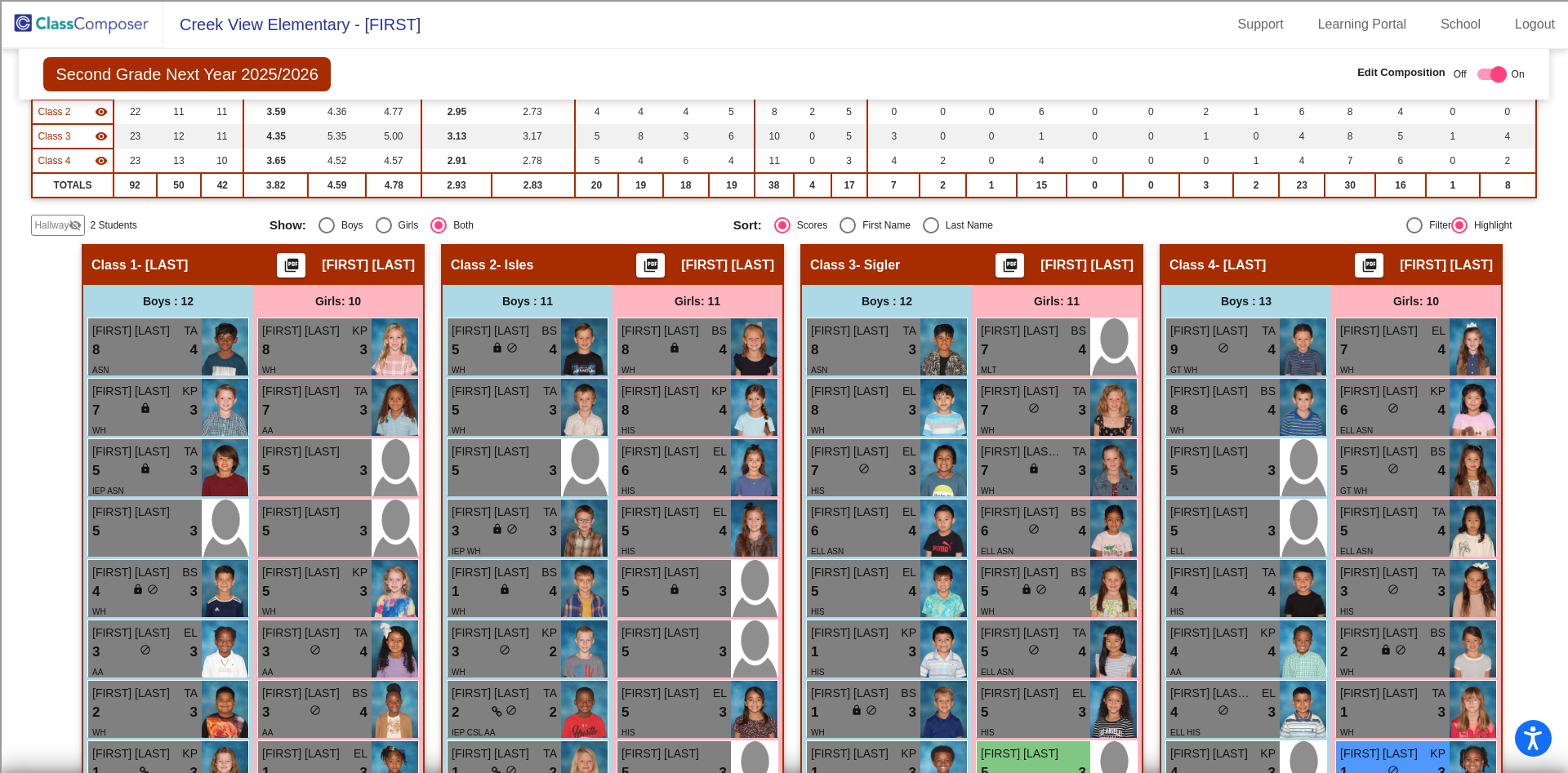 scroll, scrollTop: 0, scrollLeft: 0, axis: both 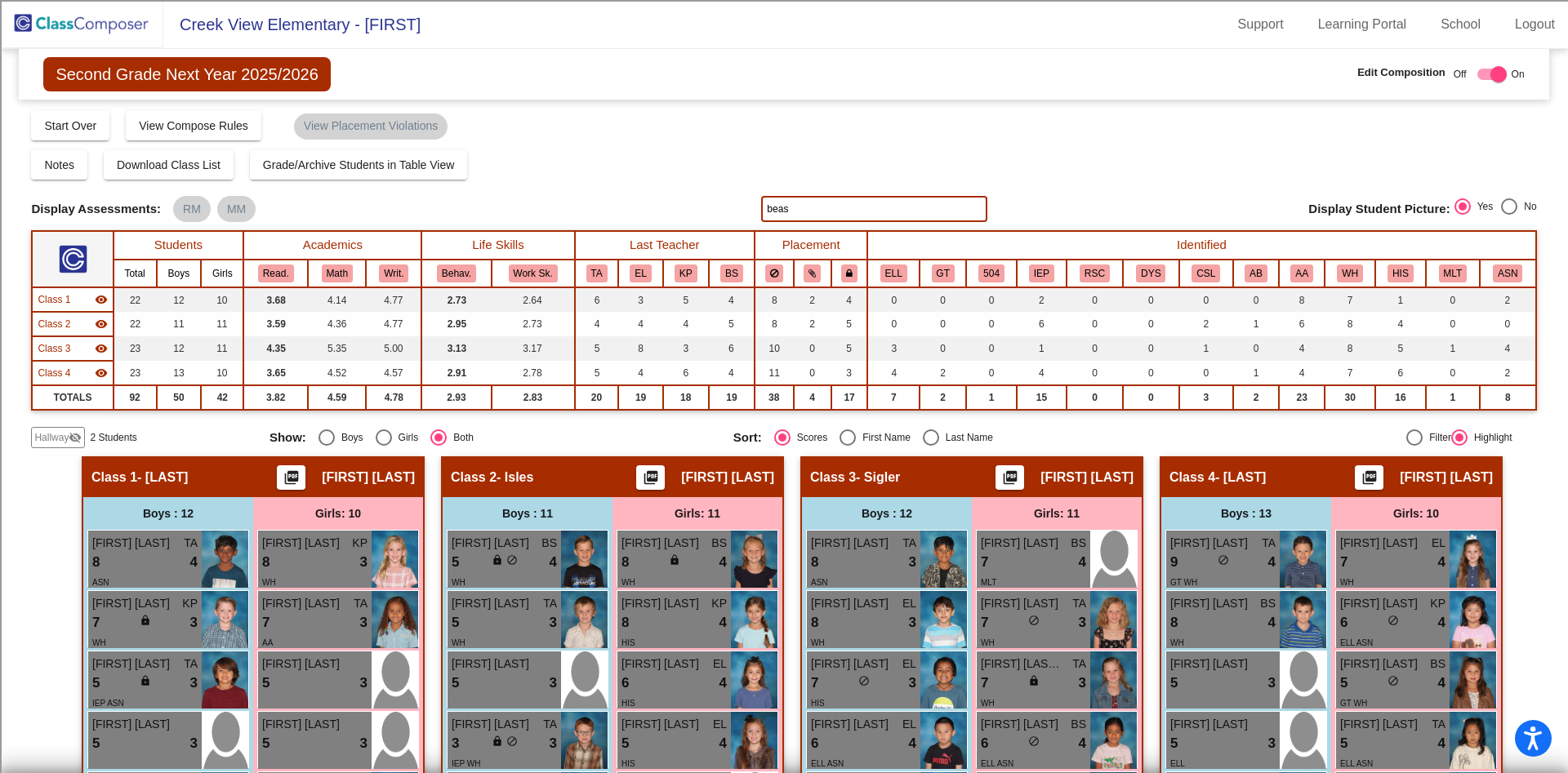 click on "Notes   Download Class List   Import Students   Grade/Archive Students in Table View   New Small Group   Saved Small Group" 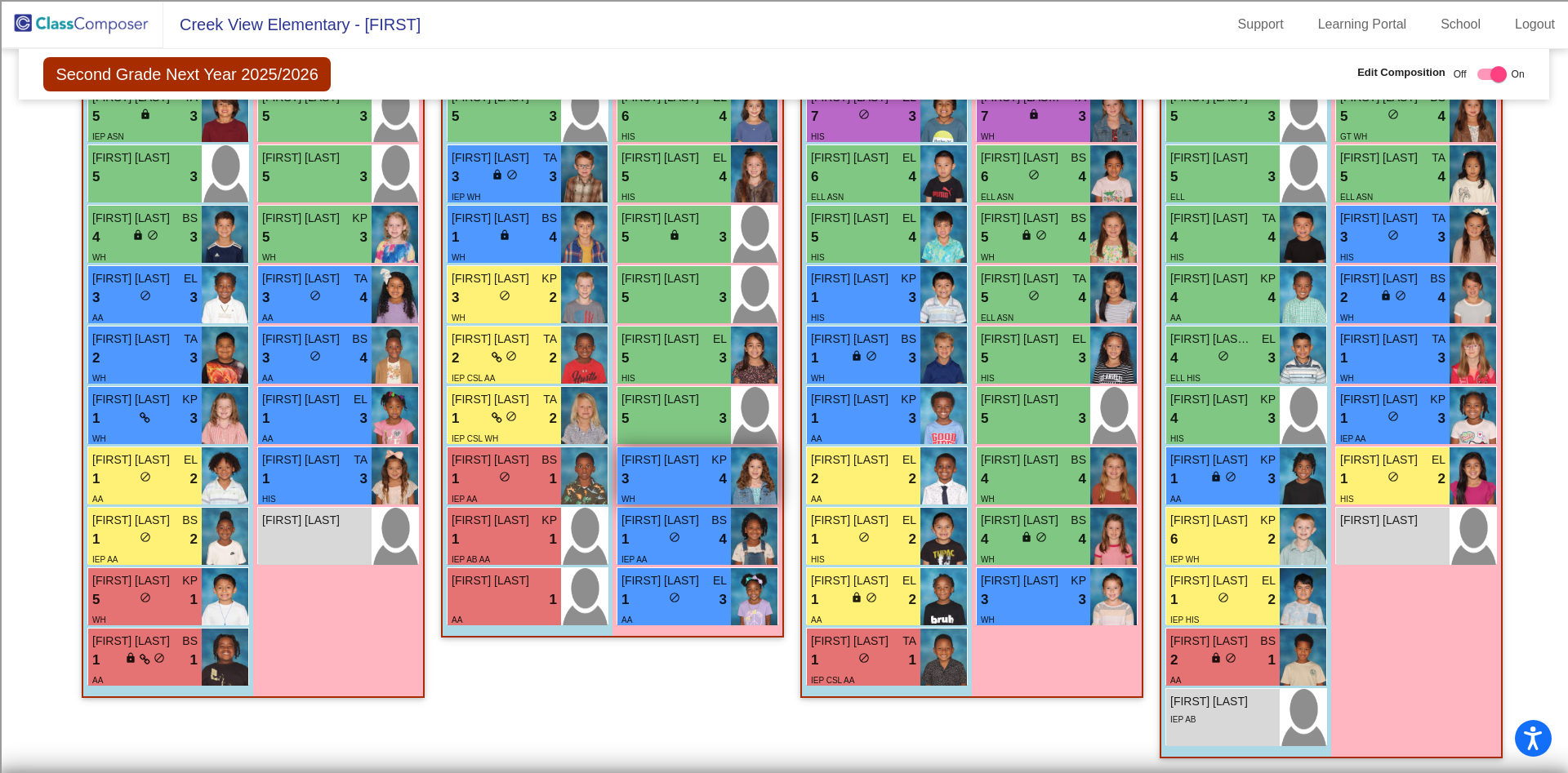 scroll, scrollTop: 568, scrollLeft: 0, axis: vertical 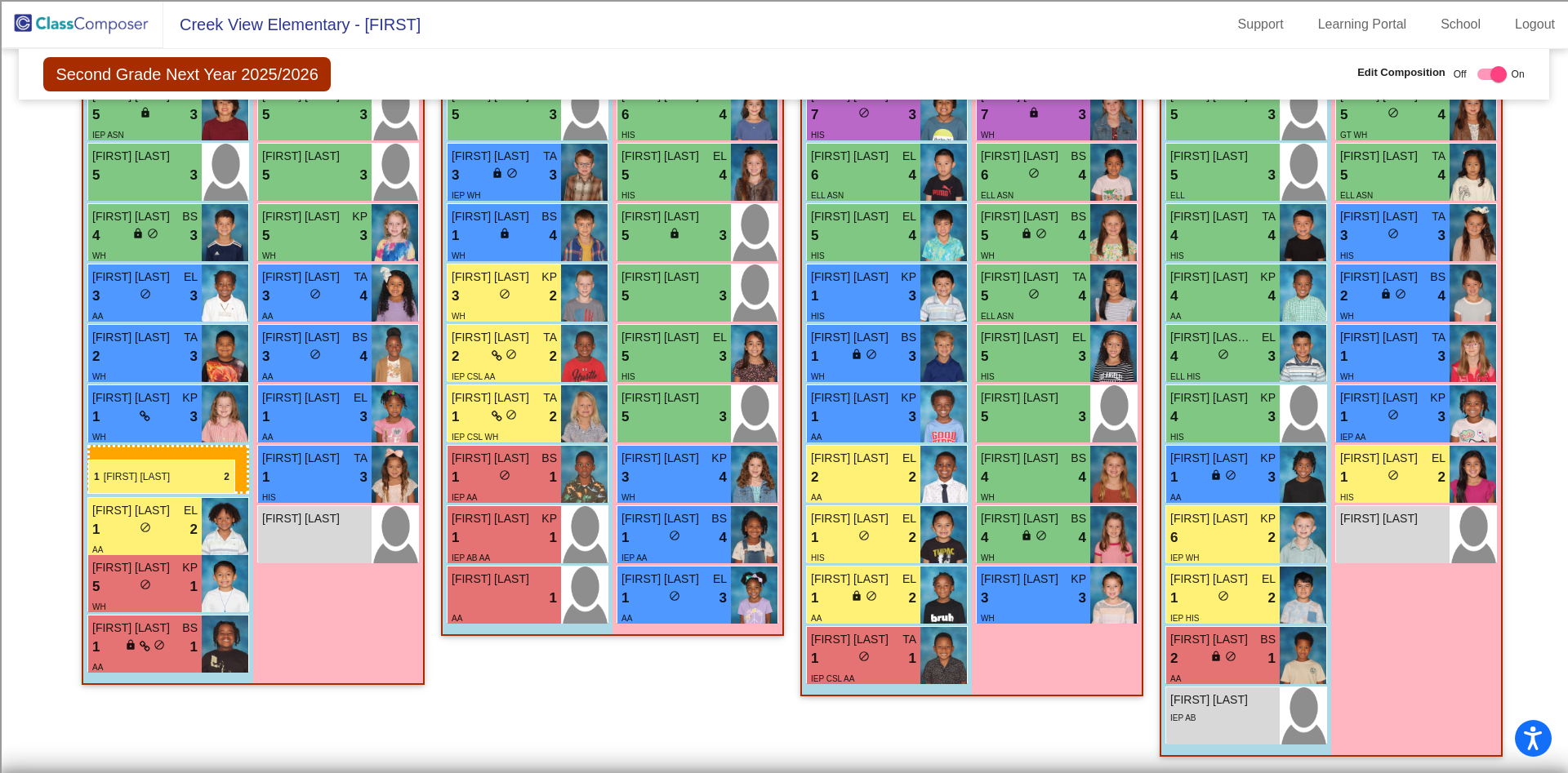 drag, startPoint x: 163, startPoint y: 544, endPoint x: 88, endPoint y: 460, distance: 112.60995 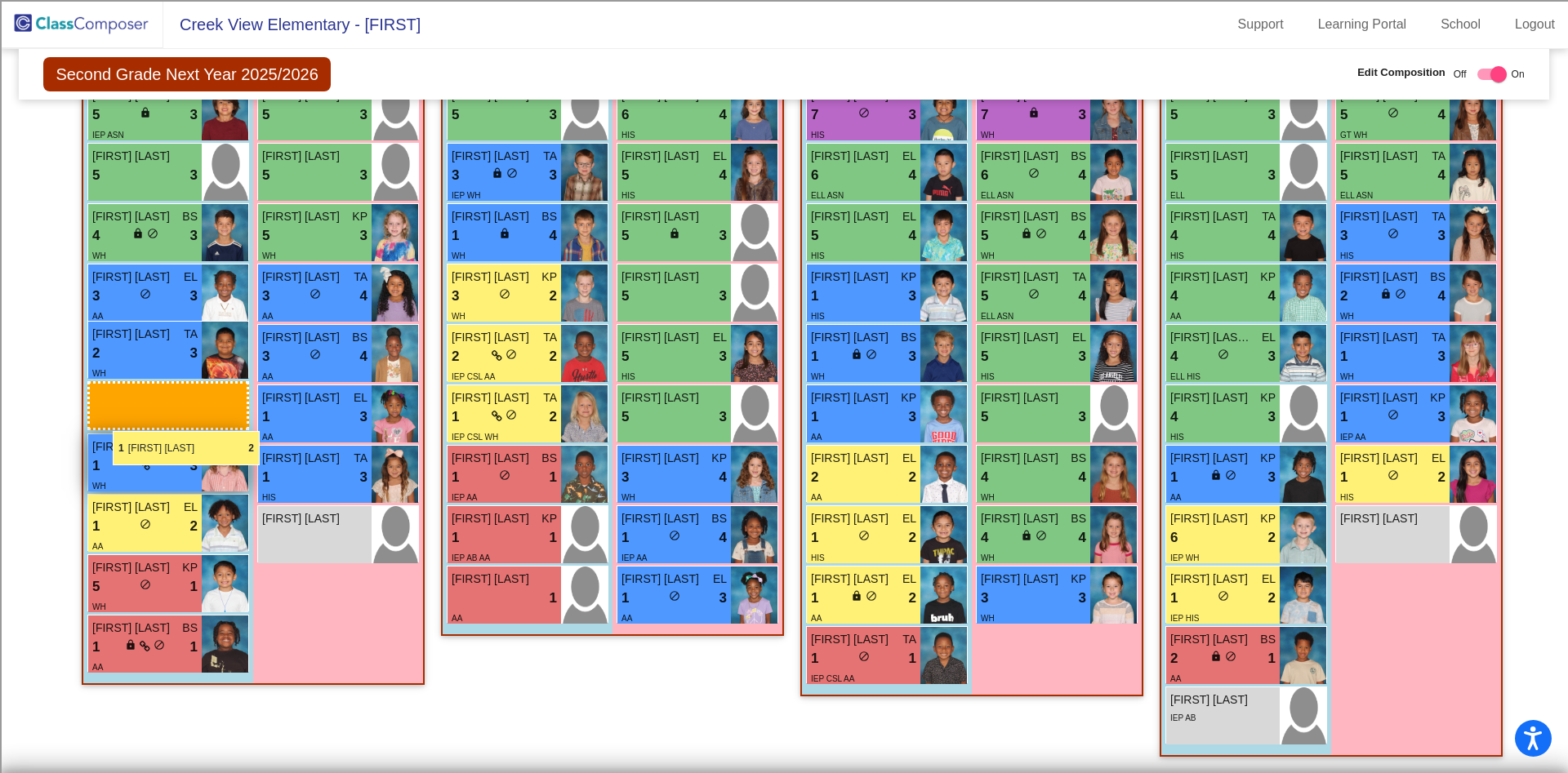 drag, startPoint x: 165, startPoint y: 540, endPoint x: 111, endPoint y: 434, distance: 118.96218 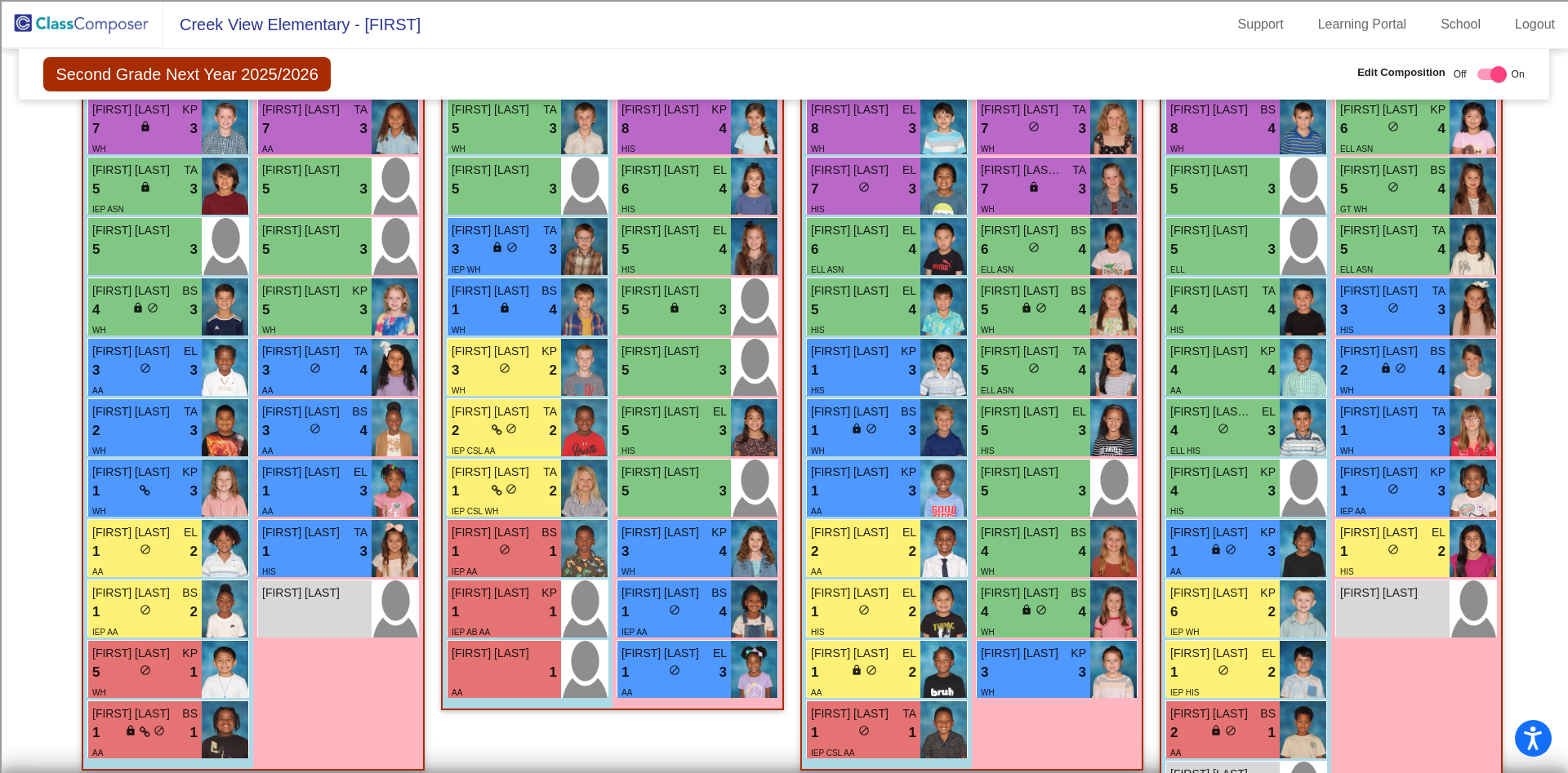 scroll, scrollTop: 568, scrollLeft: 0, axis: vertical 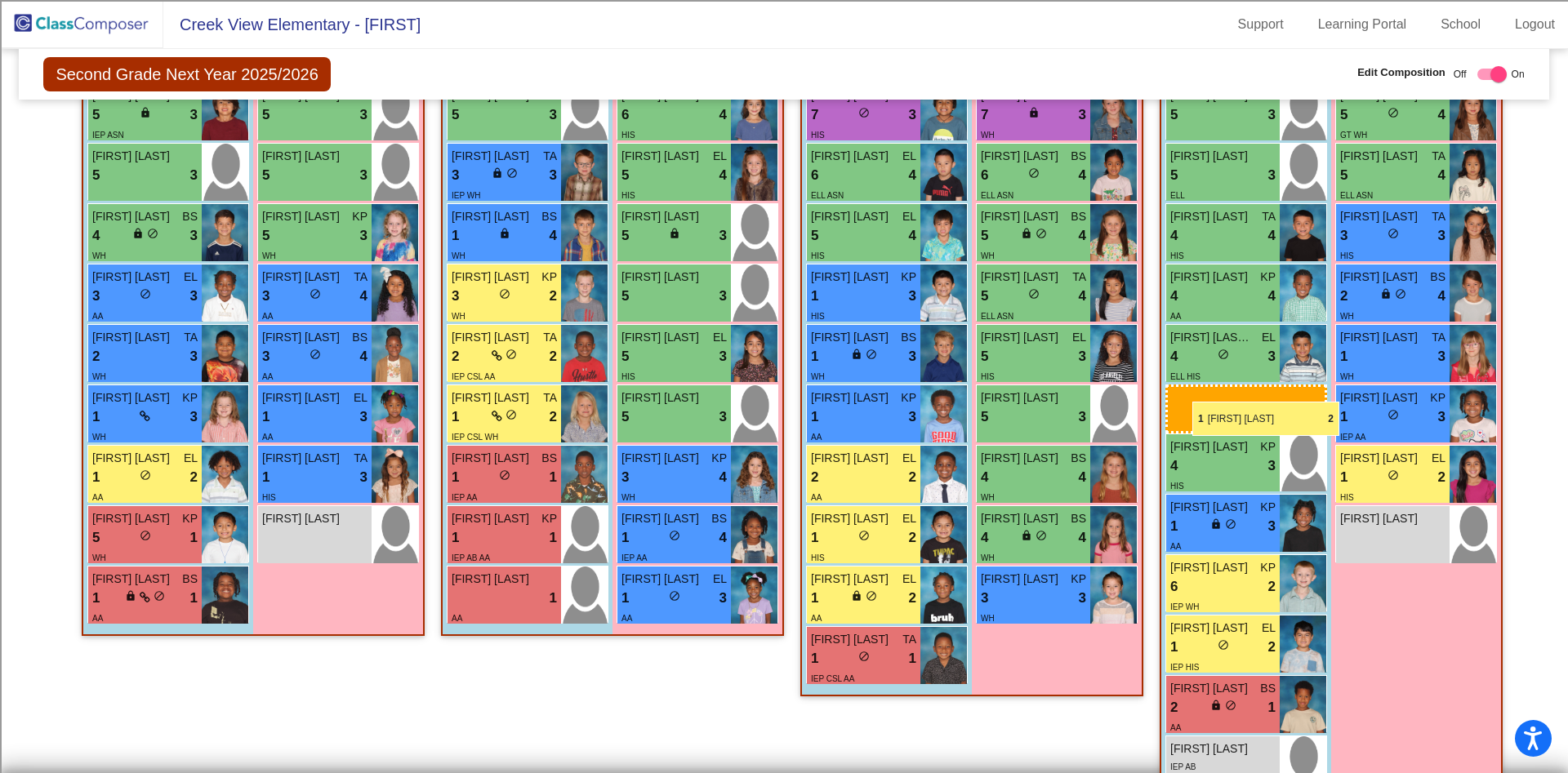 drag, startPoint x: 177, startPoint y: 534, endPoint x: 1192, endPoint y: 402, distance: 1023.5473 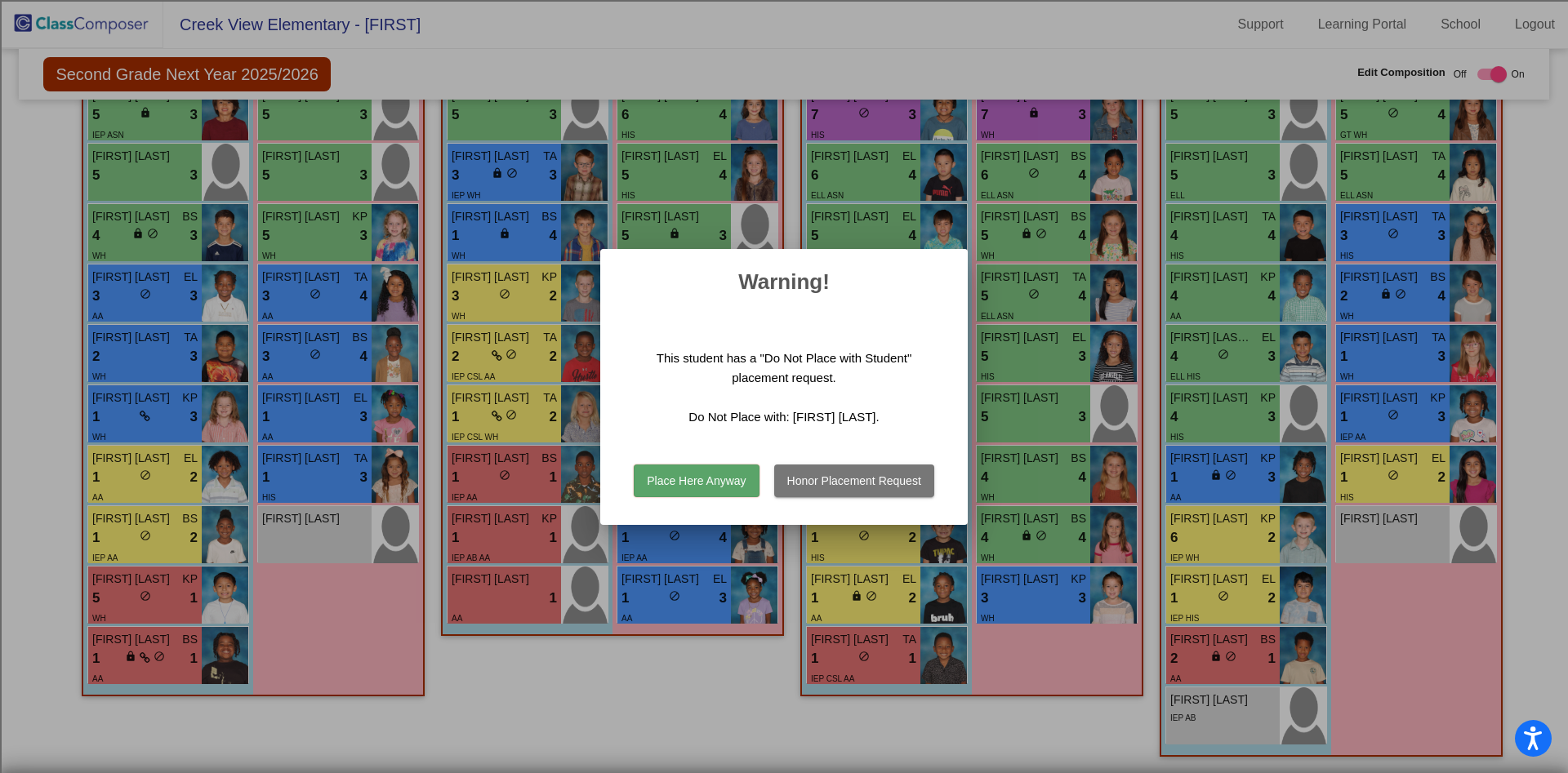 click on "Honor Placement Request" at bounding box center [854, 481] 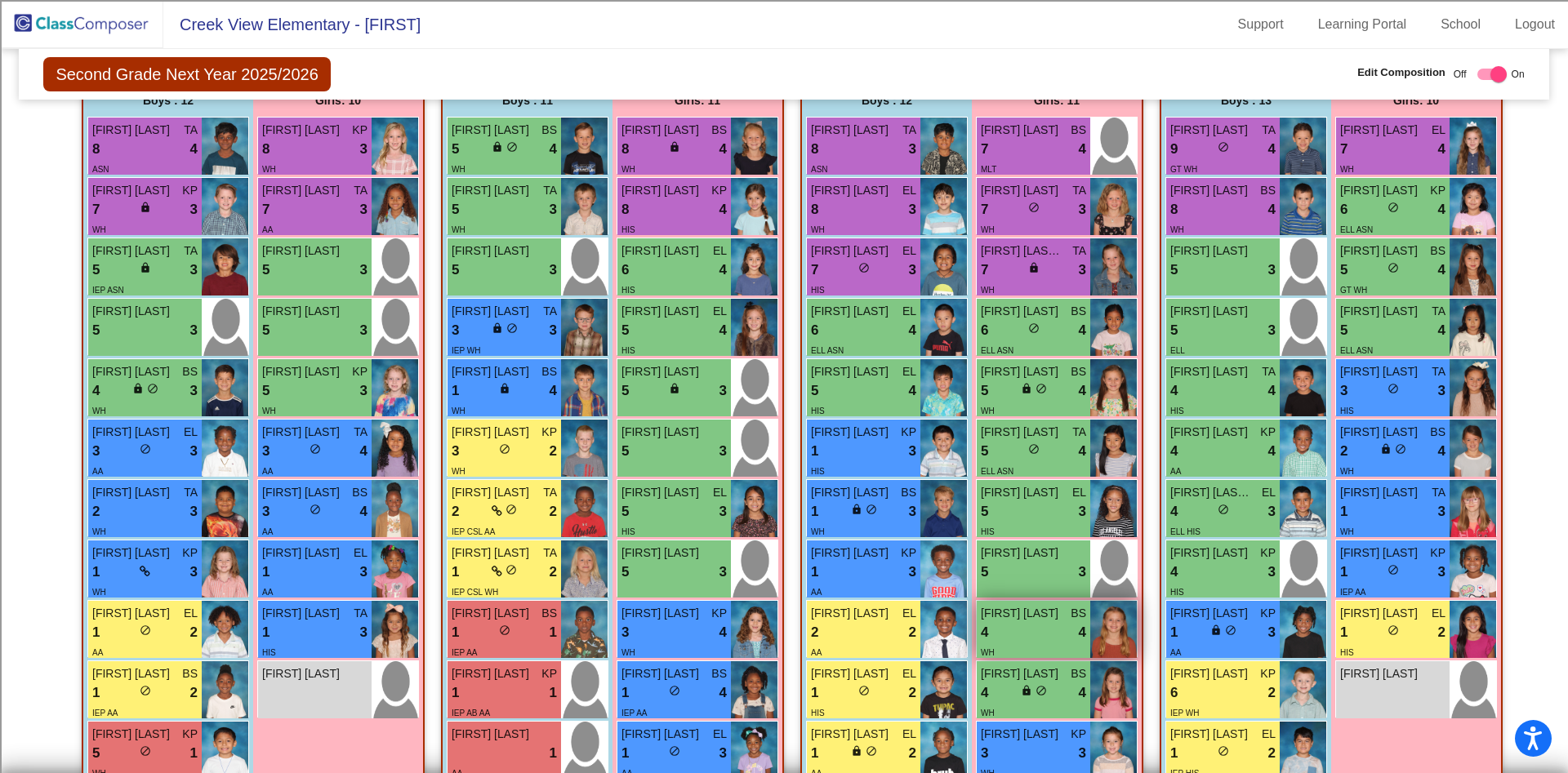 scroll, scrollTop: 568, scrollLeft: 0, axis: vertical 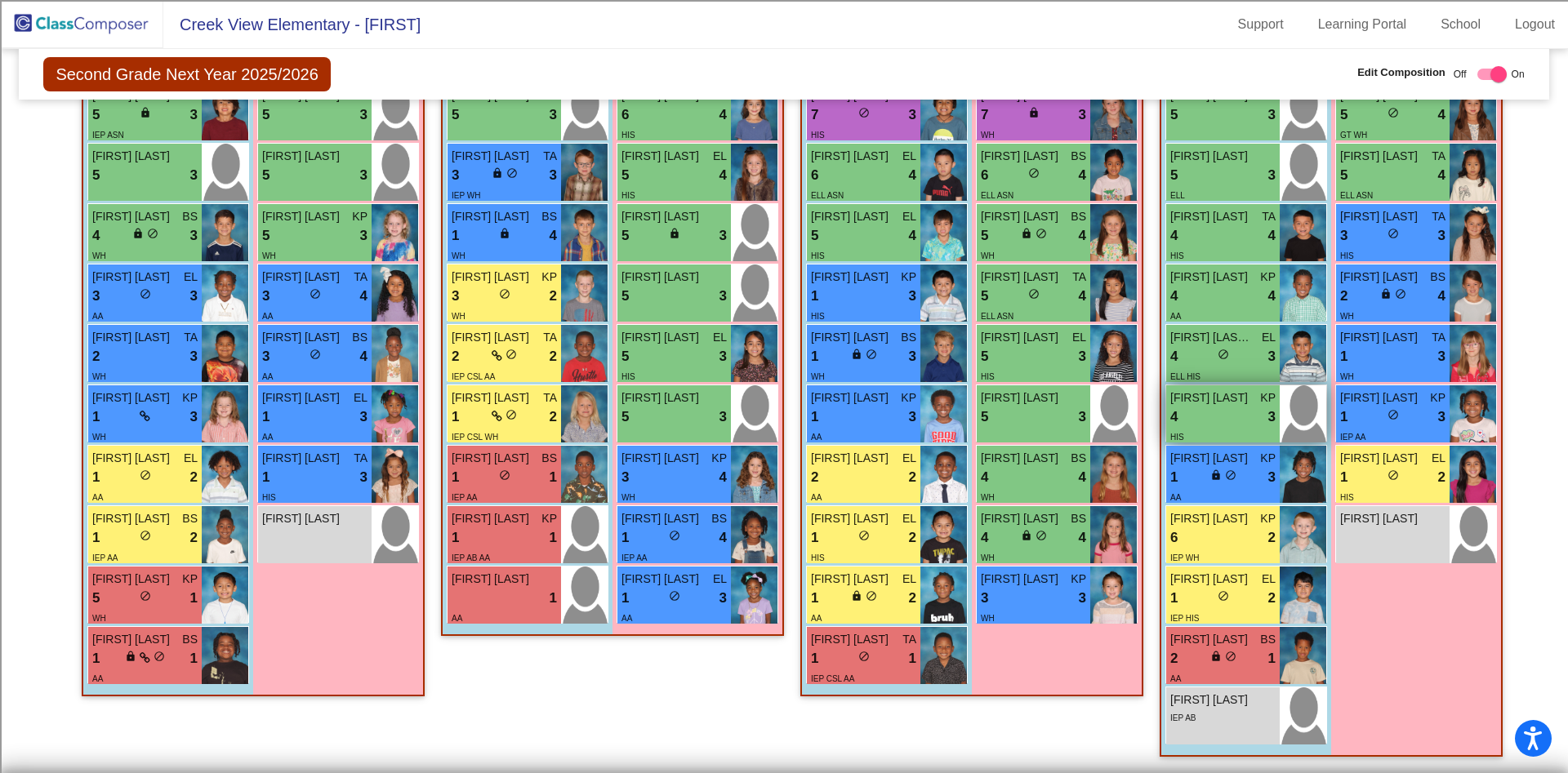 click on "4 lock do_not_disturb_alt 3" at bounding box center [1223, 417] 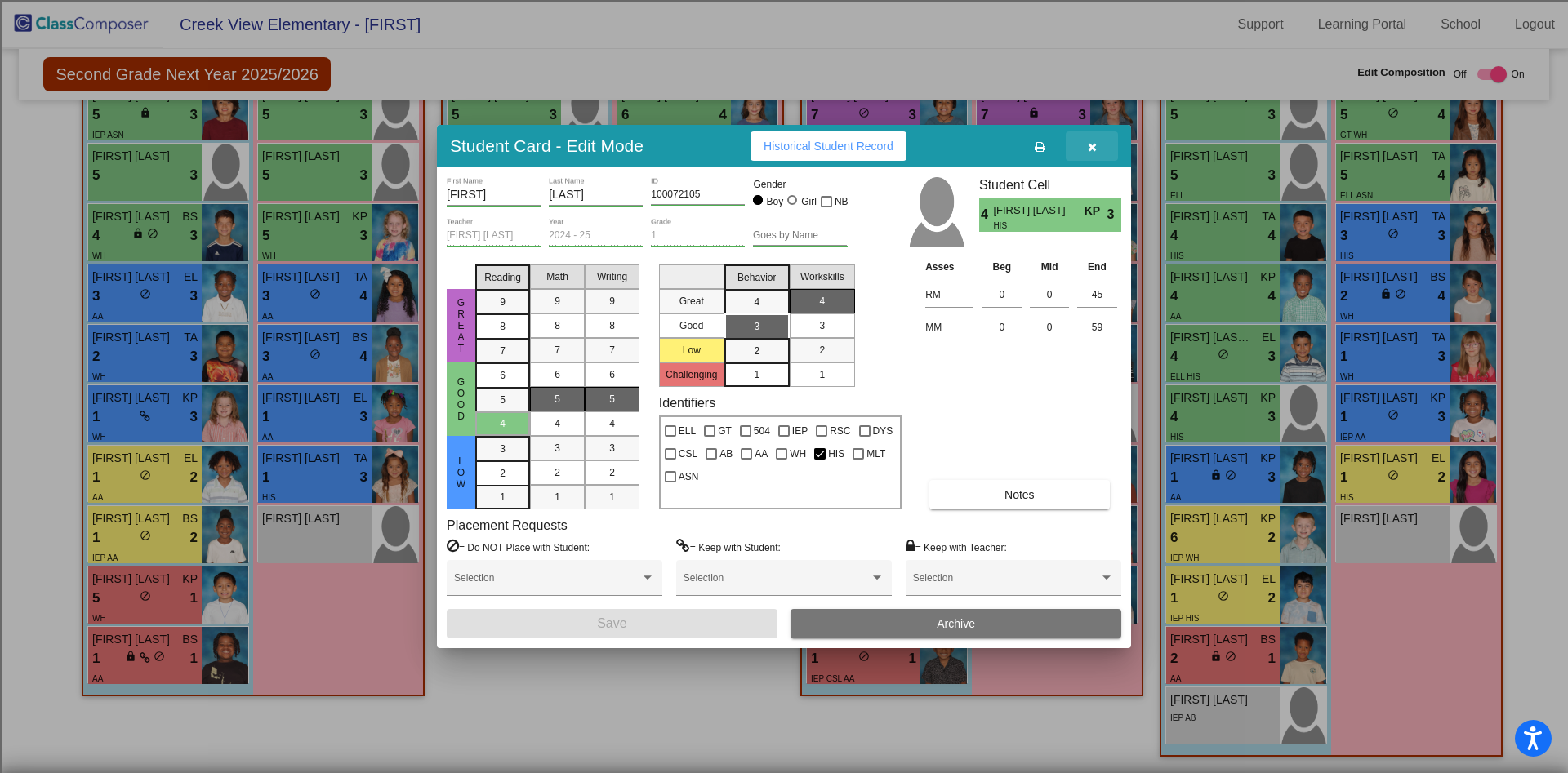 click at bounding box center (1092, 147) 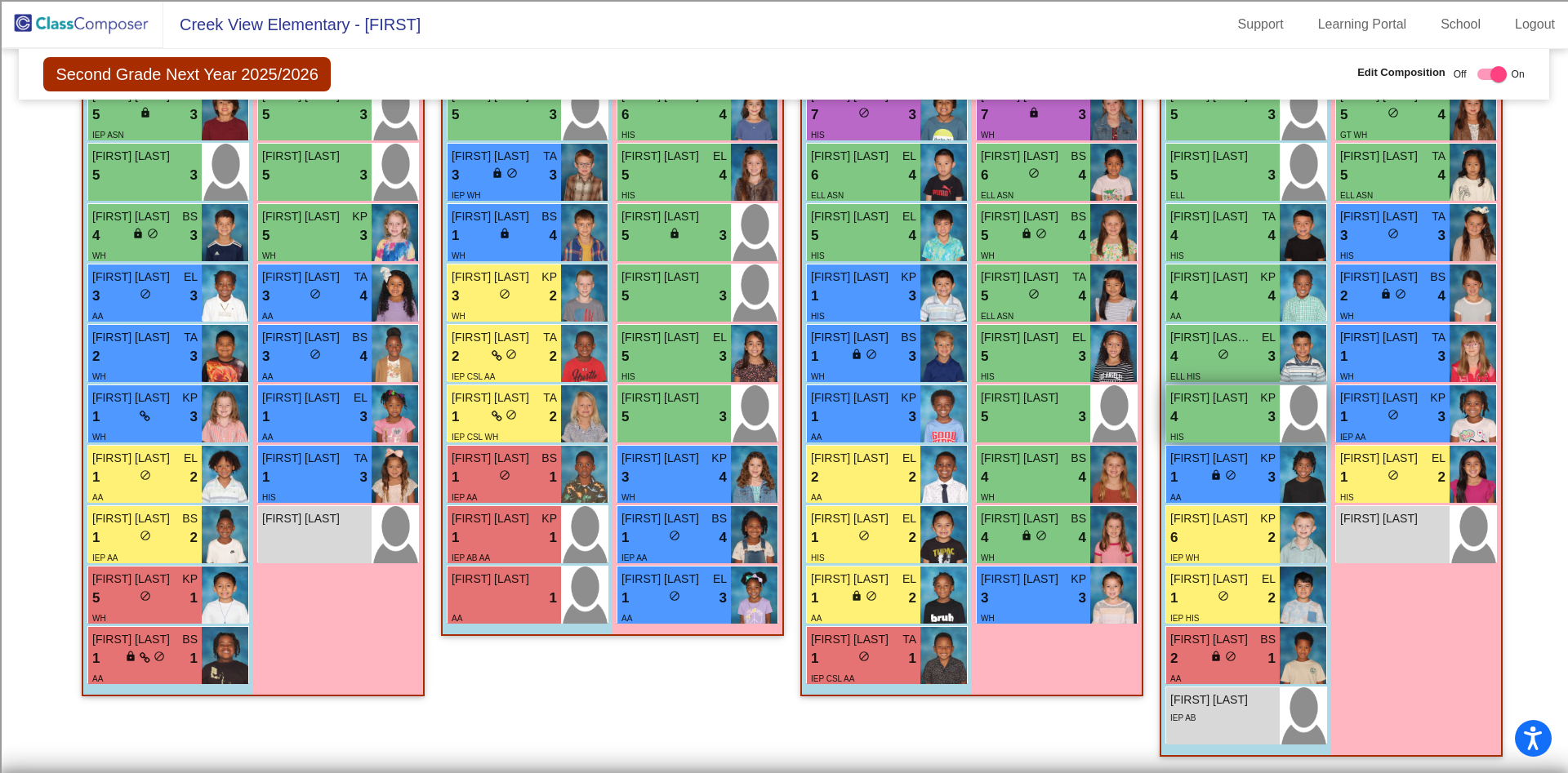 click on "4 lock do_not_disturb_alt 3" at bounding box center (1223, 417) 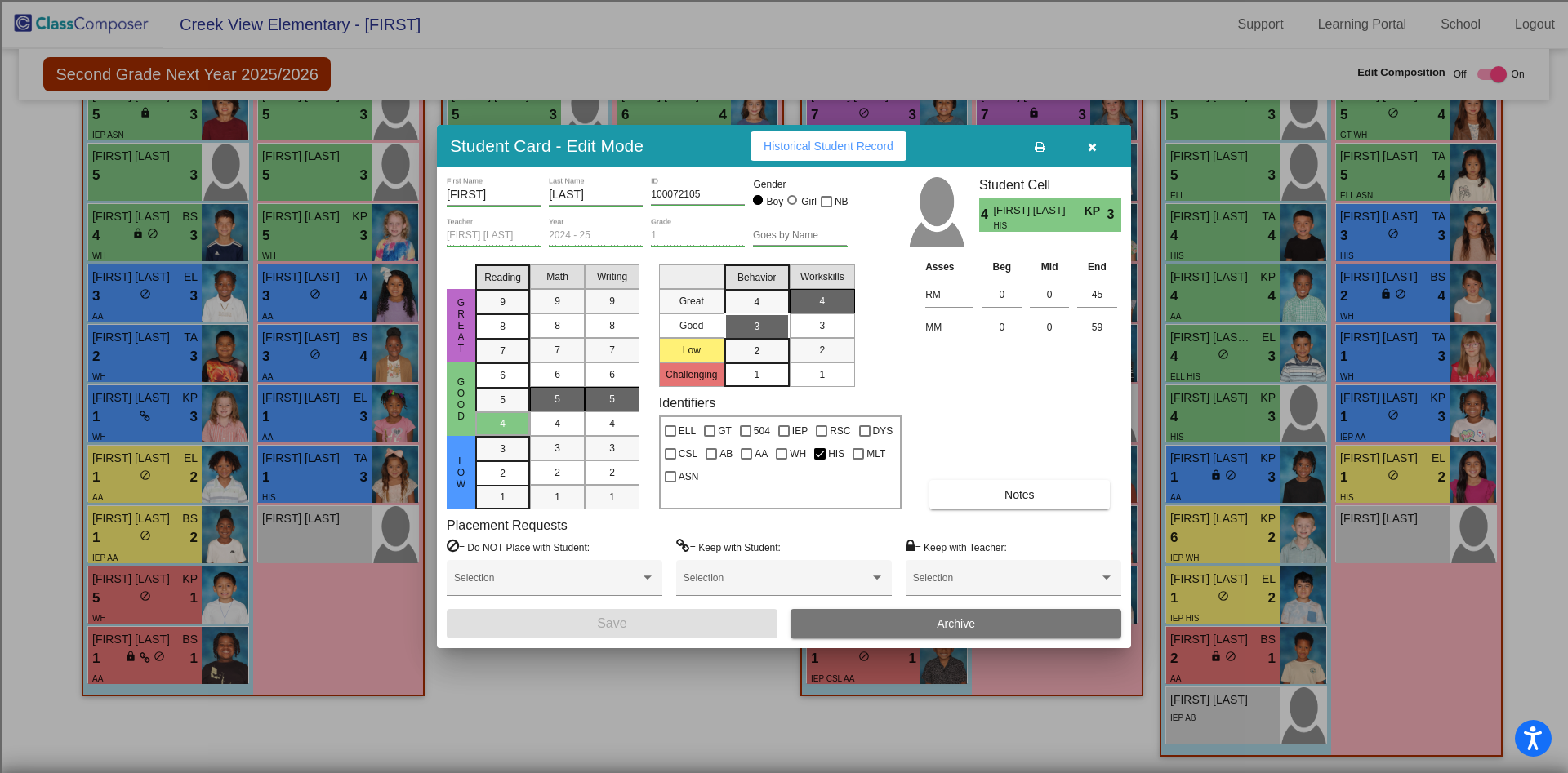 click at bounding box center [1092, 146] 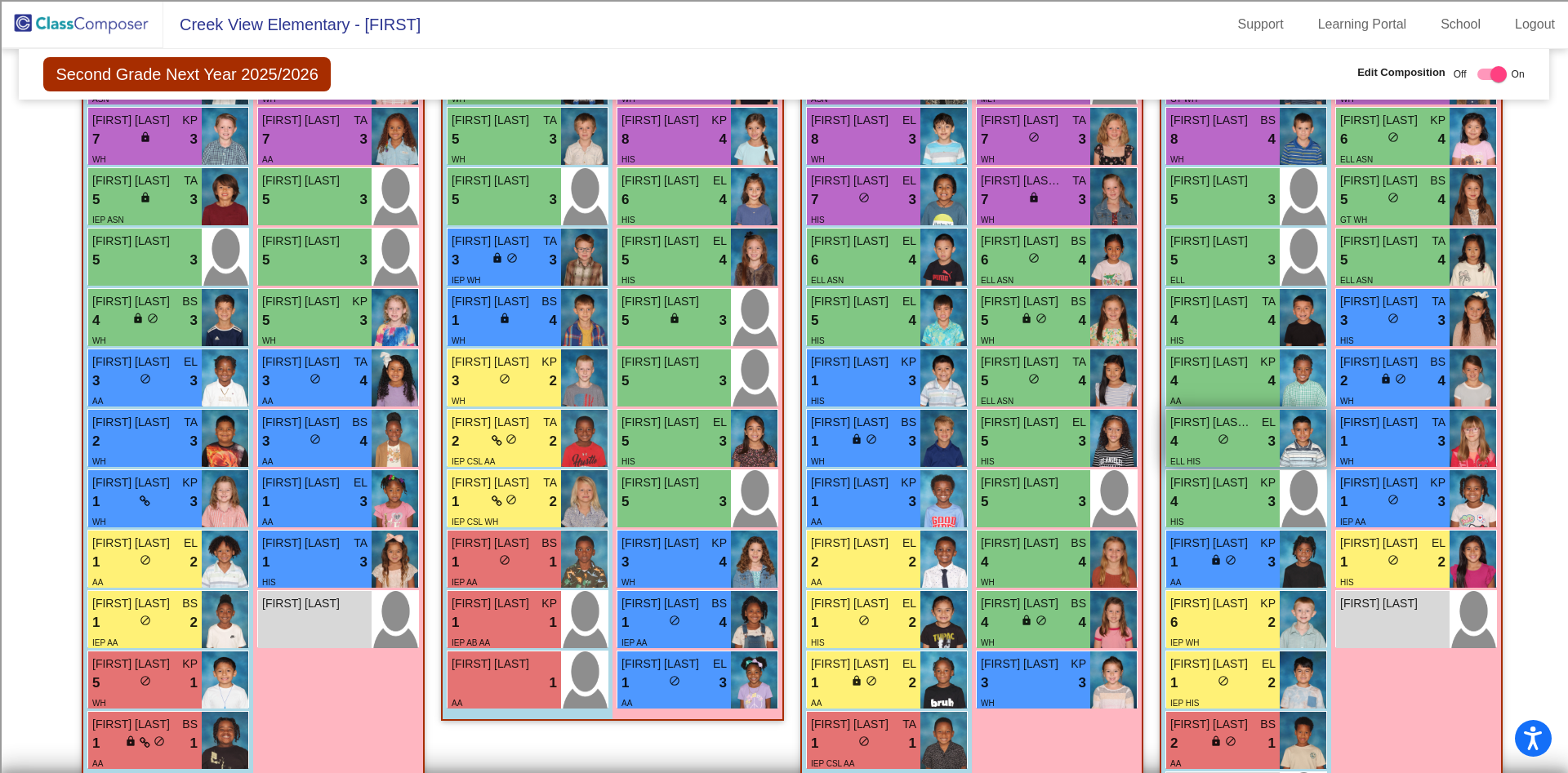 scroll, scrollTop: 446, scrollLeft: 0, axis: vertical 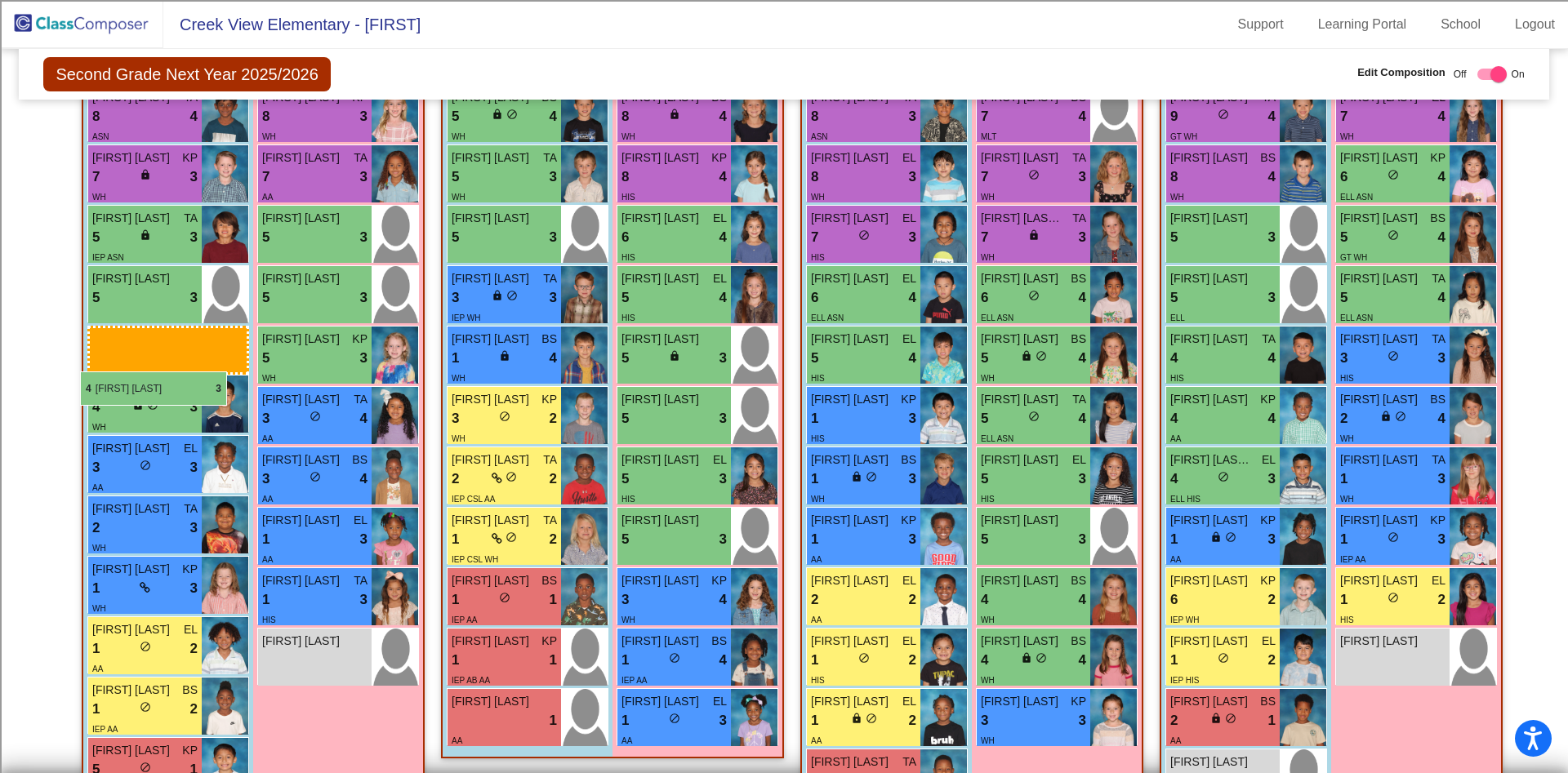 drag, startPoint x: 1247, startPoint y: 549, endPoint x: 80, endPoint y: 371, distance: 1180.4969 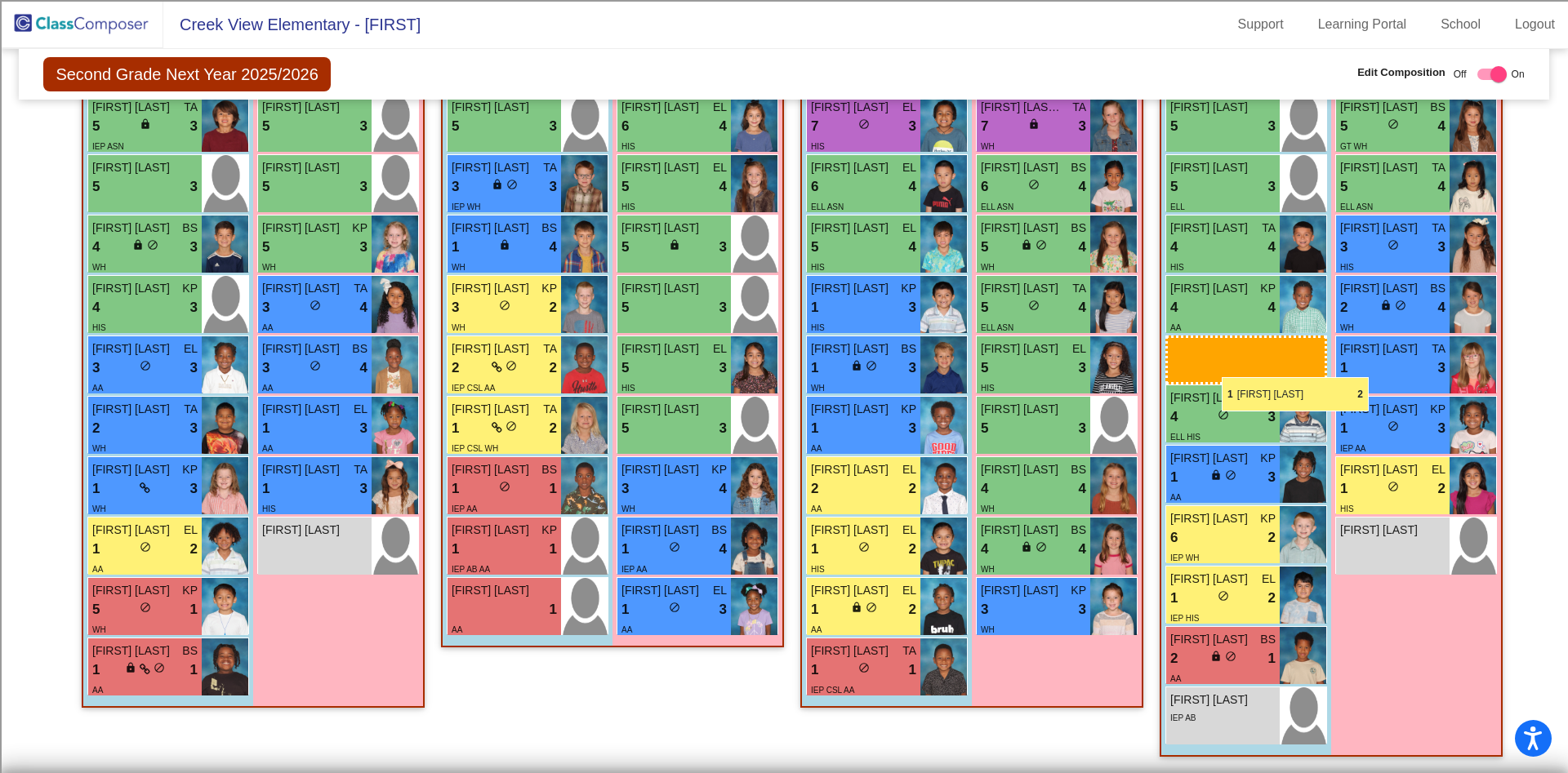 drag, startPoint x: 152, startPoint y: 600, endPoint x: 1220, endPoint y: 377, distance: 1091.033 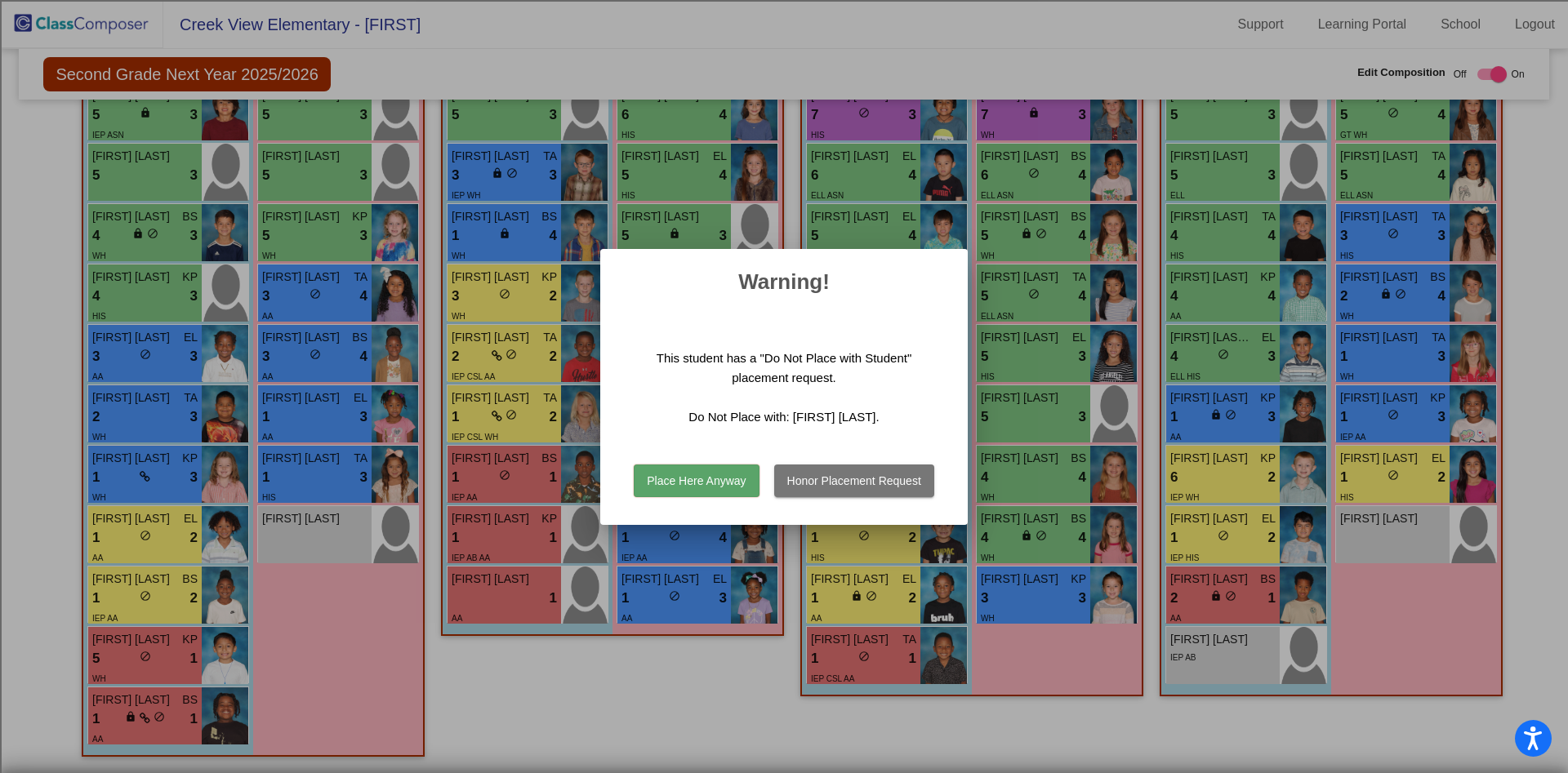 click on "Place Here Anyway" at bounding box center (696, 481) 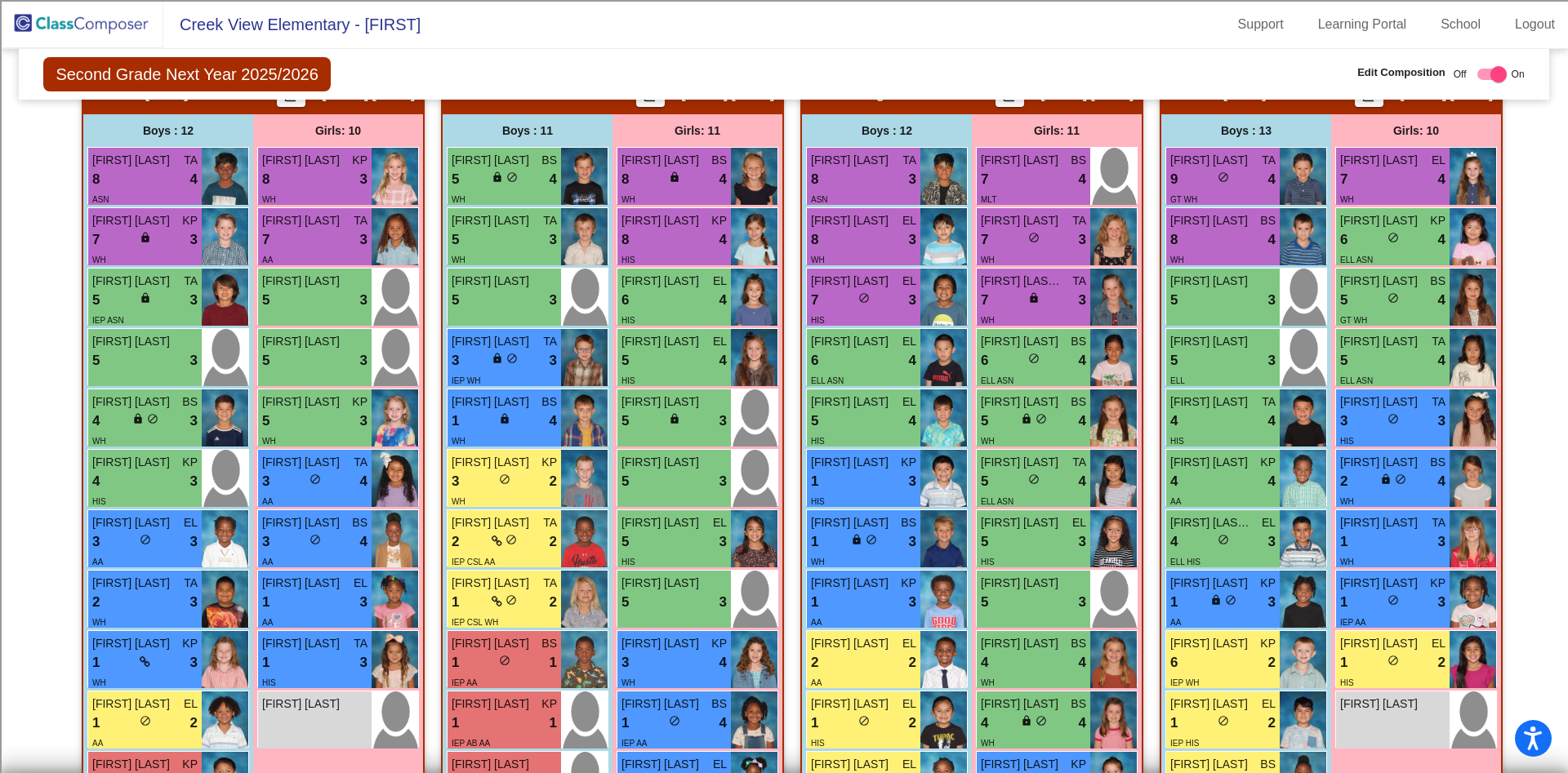 scroll, scrollTop: 0, scrollLeft: 0, axis: both 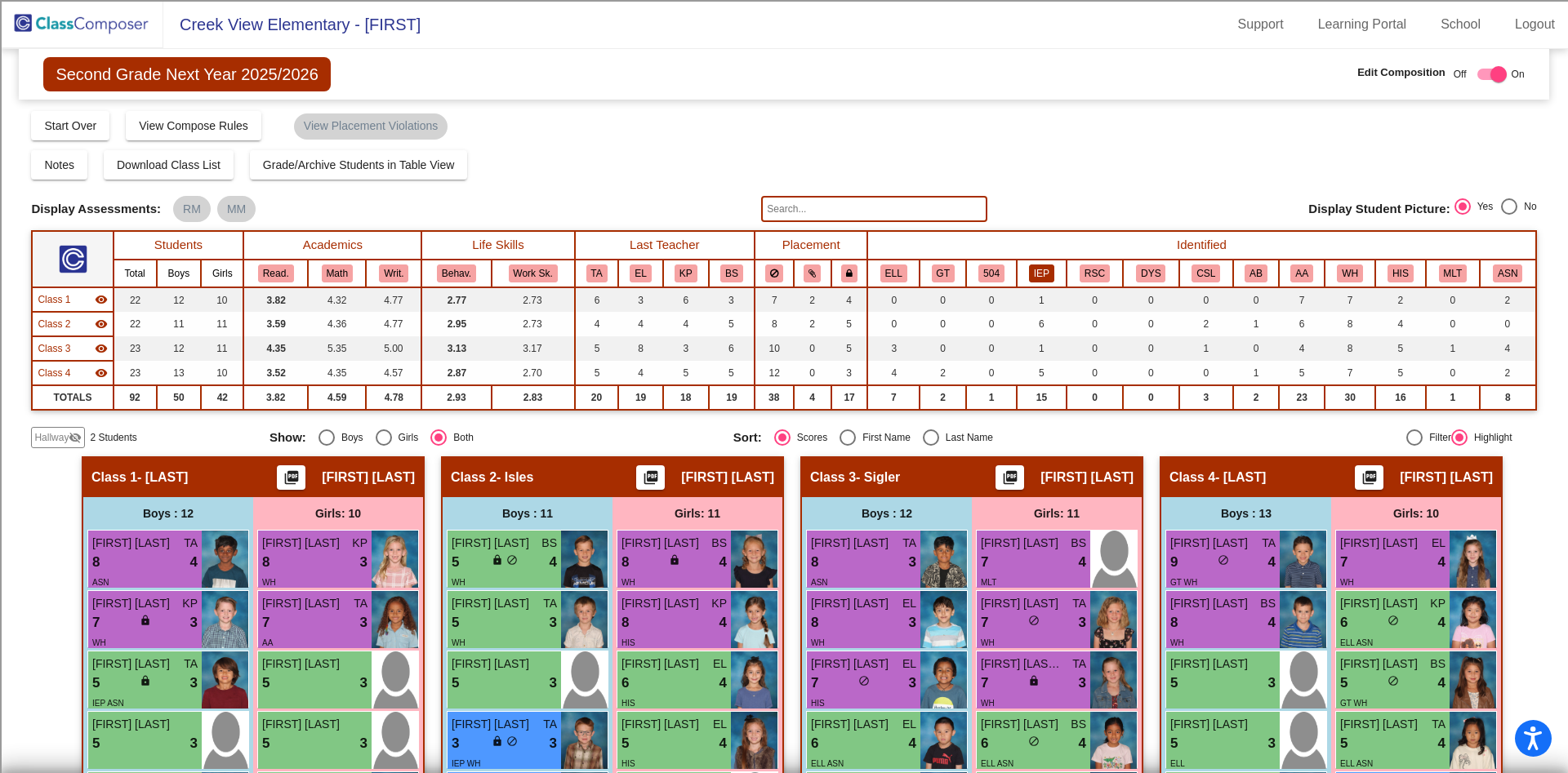 click on "IEP" 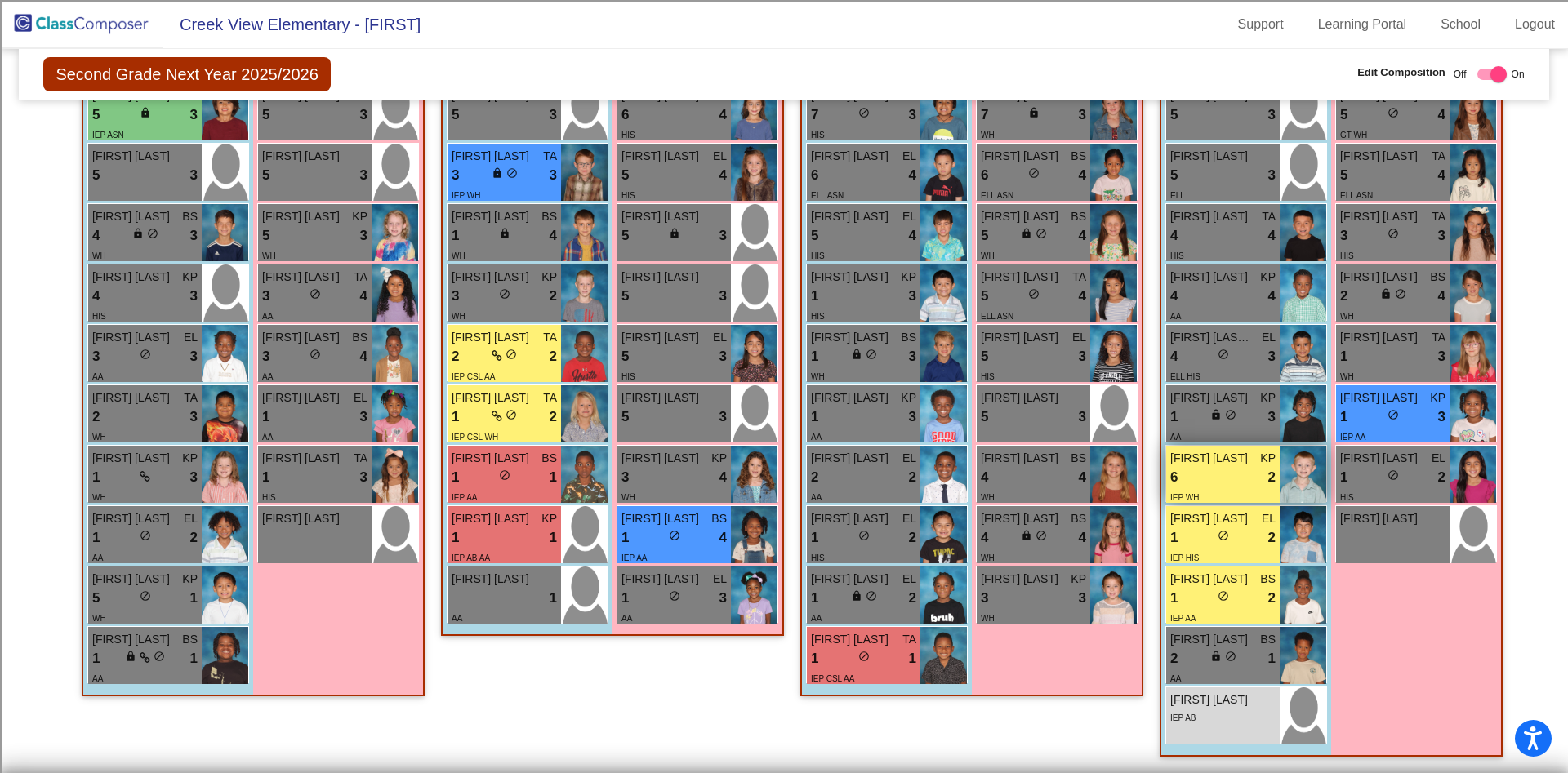 scroll, scrollTop: 0, scrollLeft: 0, axis: both 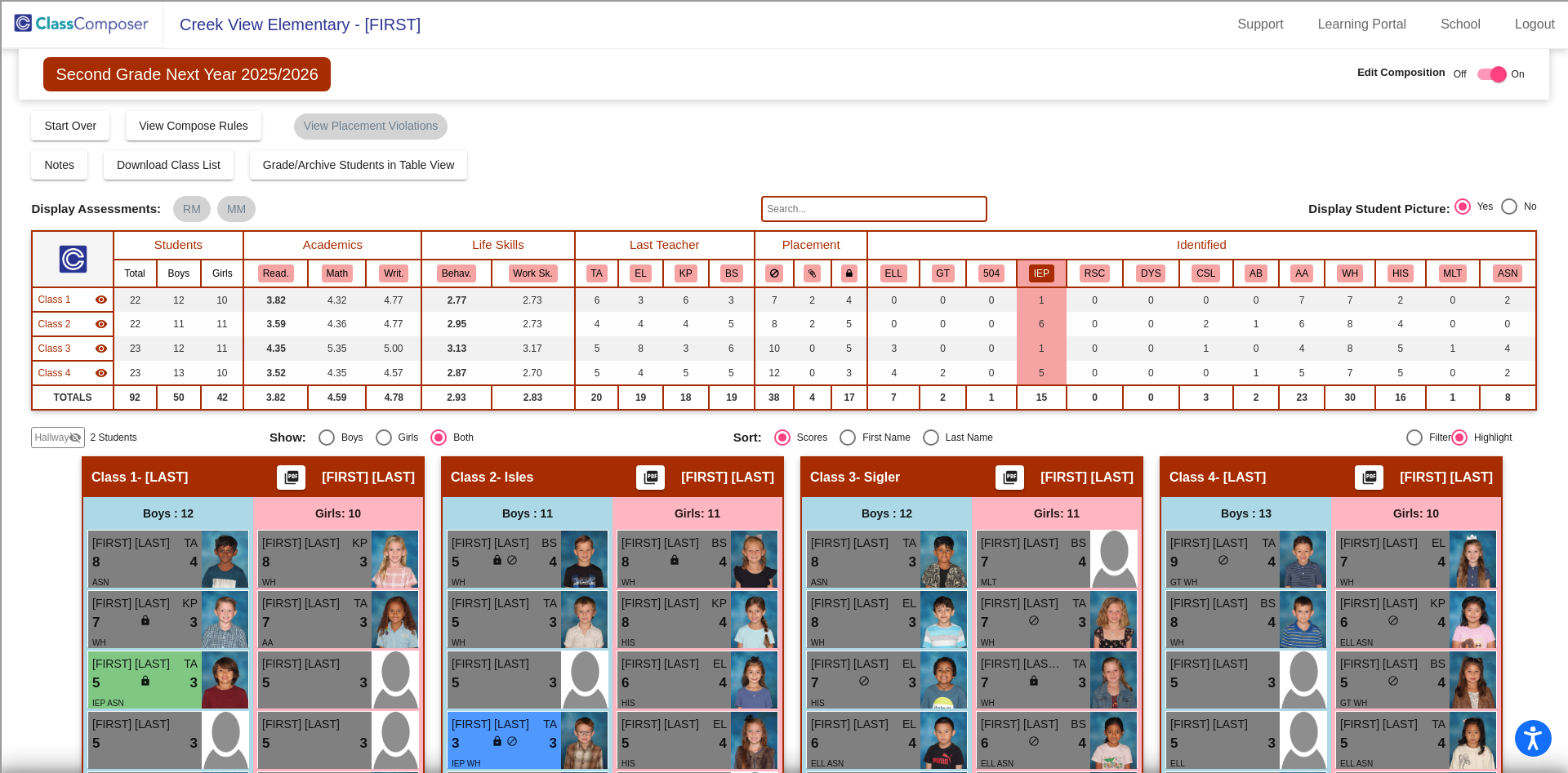 click 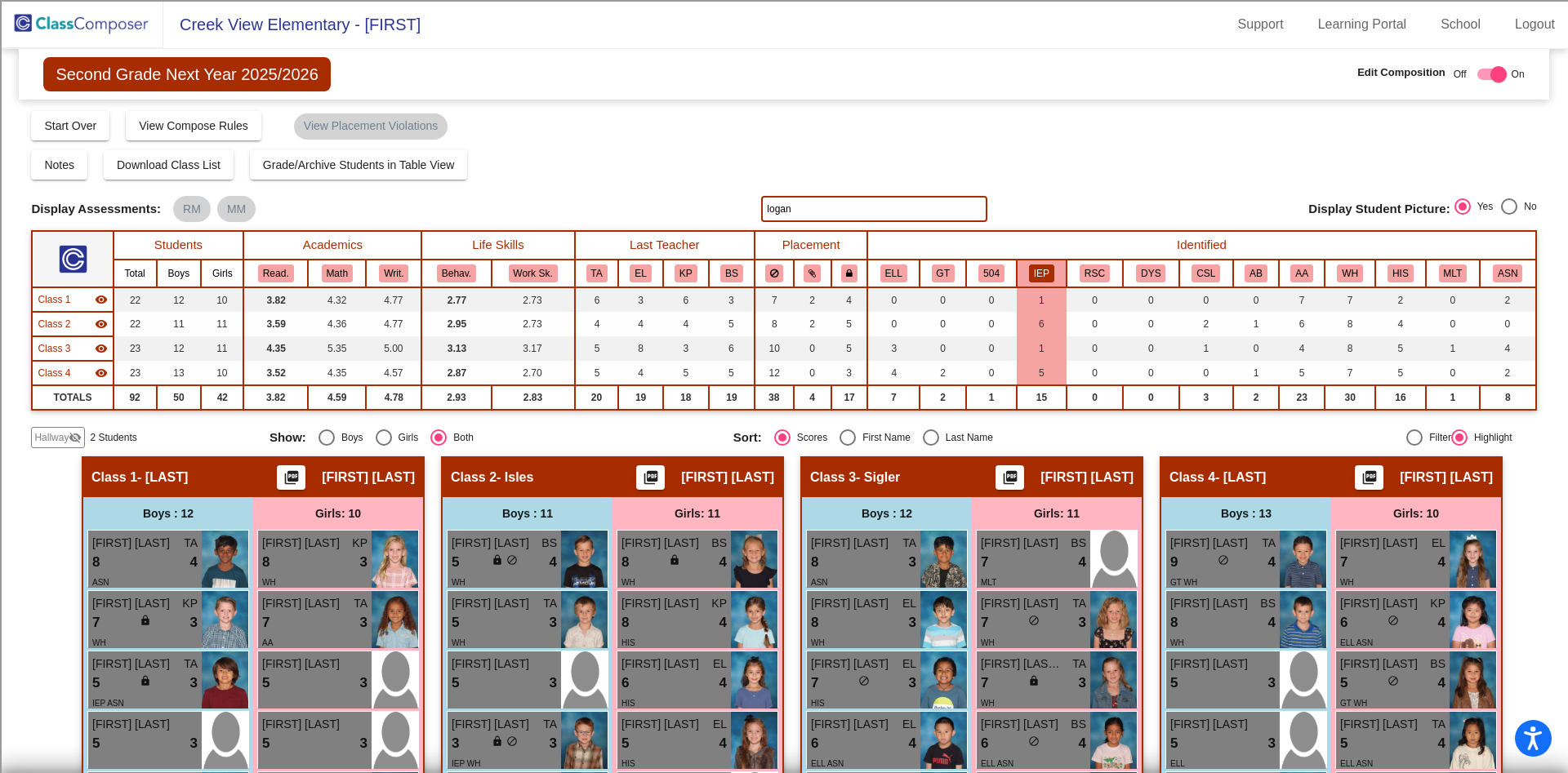 type on "logan" 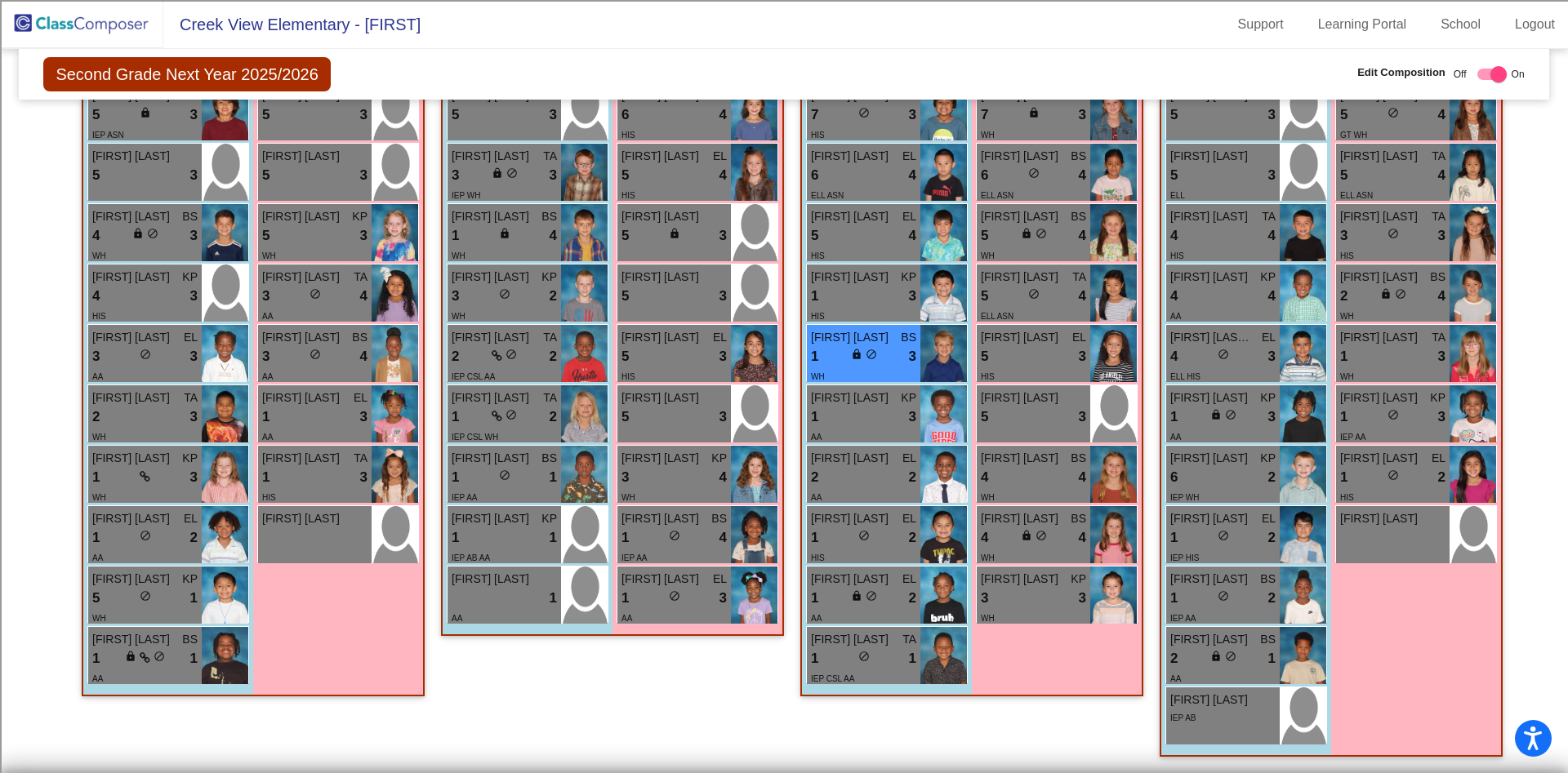 scroll, scrollTop: 78, scrollLeft: 0, axis: vertical 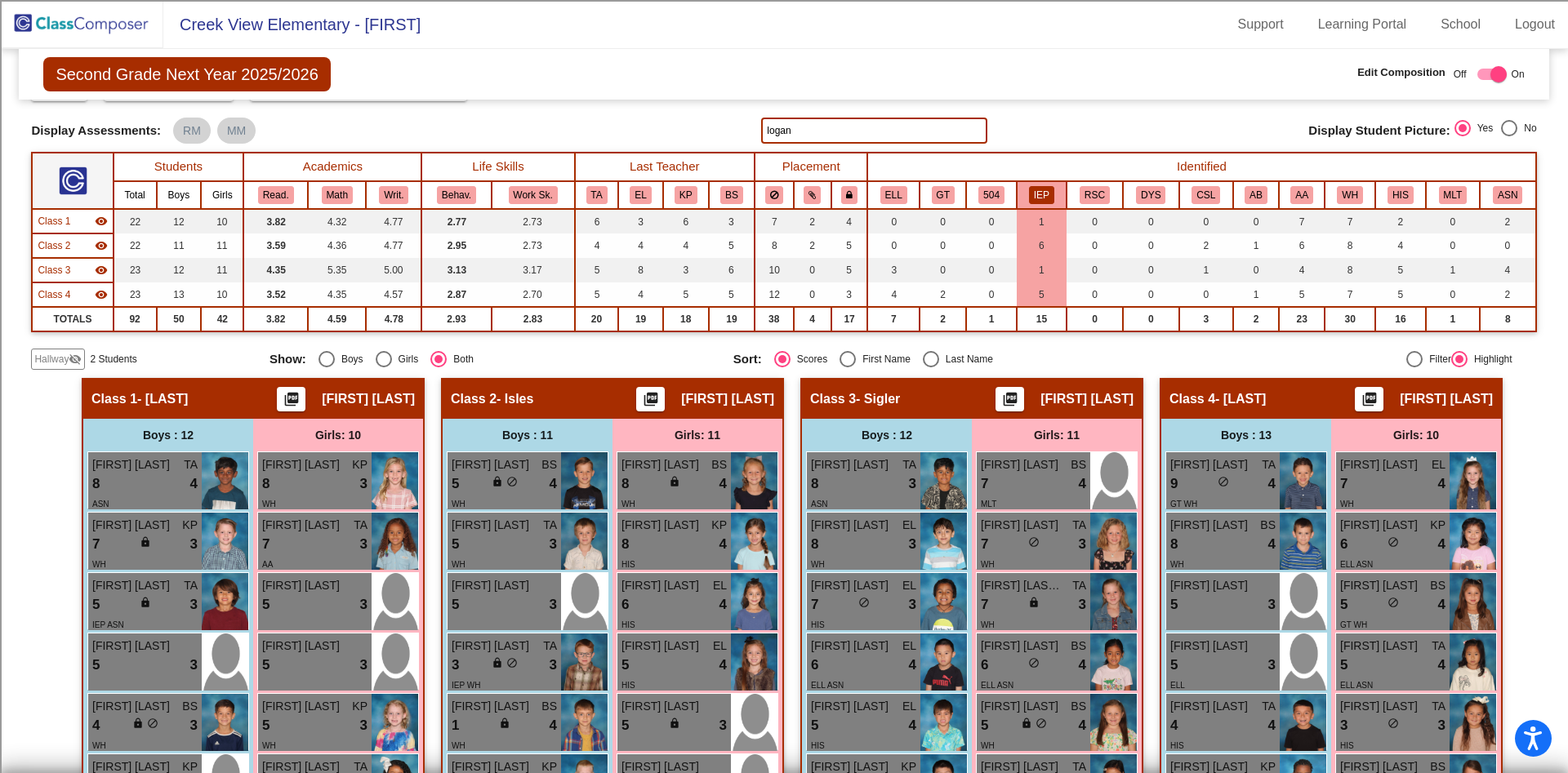 click 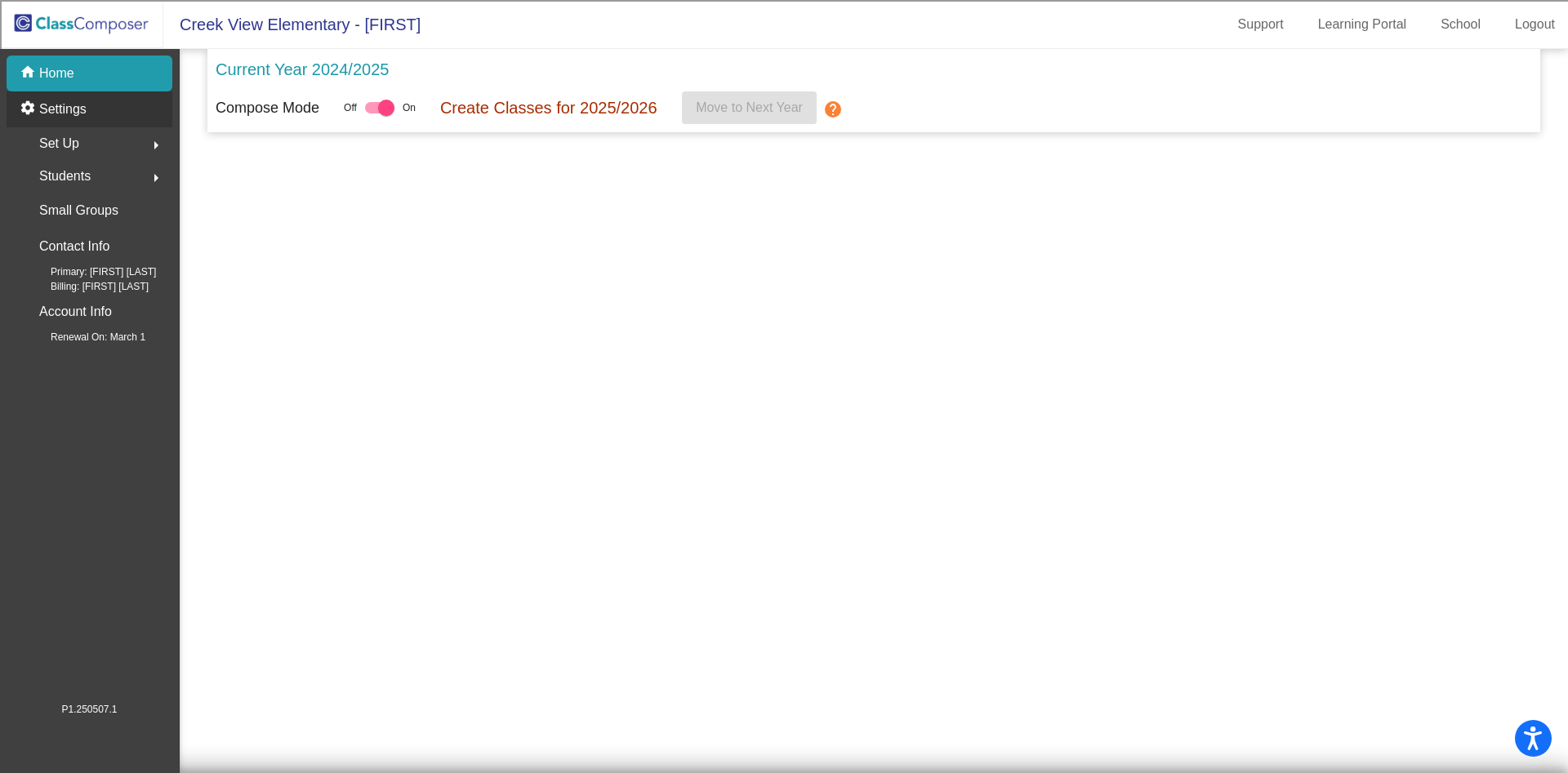 scroll, scrollTop: 0, scrollLeft: 0, axis: both 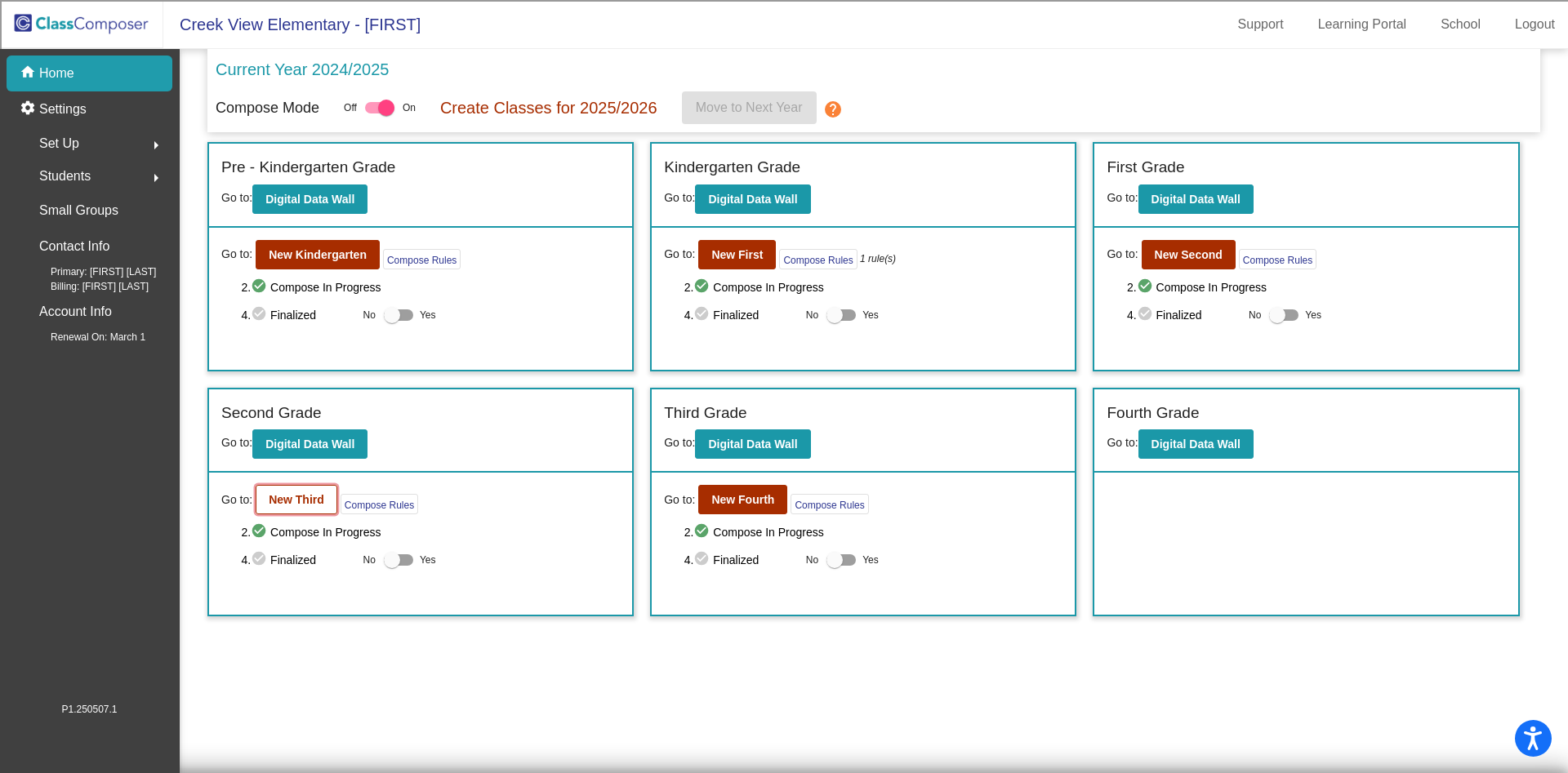 click on "New Third" 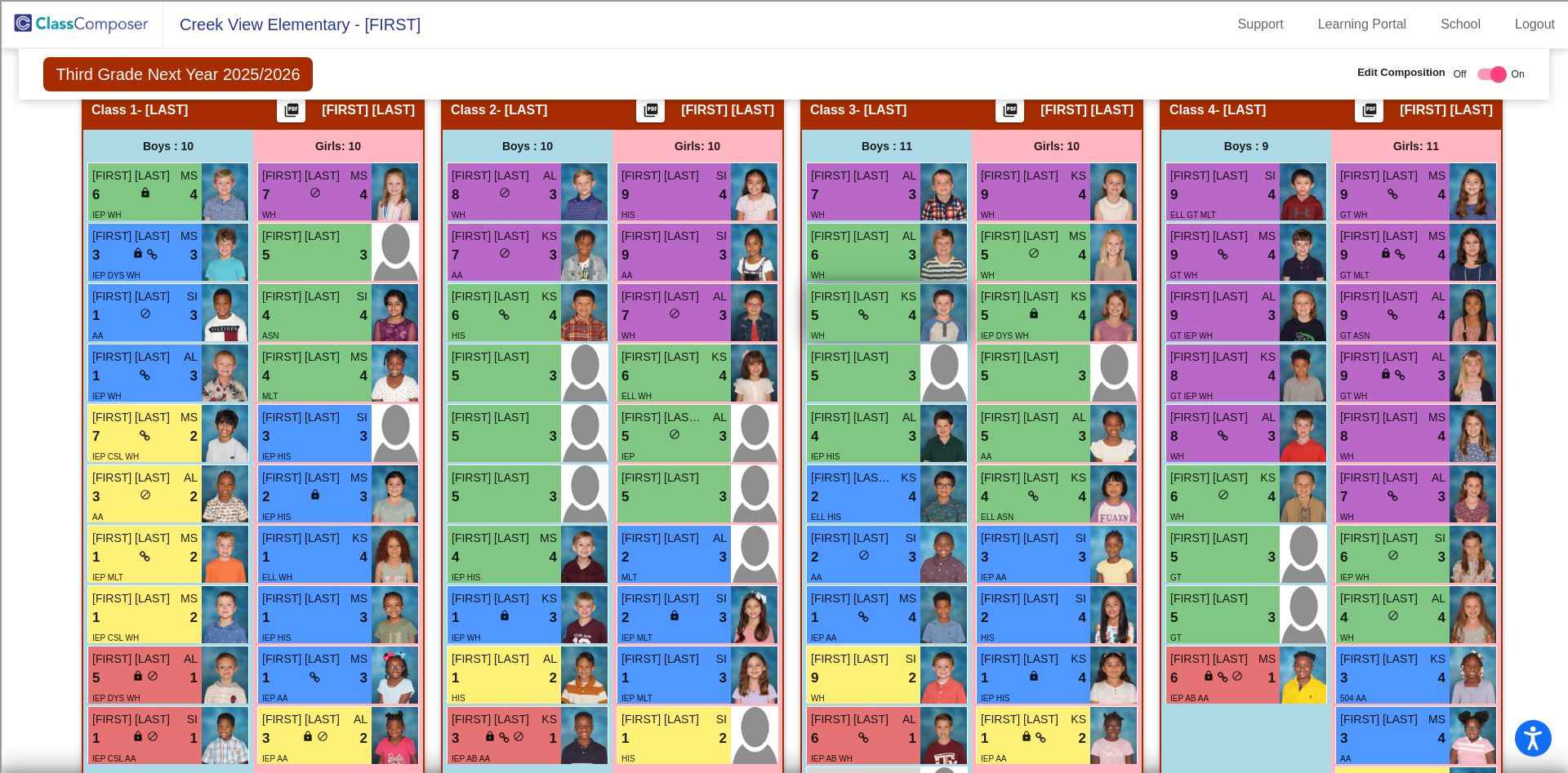 scroll, scrollTop: 0, scrollLeft: 0, axis: both 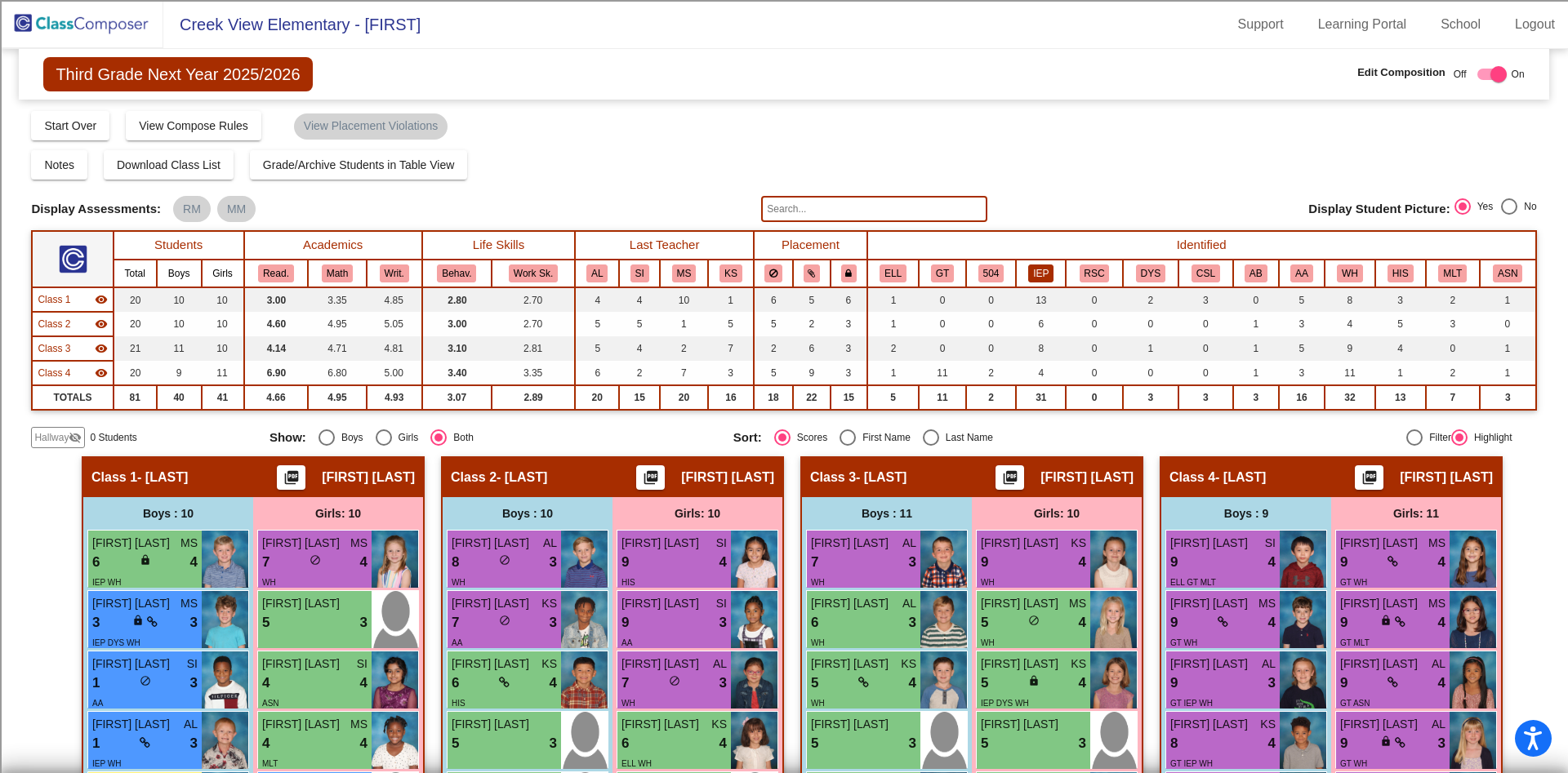 click on "IEP" 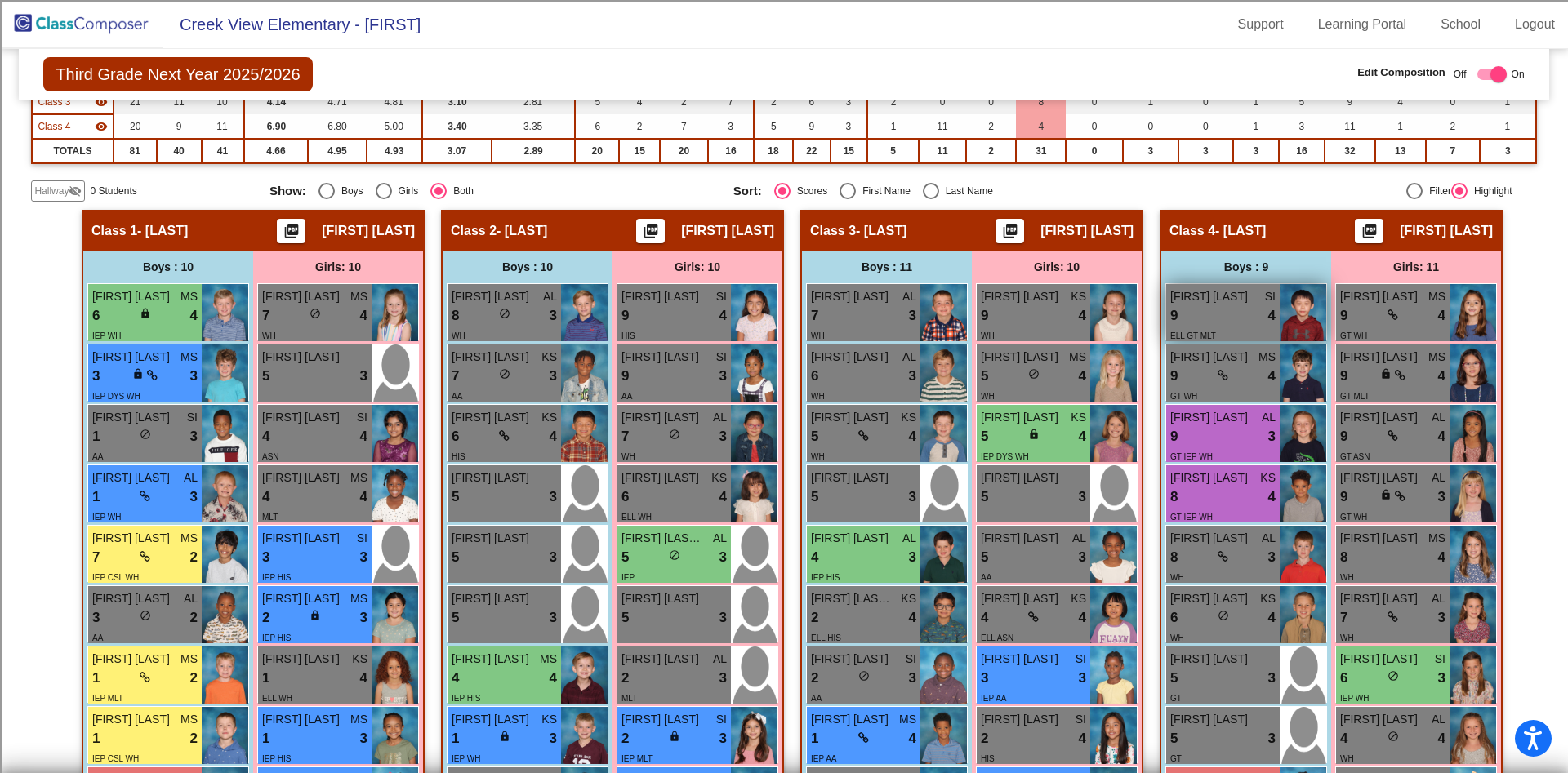 scroll, scrollTop: 367, scrollLeft: 0, axis: vertical 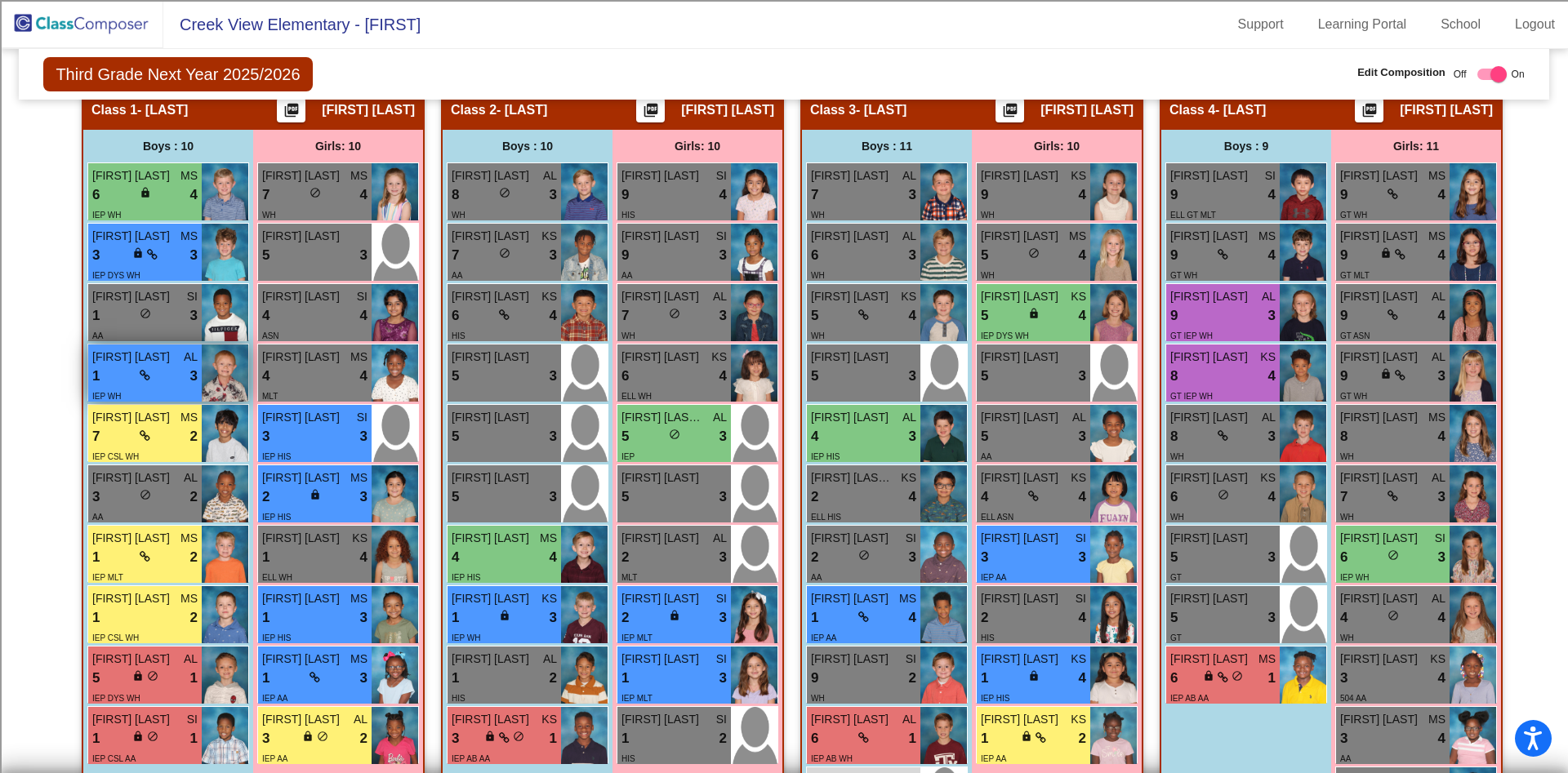 click on "IEP WH" at bounding box center (145, 395) 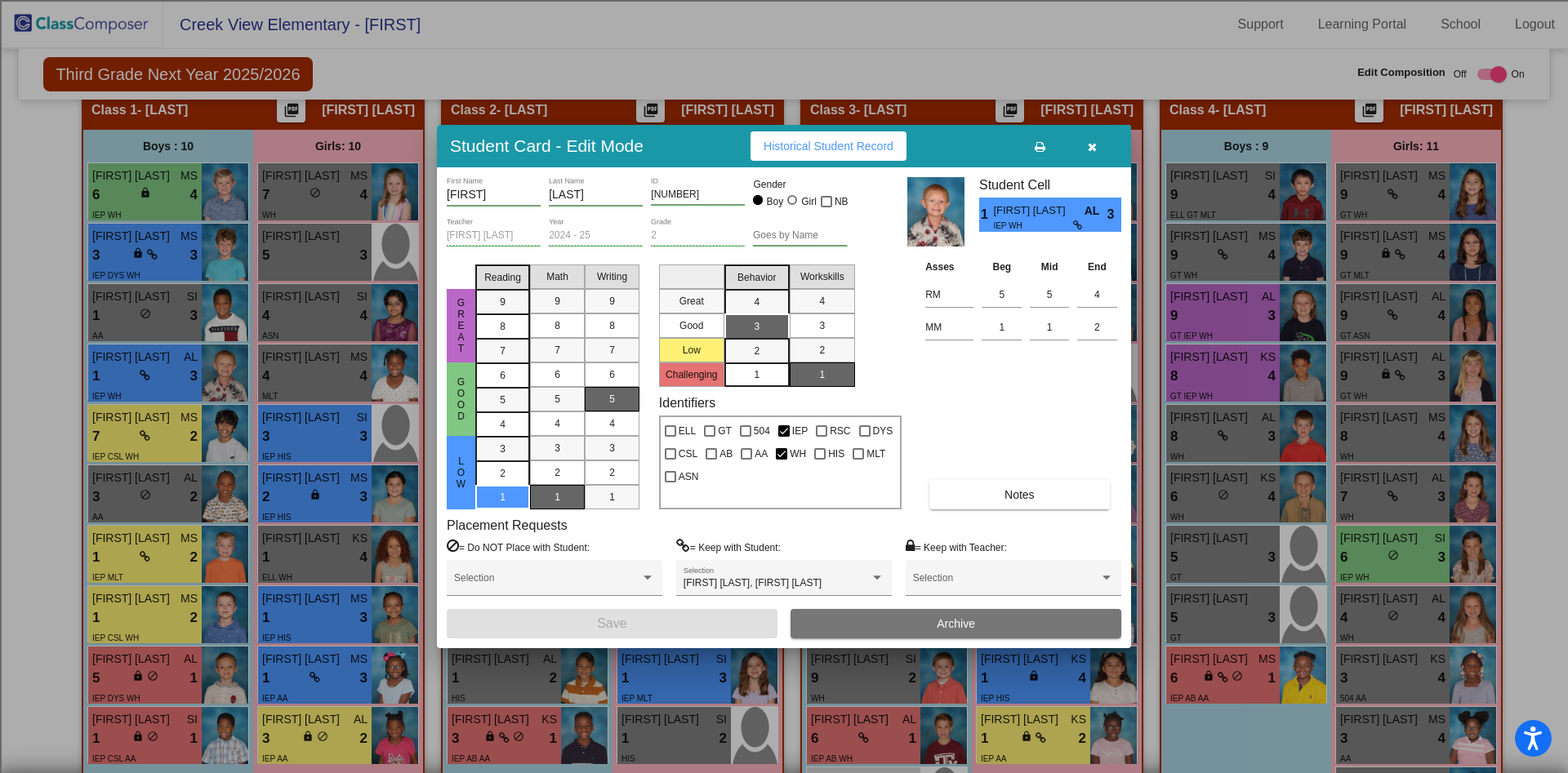 click at bounding box center (1092, 147) 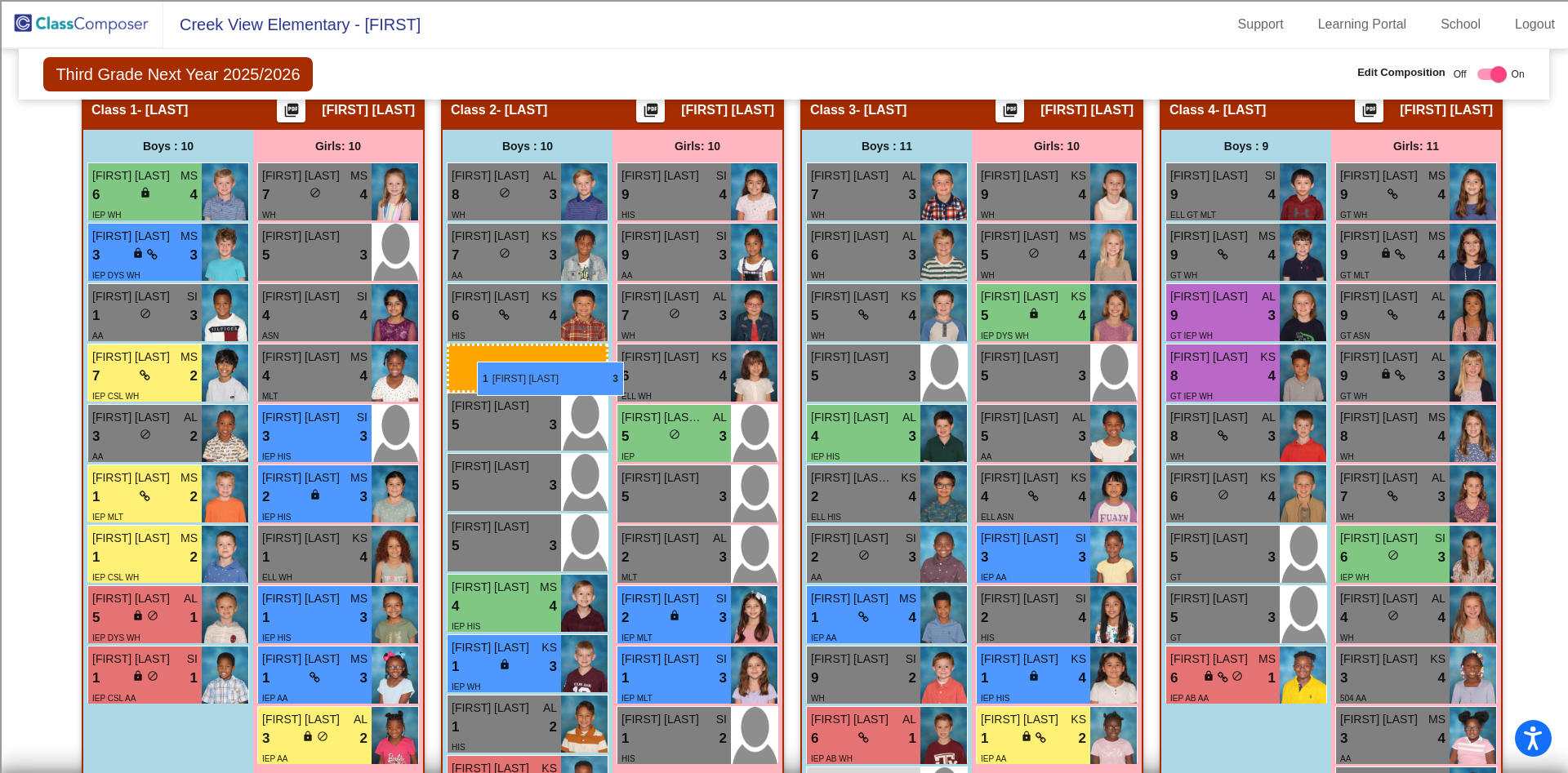 drag, startPoint x: 163, startPoint y: 374, endPoint x: 477, endPoint y: 362, distance: 314.22922 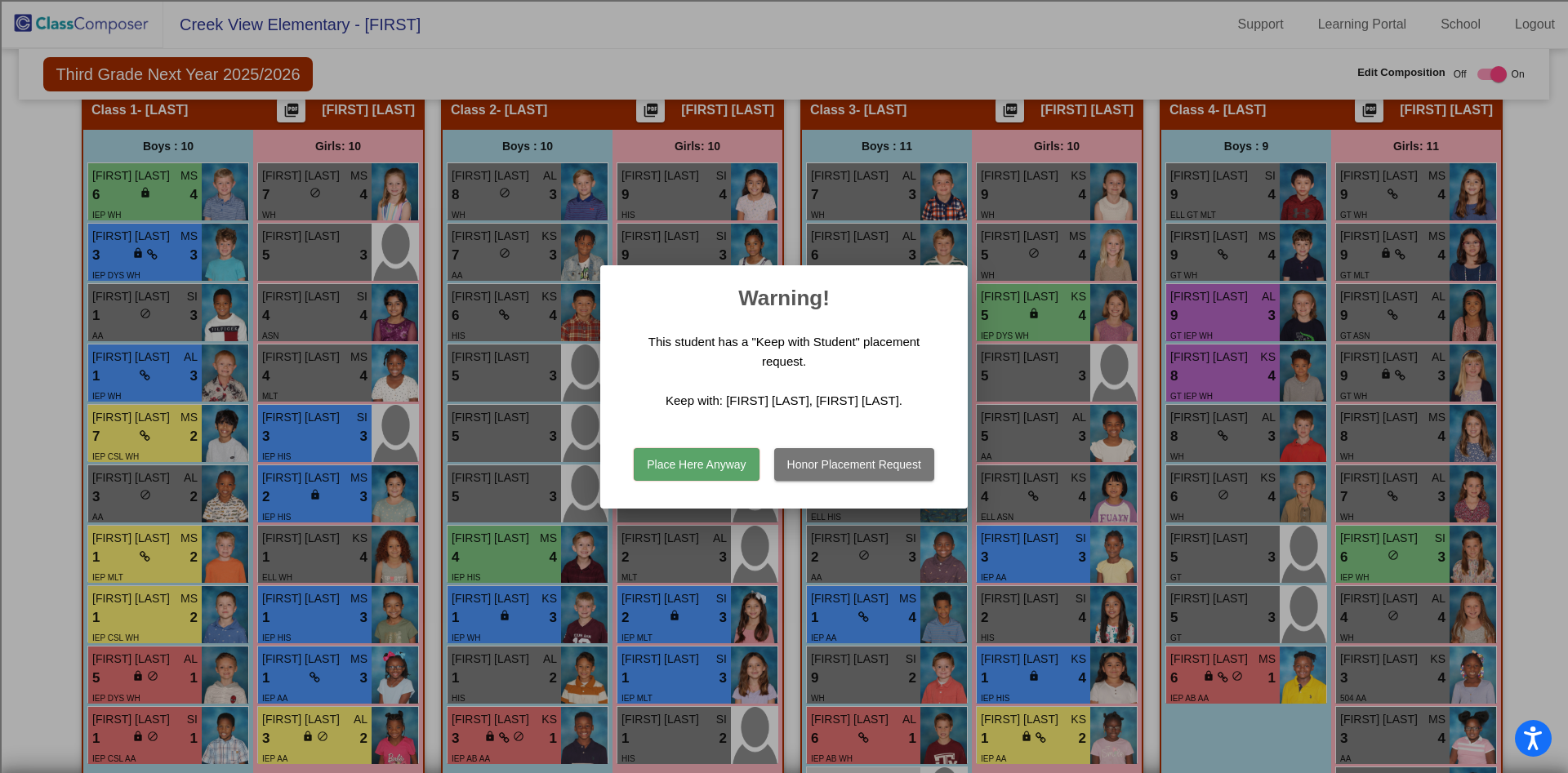 click on "Place Here Anyway" at bounding box center (696, 464) 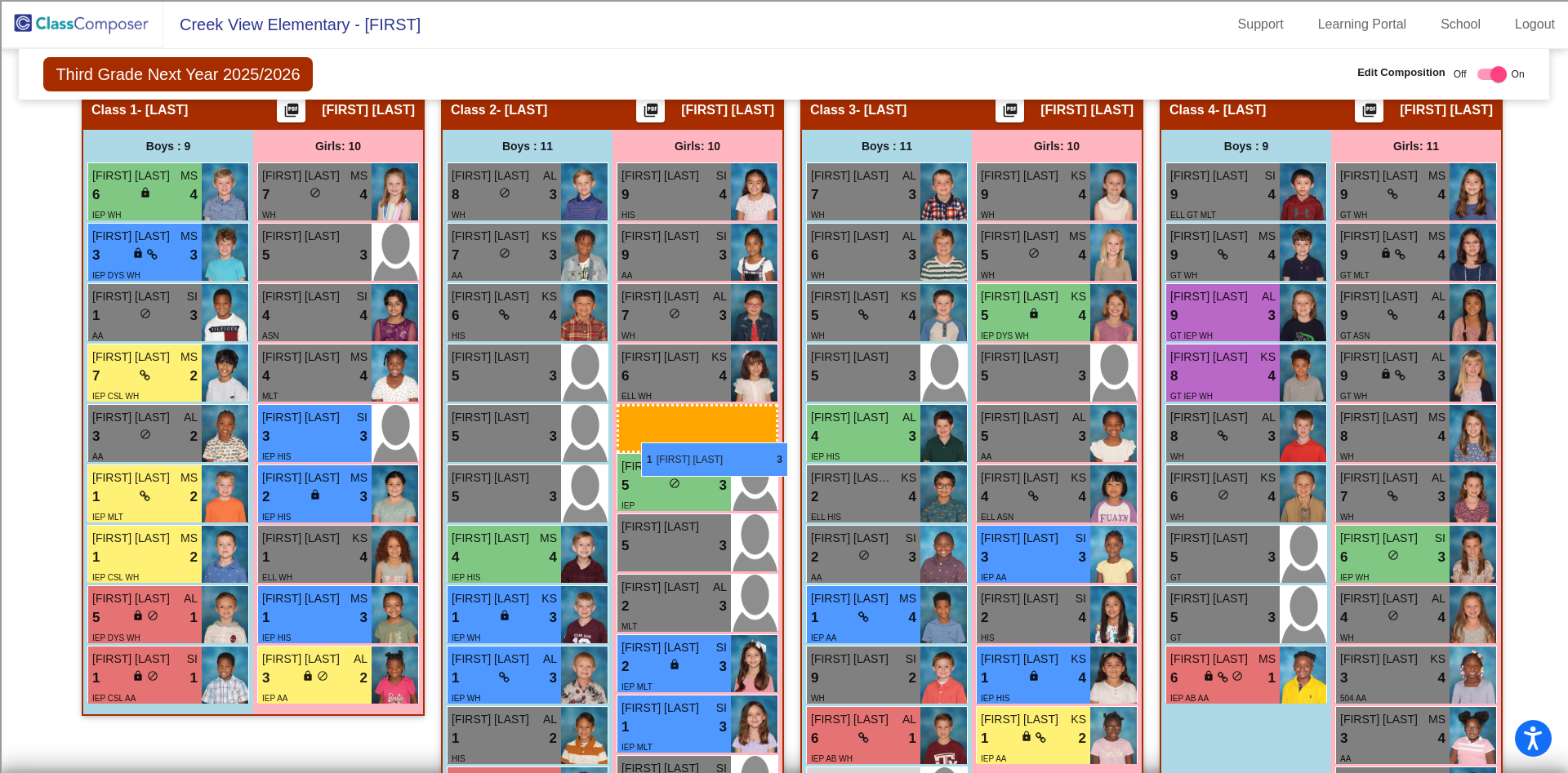 drag, startPoint x: 284, startPoint y: 674, endPoint x: 640, endPoint y: 441, distance: 425.4703 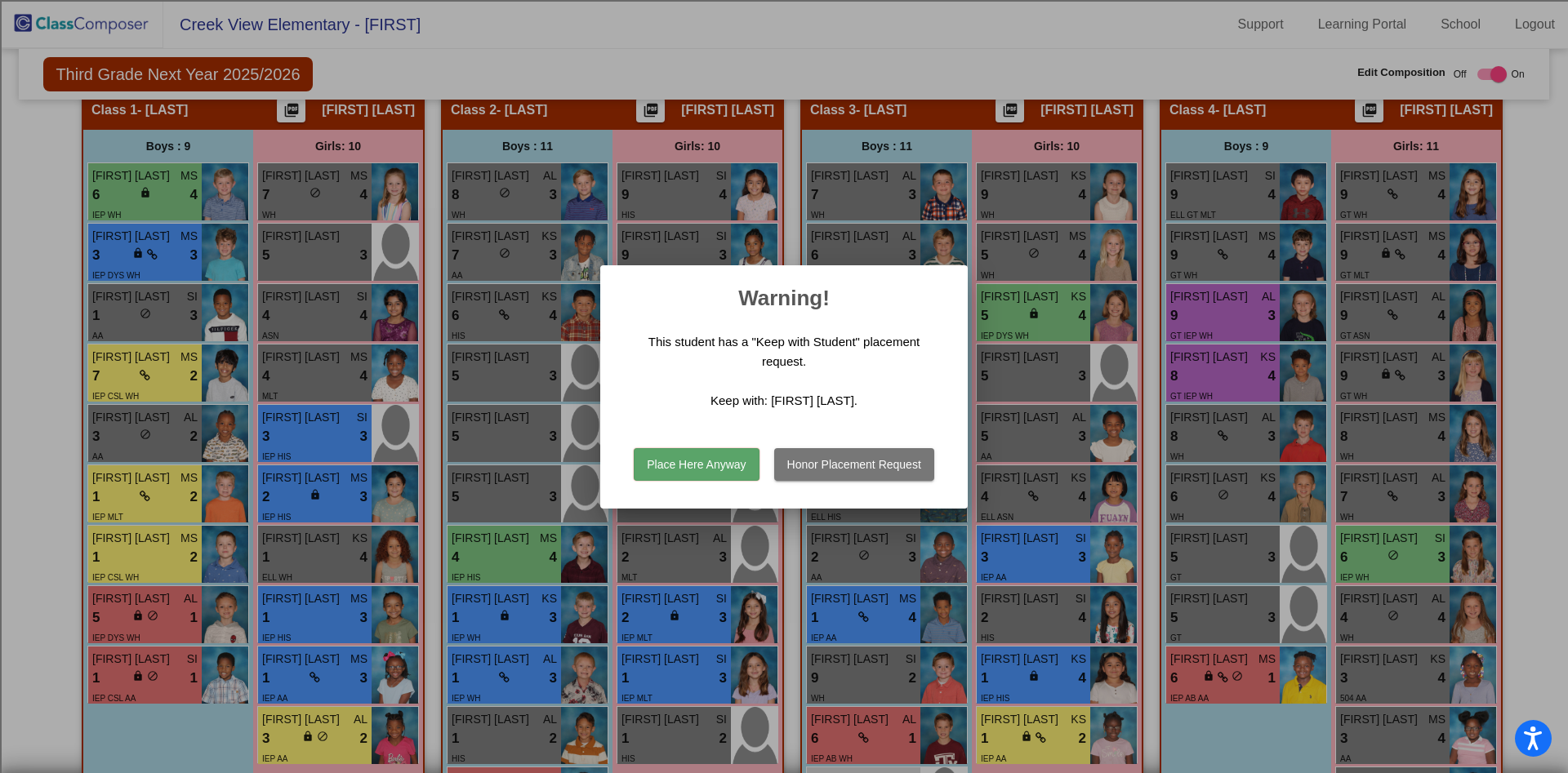 click on "Place Here Anyway" at bounding box center (696, 464) 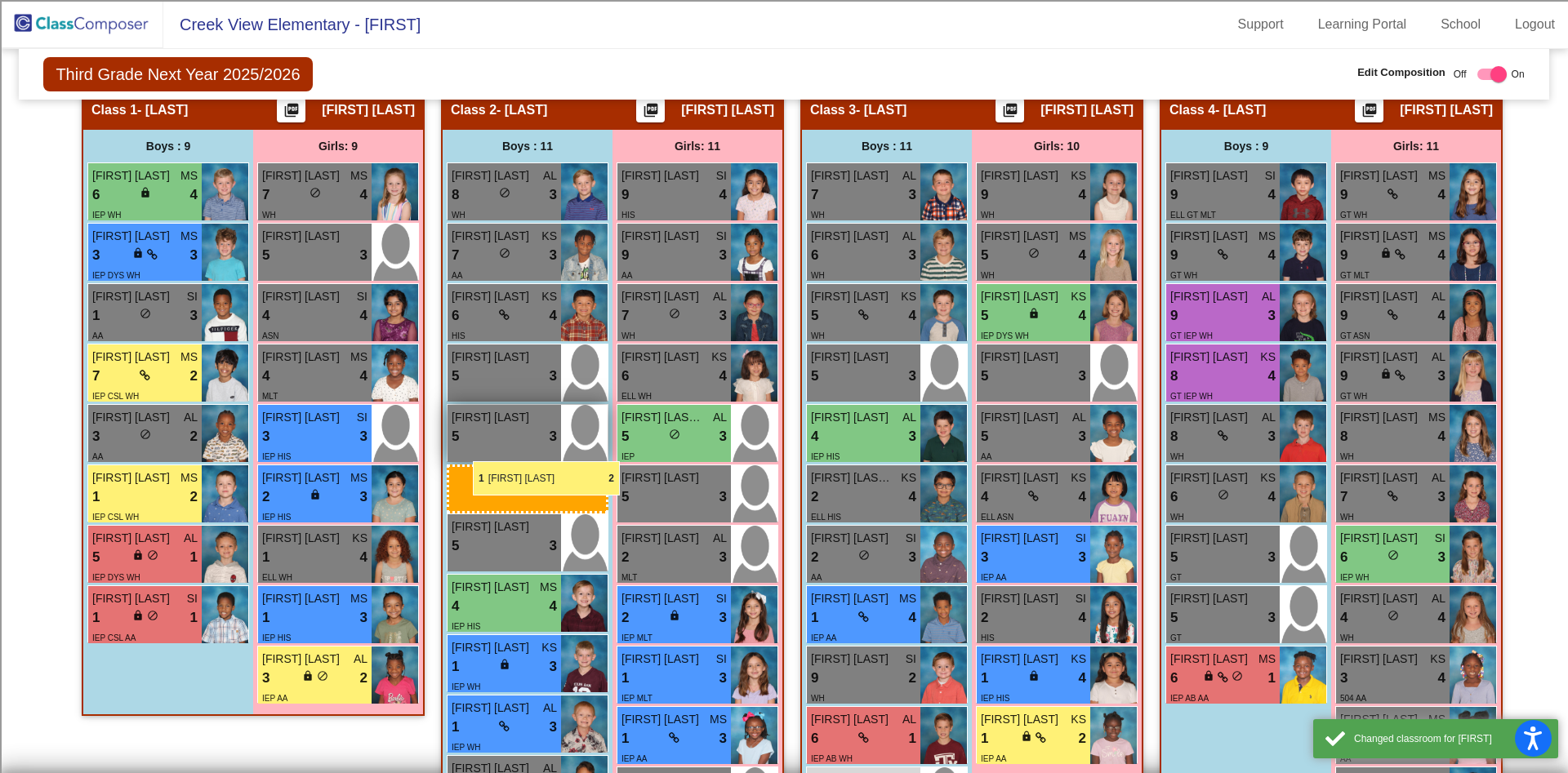 drag, startPoint x: 173, startPoint y: 488, endPoint x: 473, endPoint y: 460, distance: 301.30383 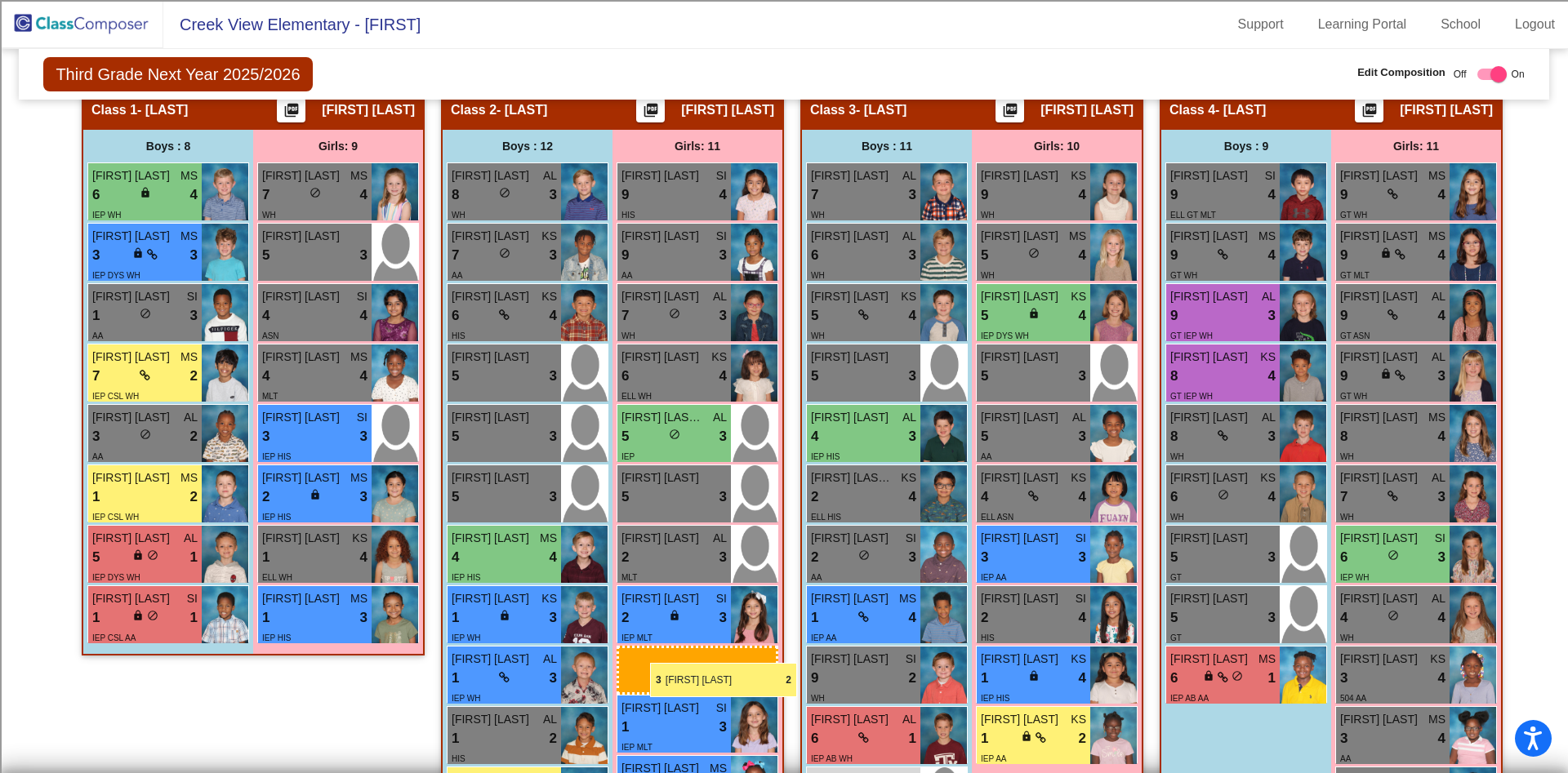 drag, startPoint x: 323, startPoint y: 673, endPoint x: 648, endPoint y: 660, distance: 325.2599 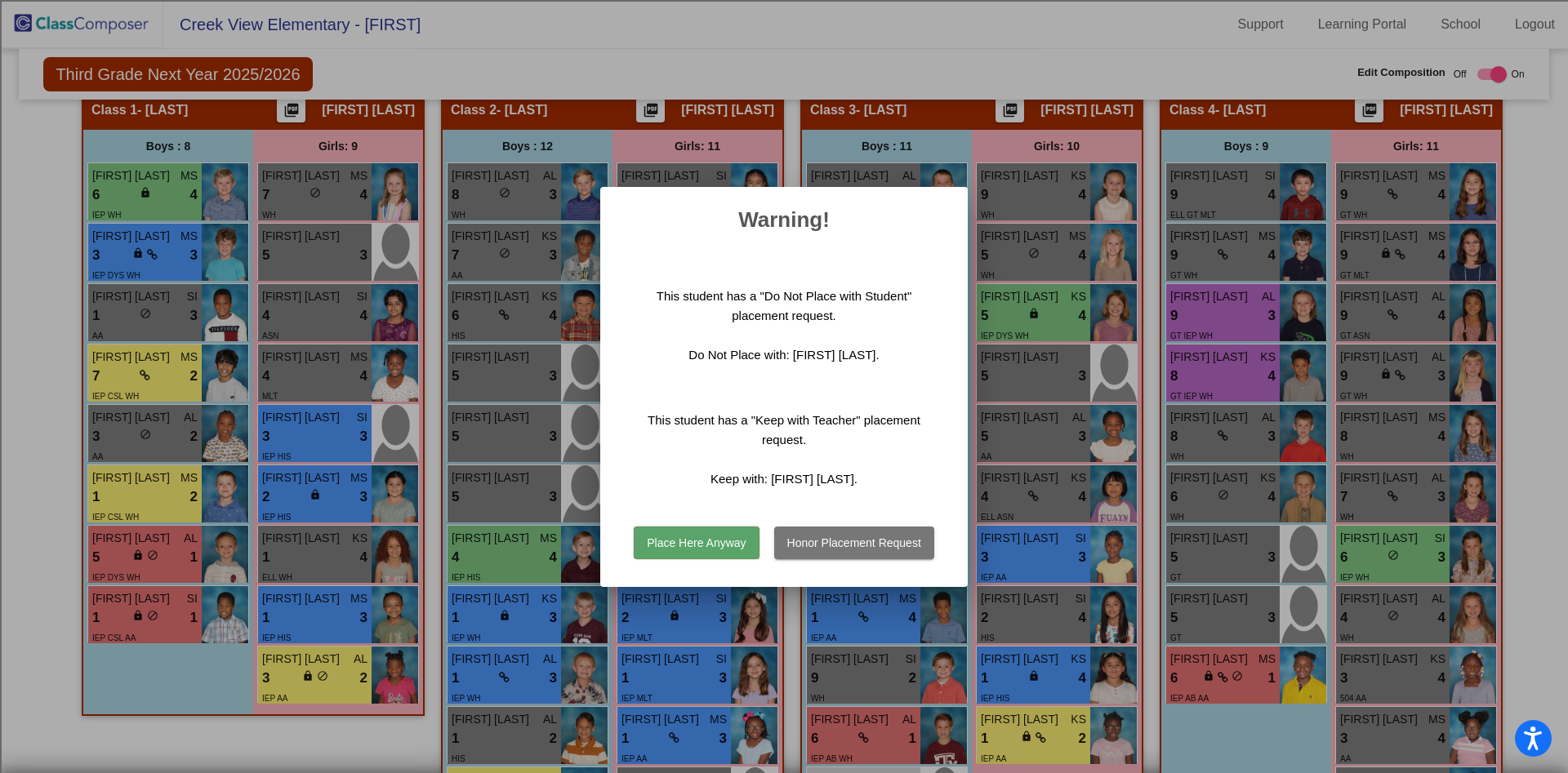 click on "Place Here Anyway" at bounding box center (696, 543) 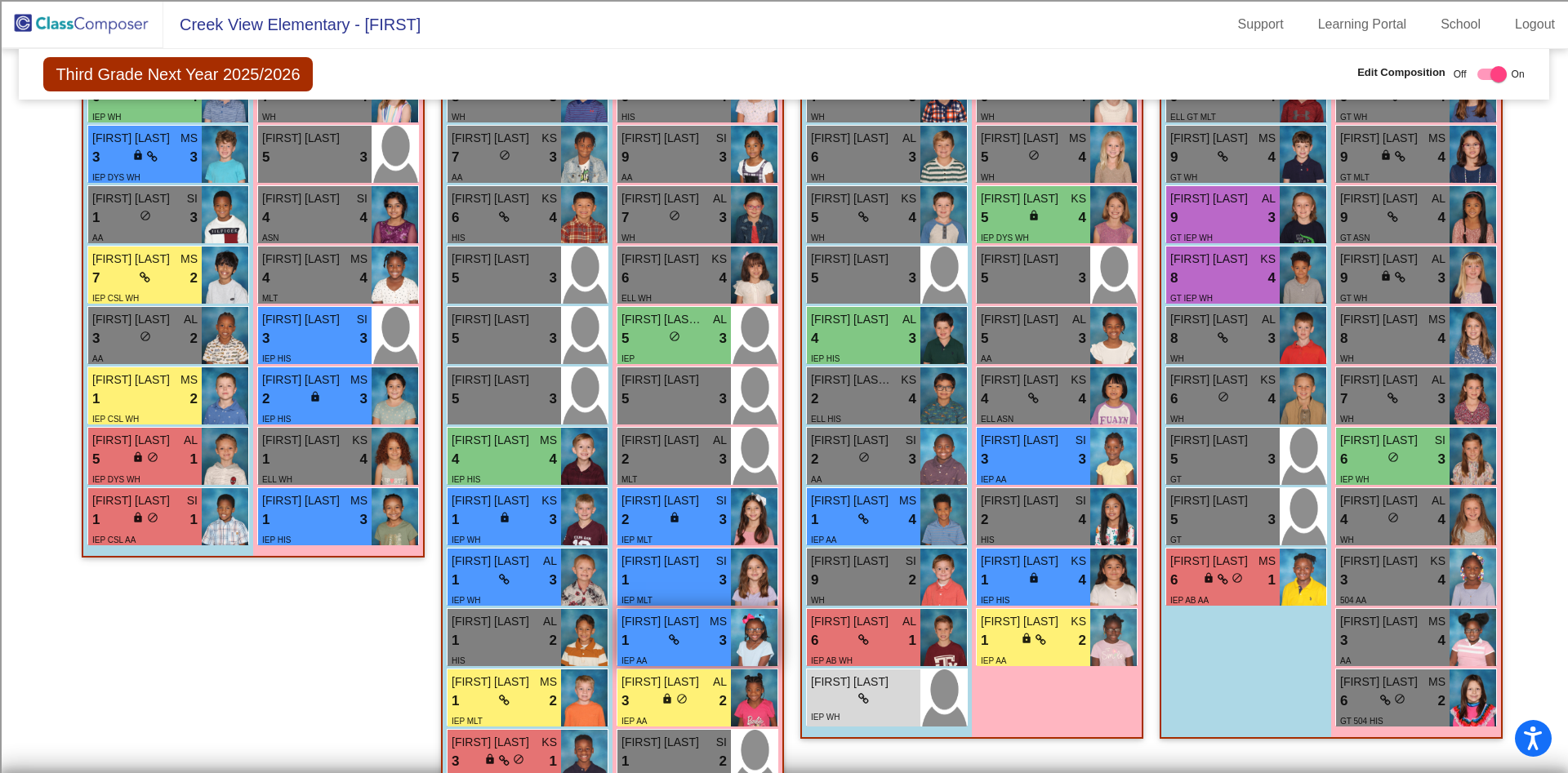 scroll, scrollTop: 508, scrollLeft: 0, axis: vertical 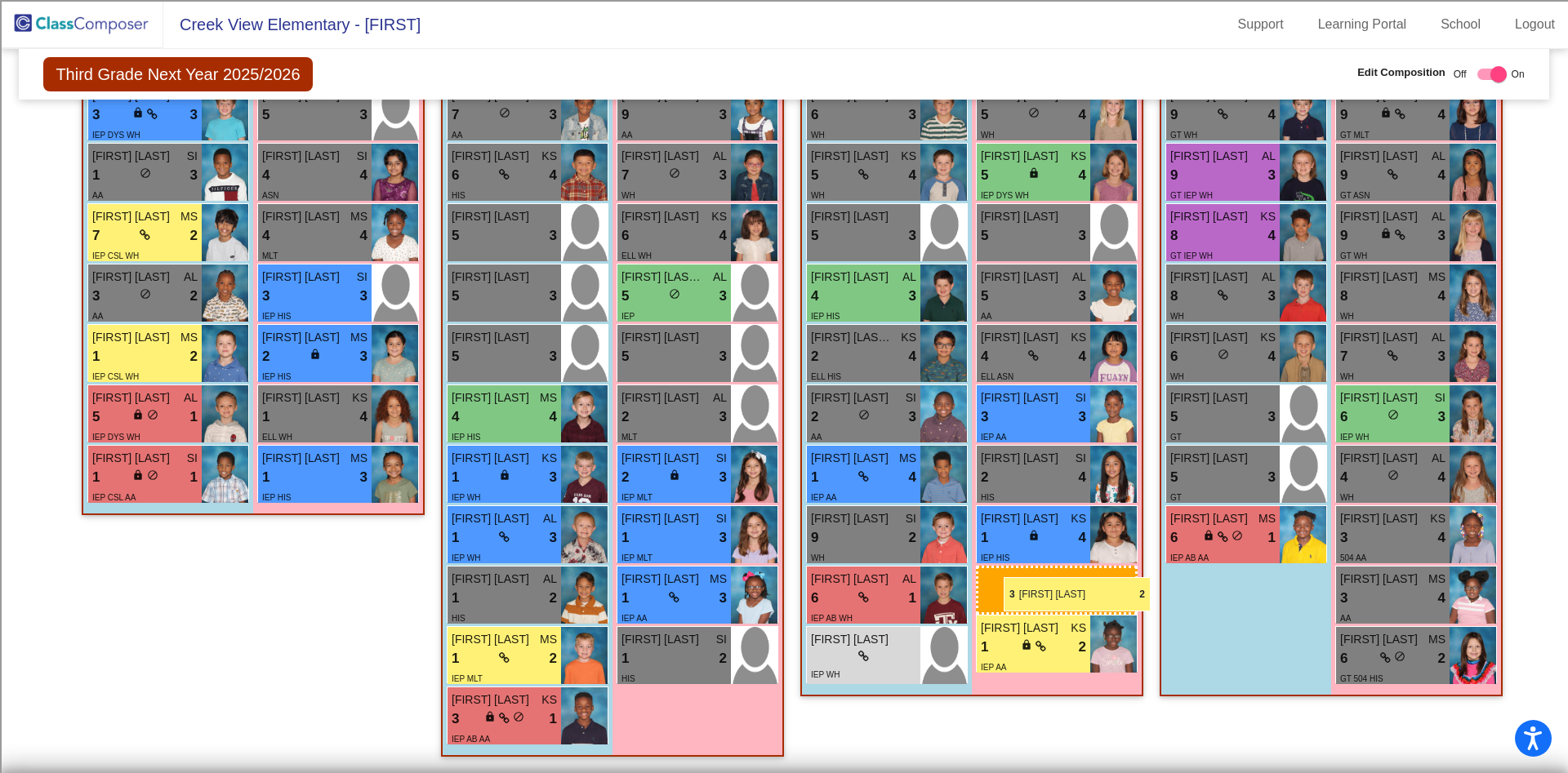 drag, startPoint x: 697, startPoint y: 653, endPoint x: 1004, endPoint y: 577, distance: 316.2673 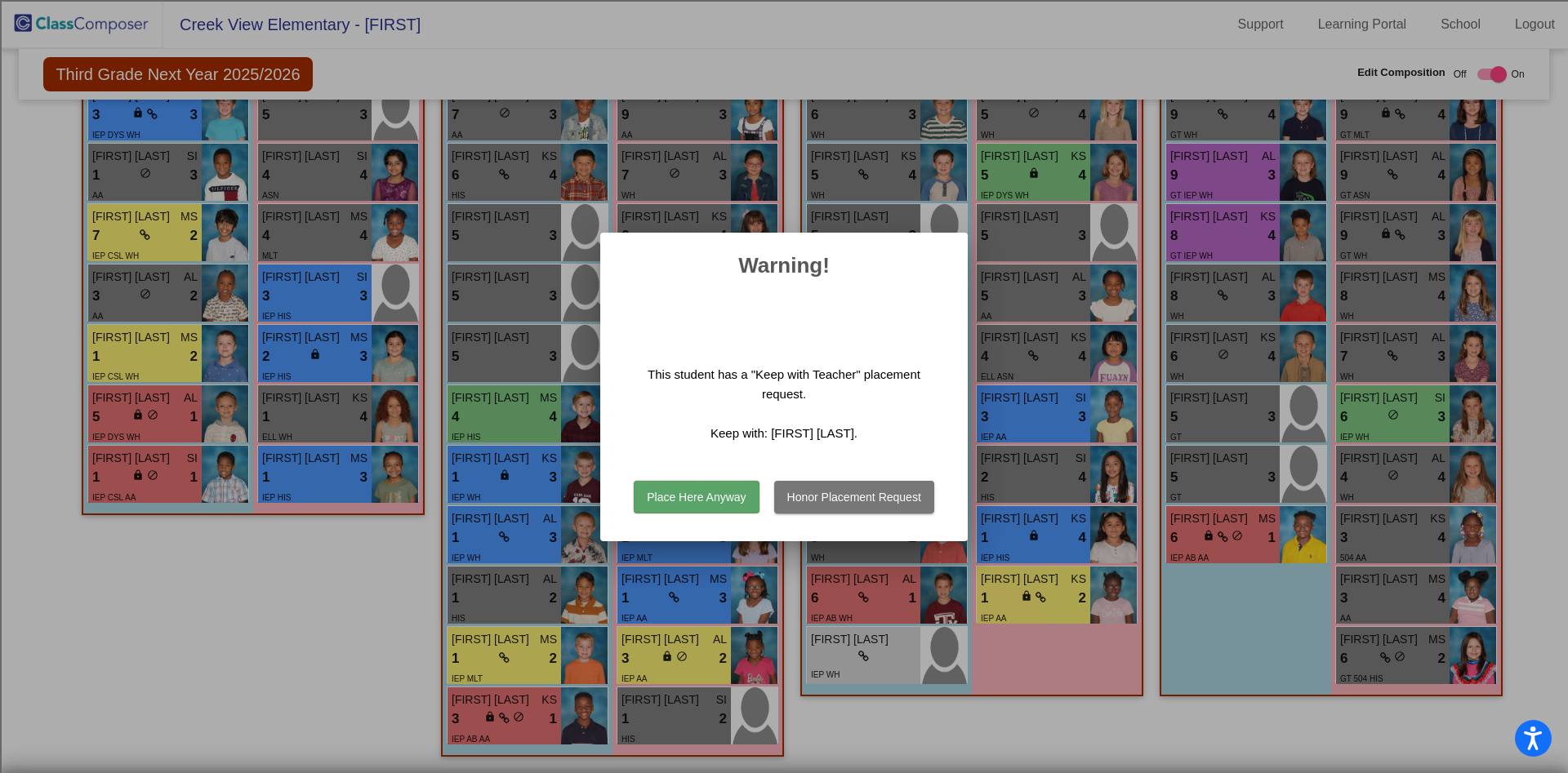 click on "Place Here Anyway" at bounding box center [696, 497] 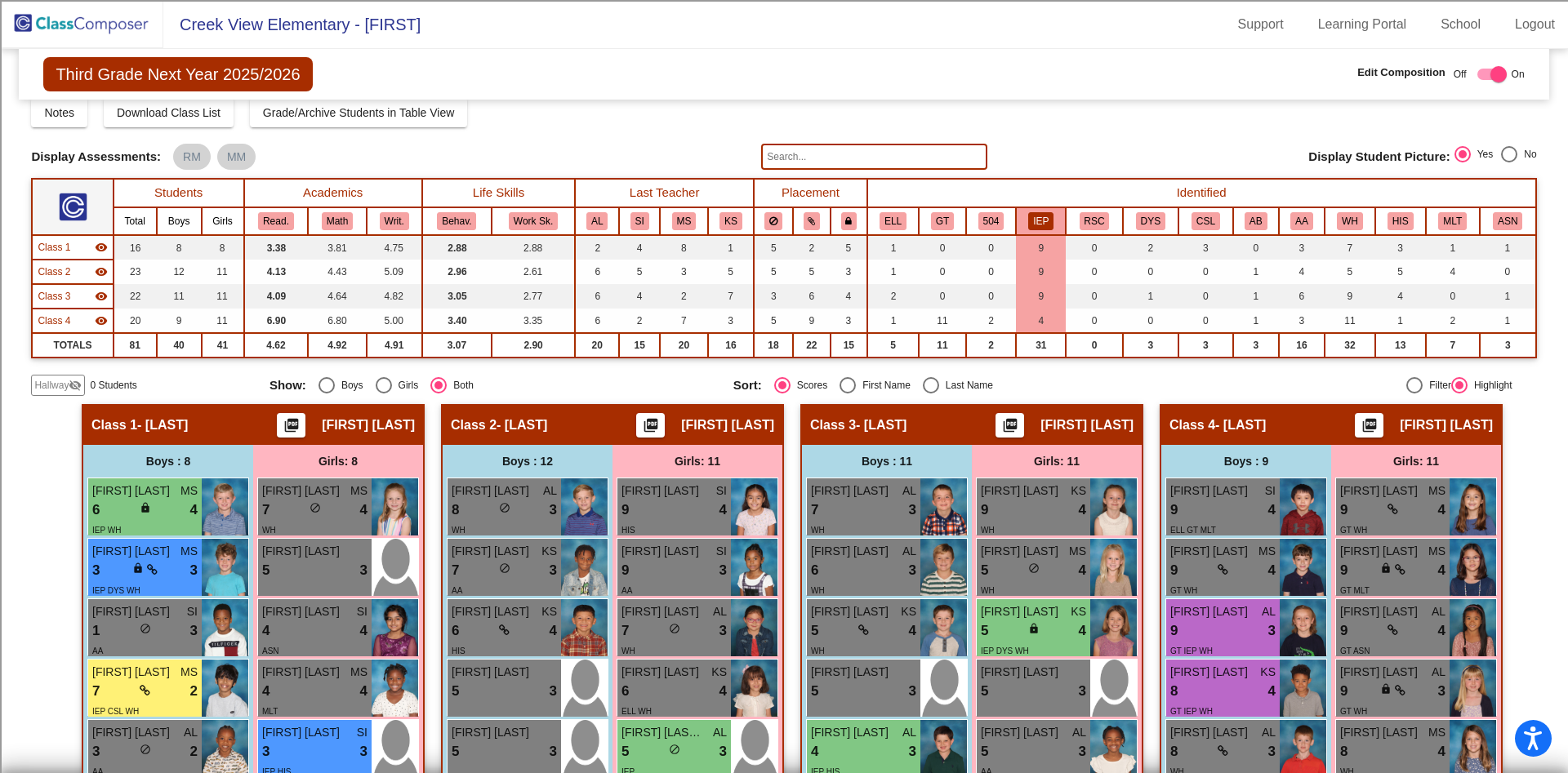 scroll, scrollTop: 0, scrollLeft: 0, axis: both 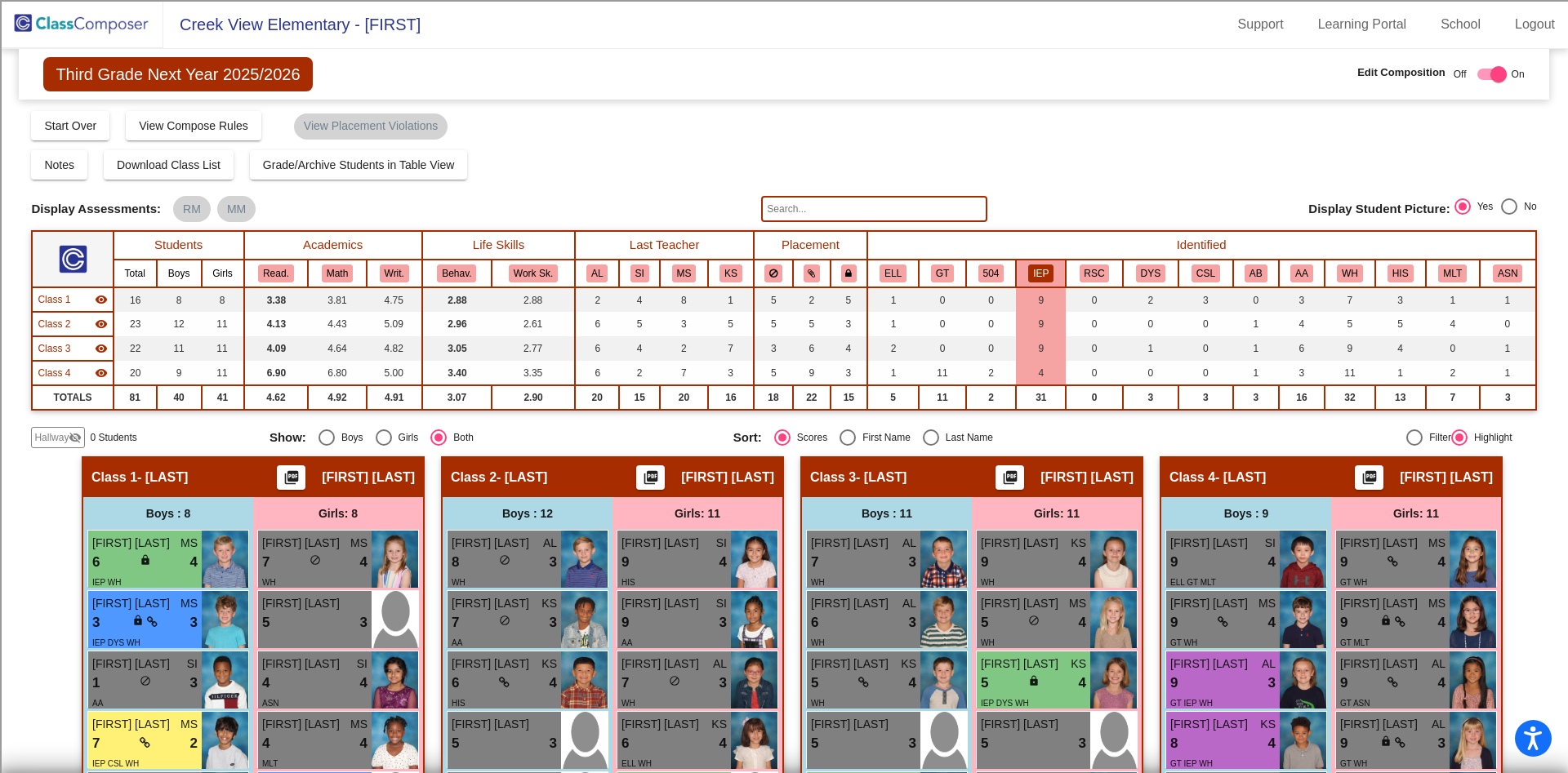 click 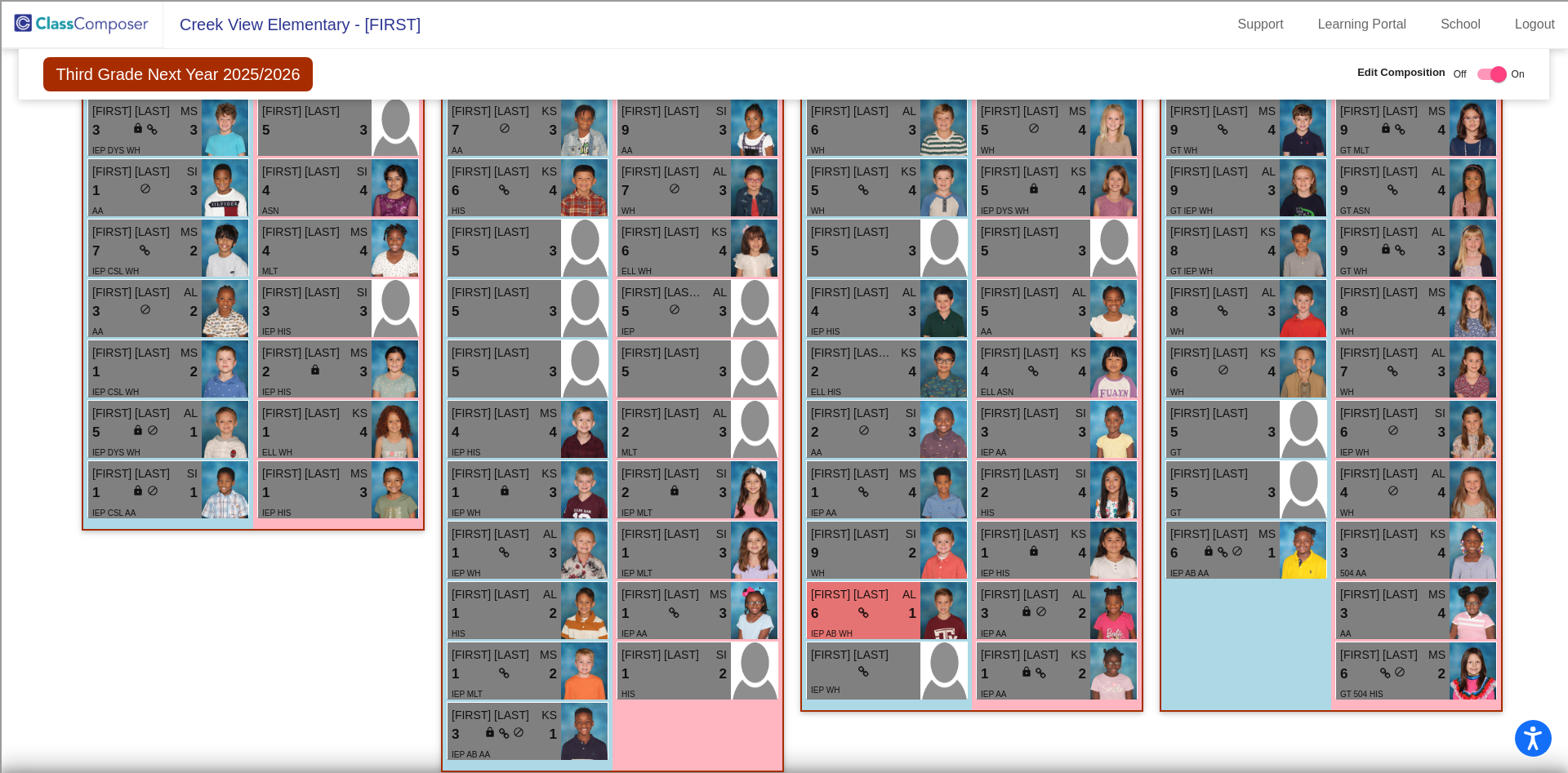 scroll, scrollTop: 508, scrollLeft: 0, axis: vertical 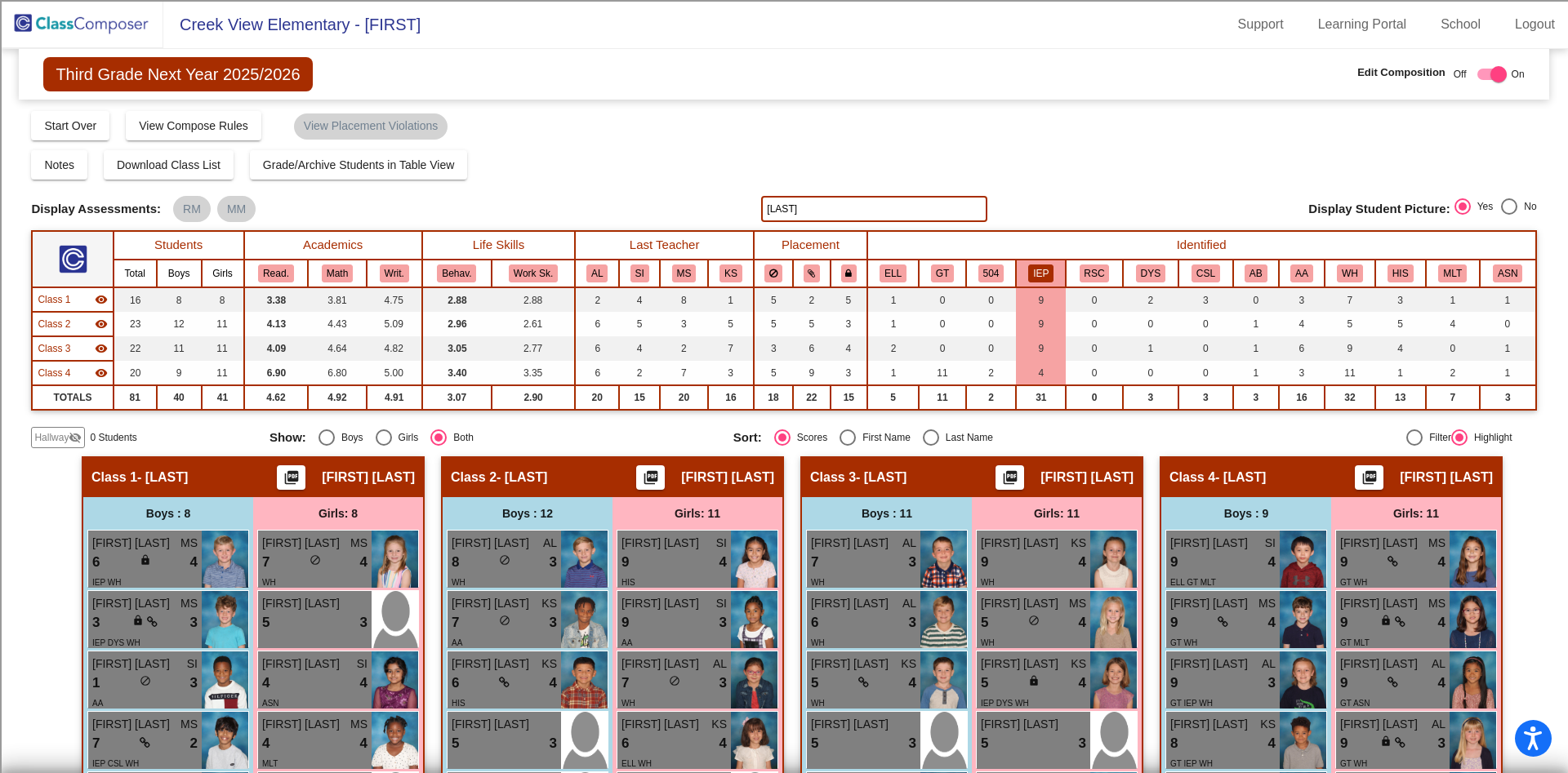 drag, startPoint x: 823, startPoint y: 206, endPoint x: 646, endPoint y: 200, distance: 177.10167 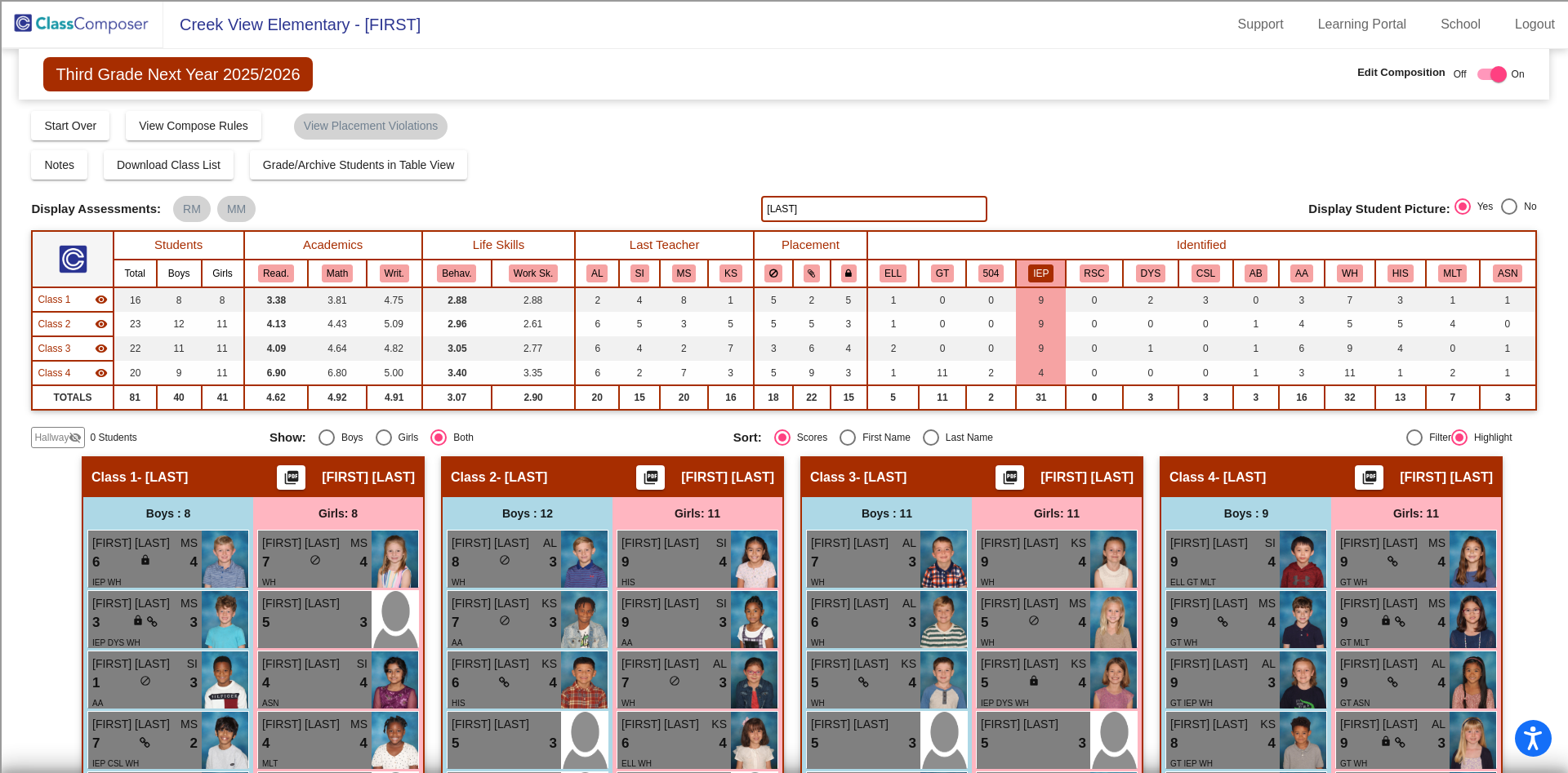 type on "i" 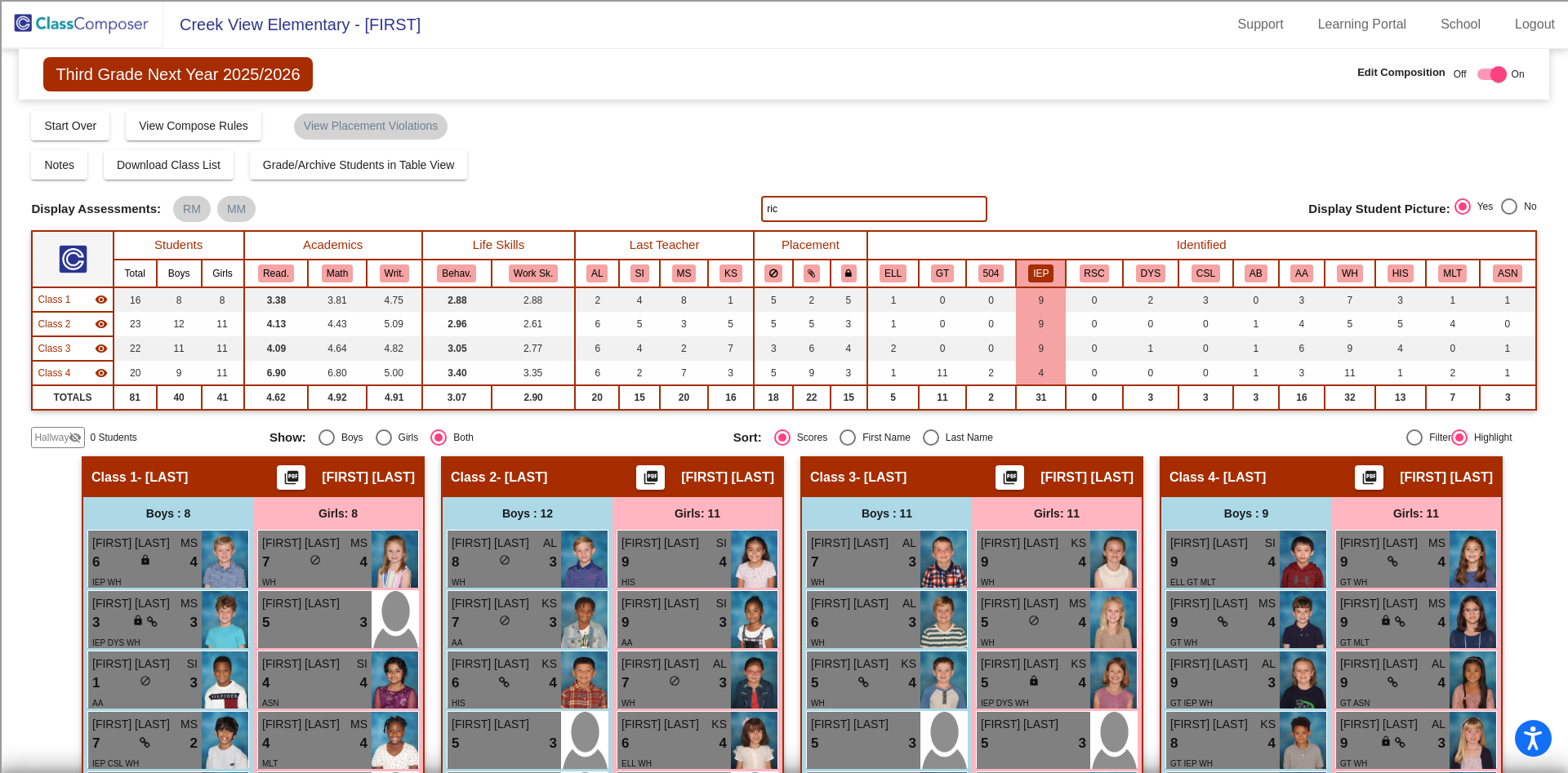 type on "[LAST]" 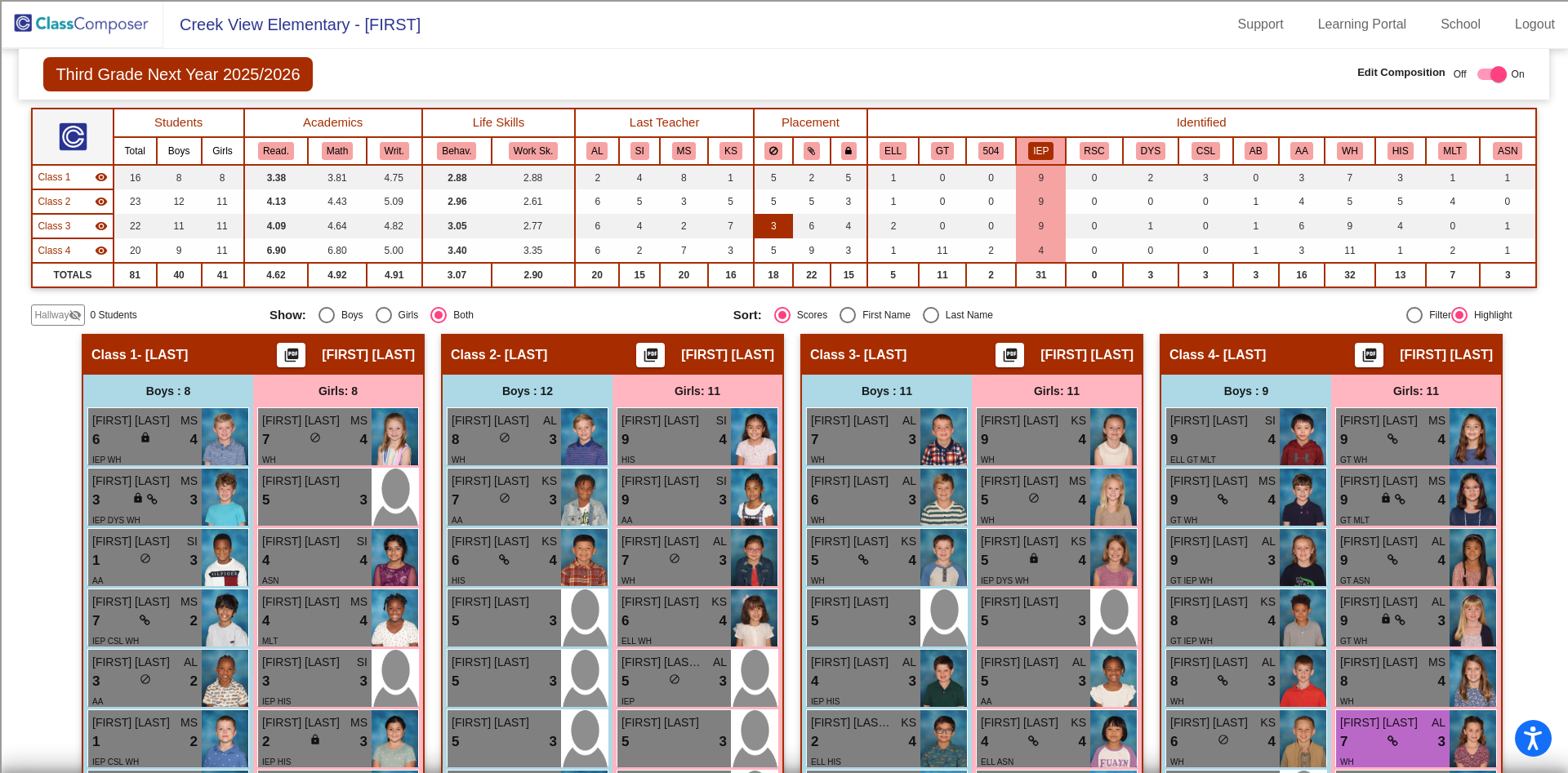 scroll, scrollTop: 0, scrollLeft: 0, axis: both 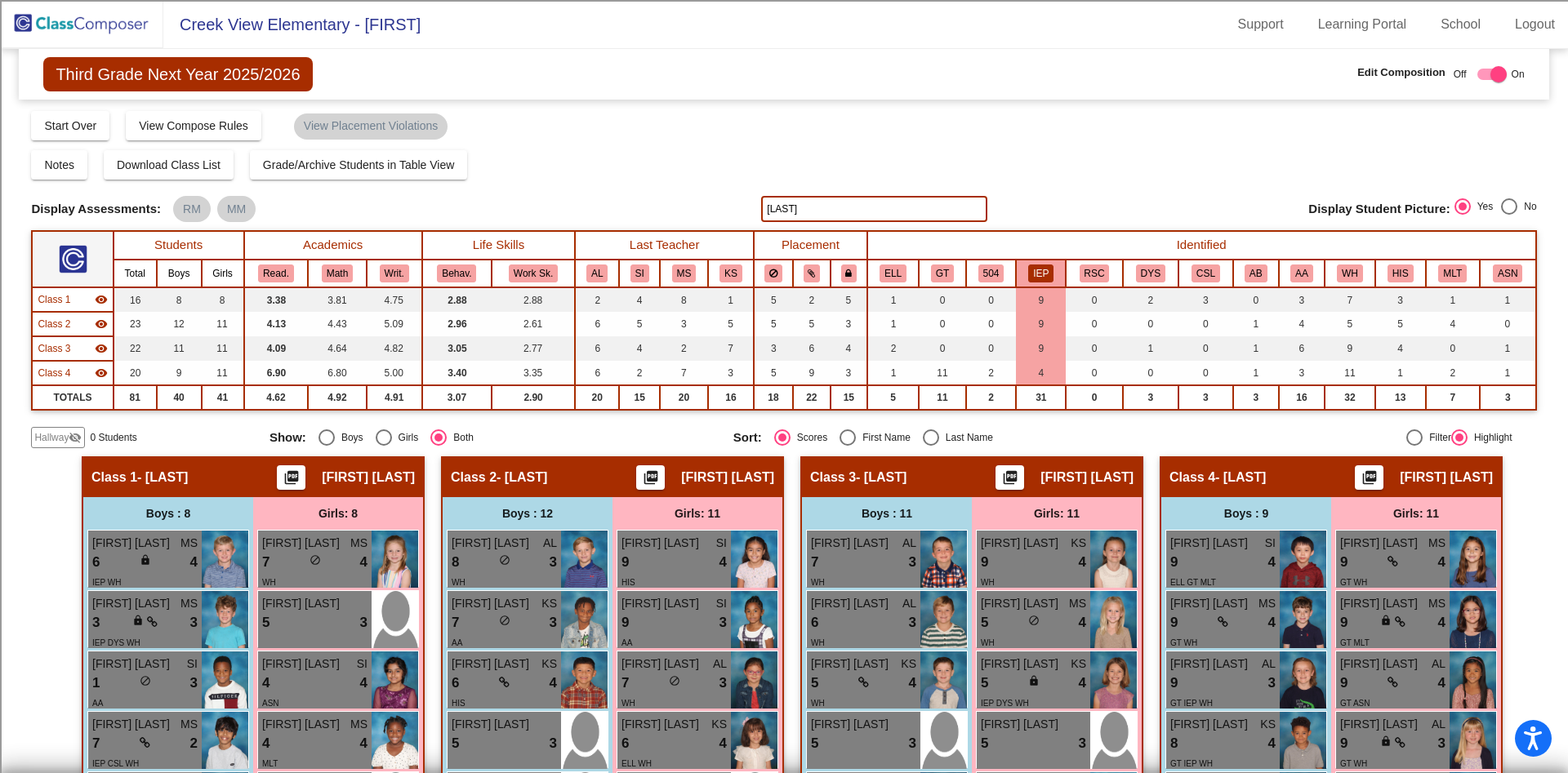 drag, startPoint x: 799, startPoint y: 212, endPoint x: 760, endPoint y: 213, distance: 39.012818 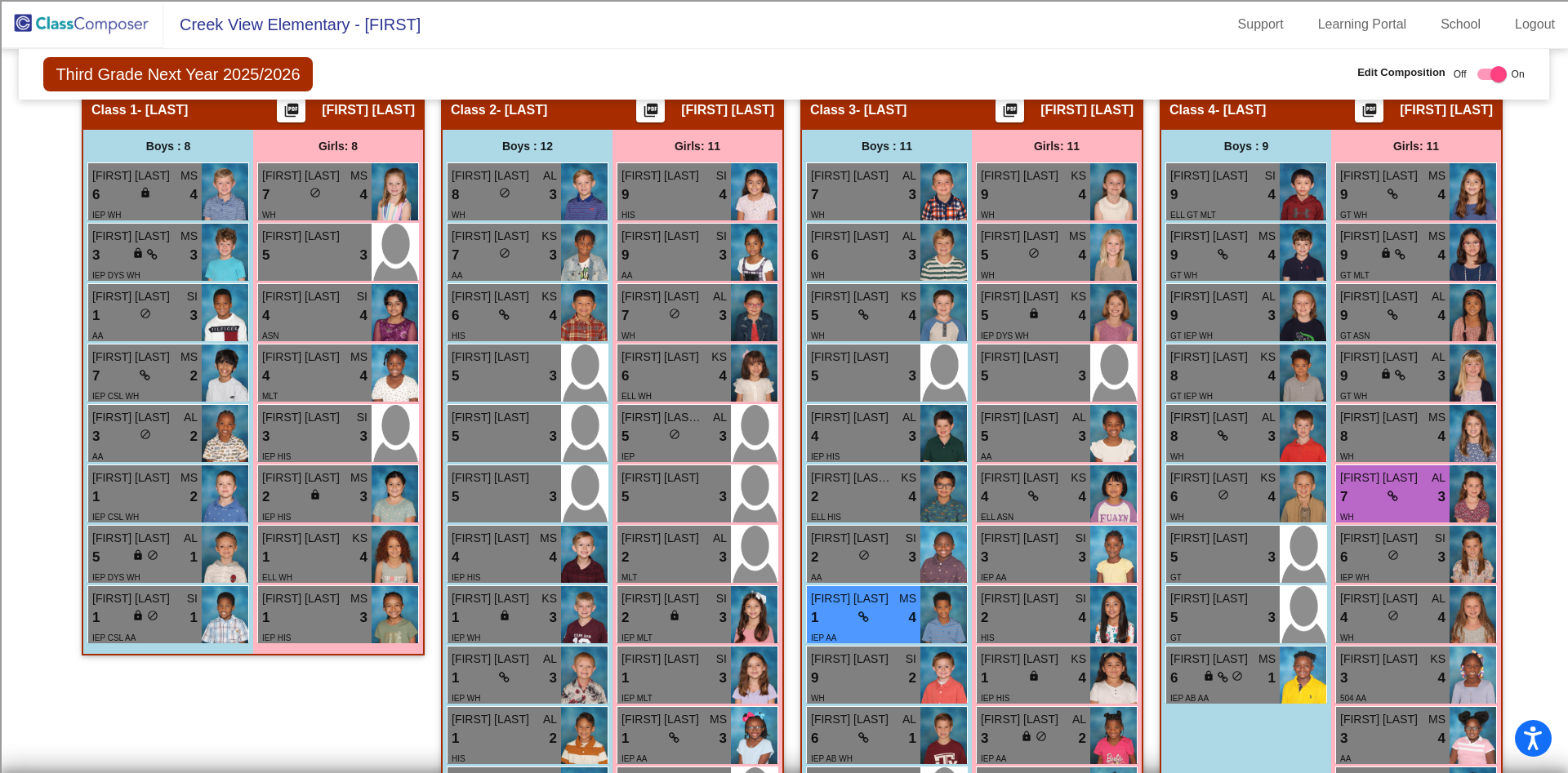 scroll, scrollTop: 0, scrollLeft: 0, axis: both 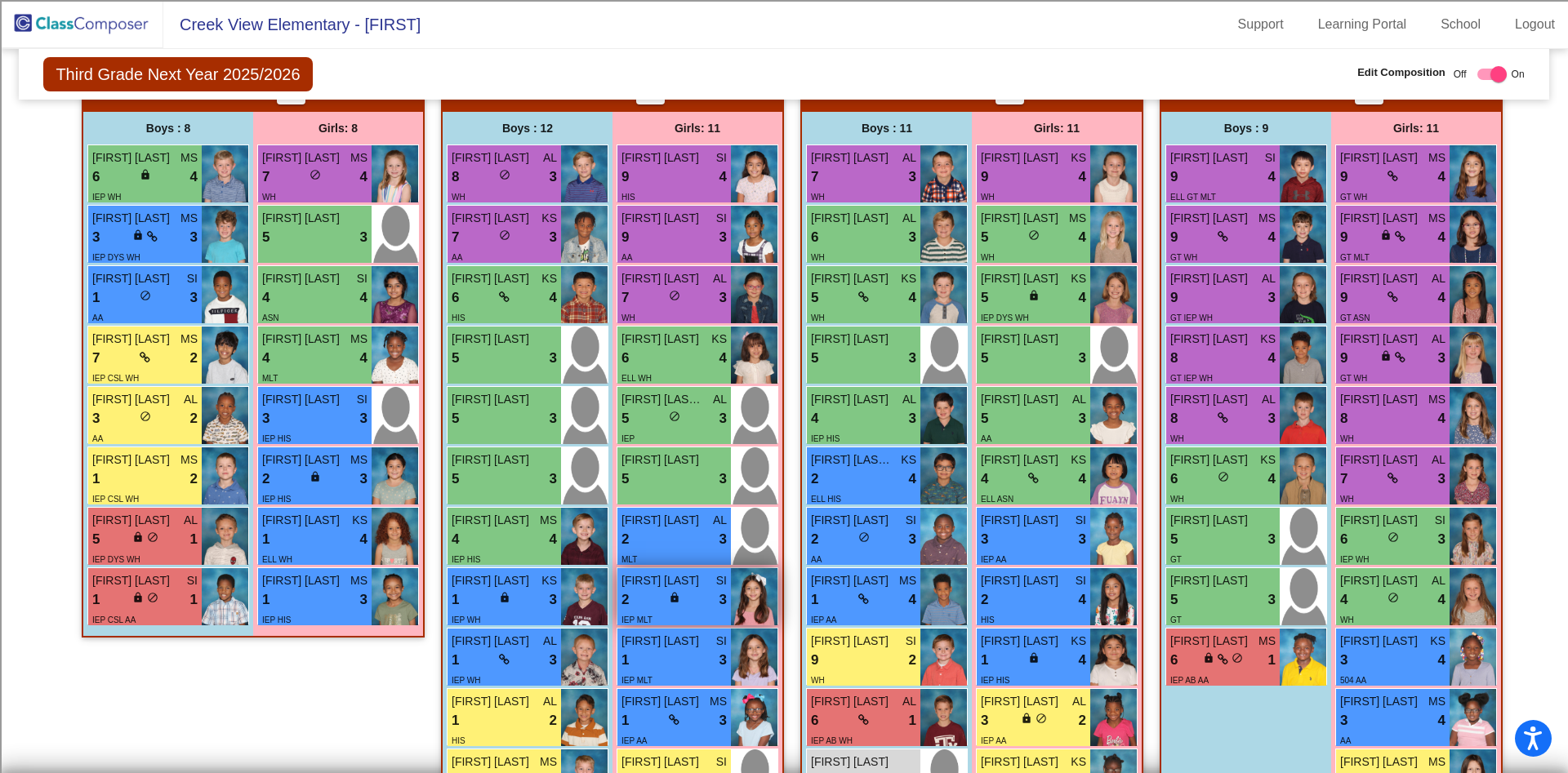 type 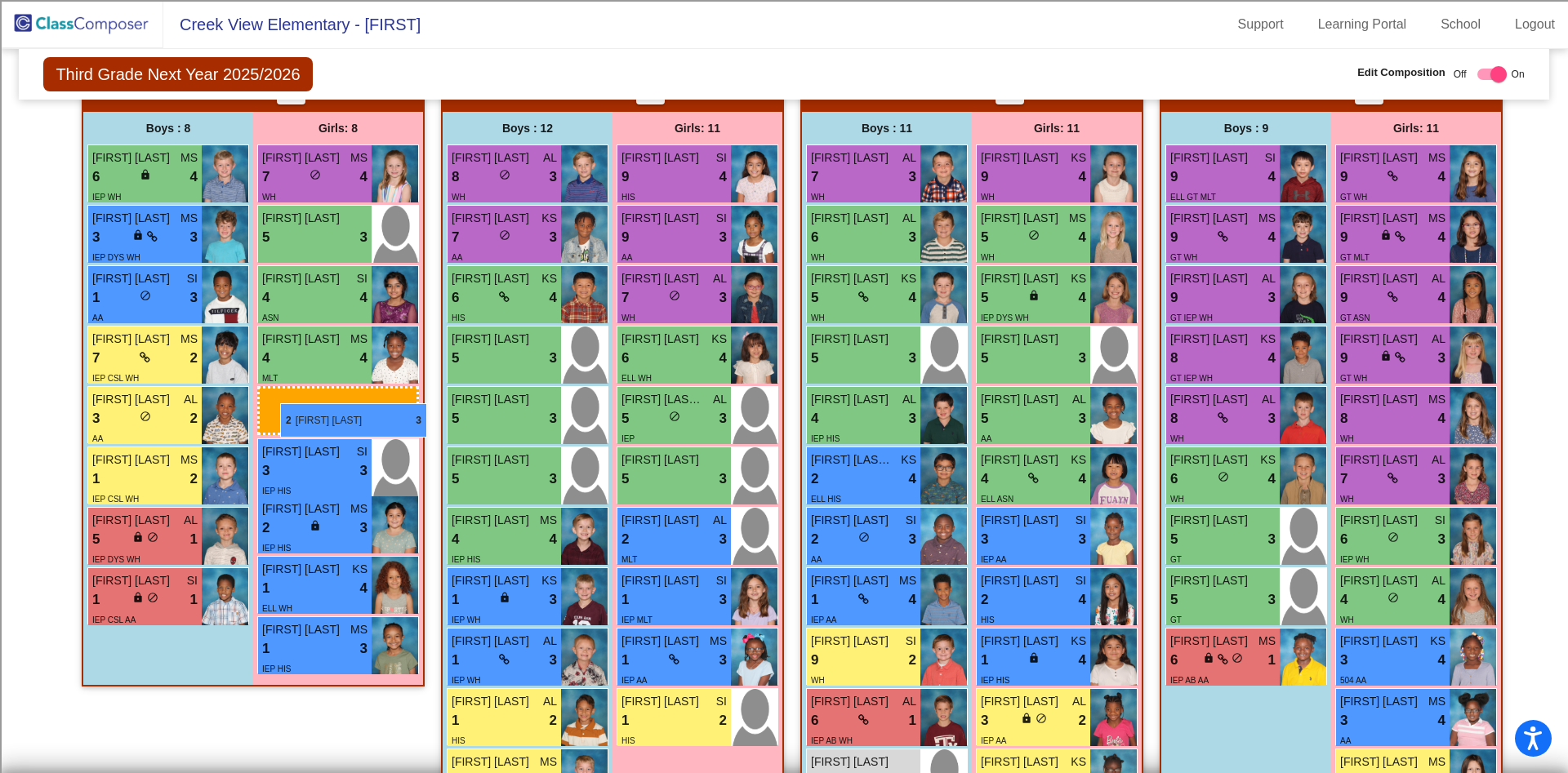 drag, startPoint x: 704, startPoint y: 606, endPoint x: 277, endPoint y: 402, distance: 473.22827 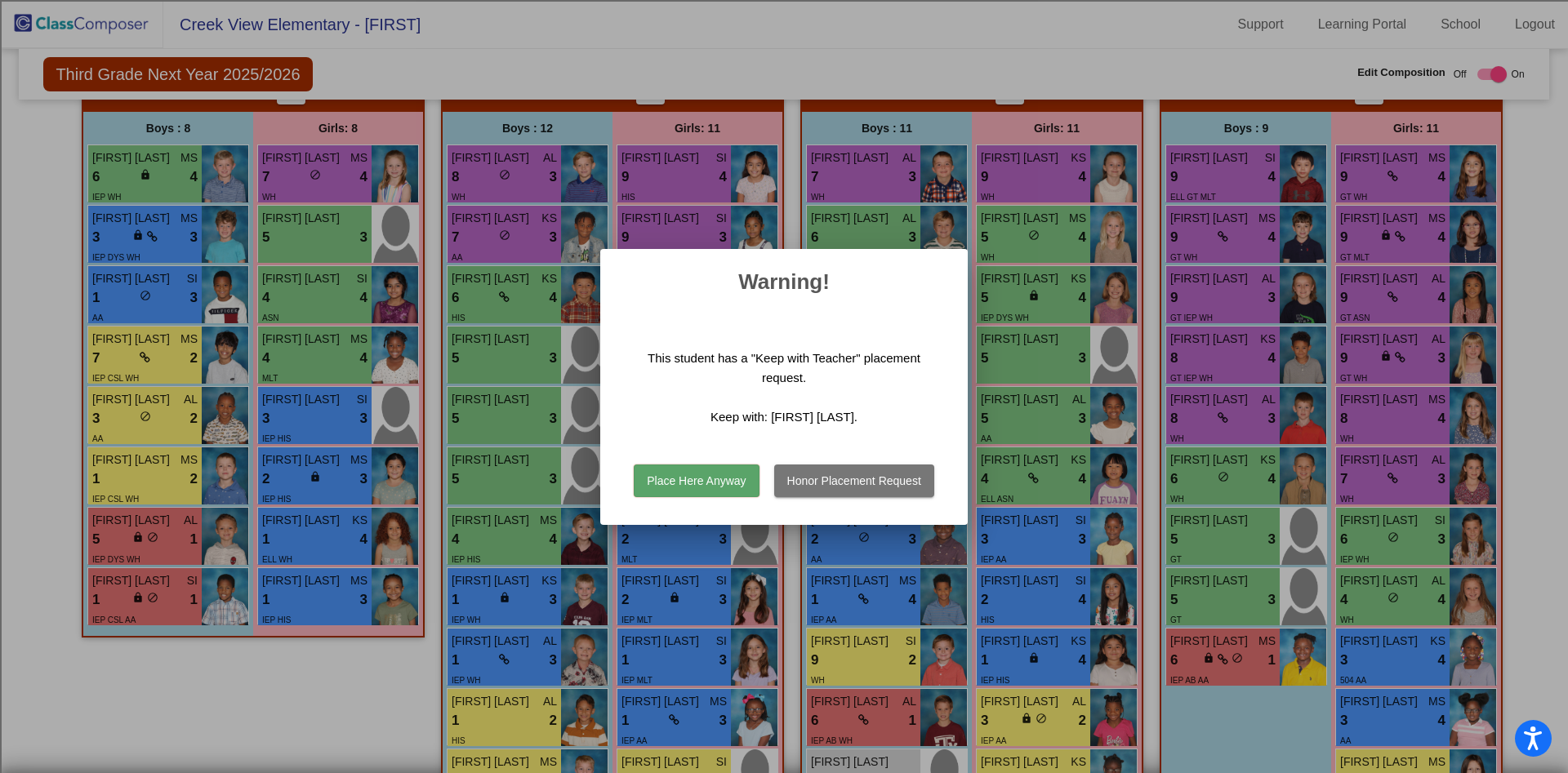 click on "Place Here Anyway" at bounding box center (696, 481) 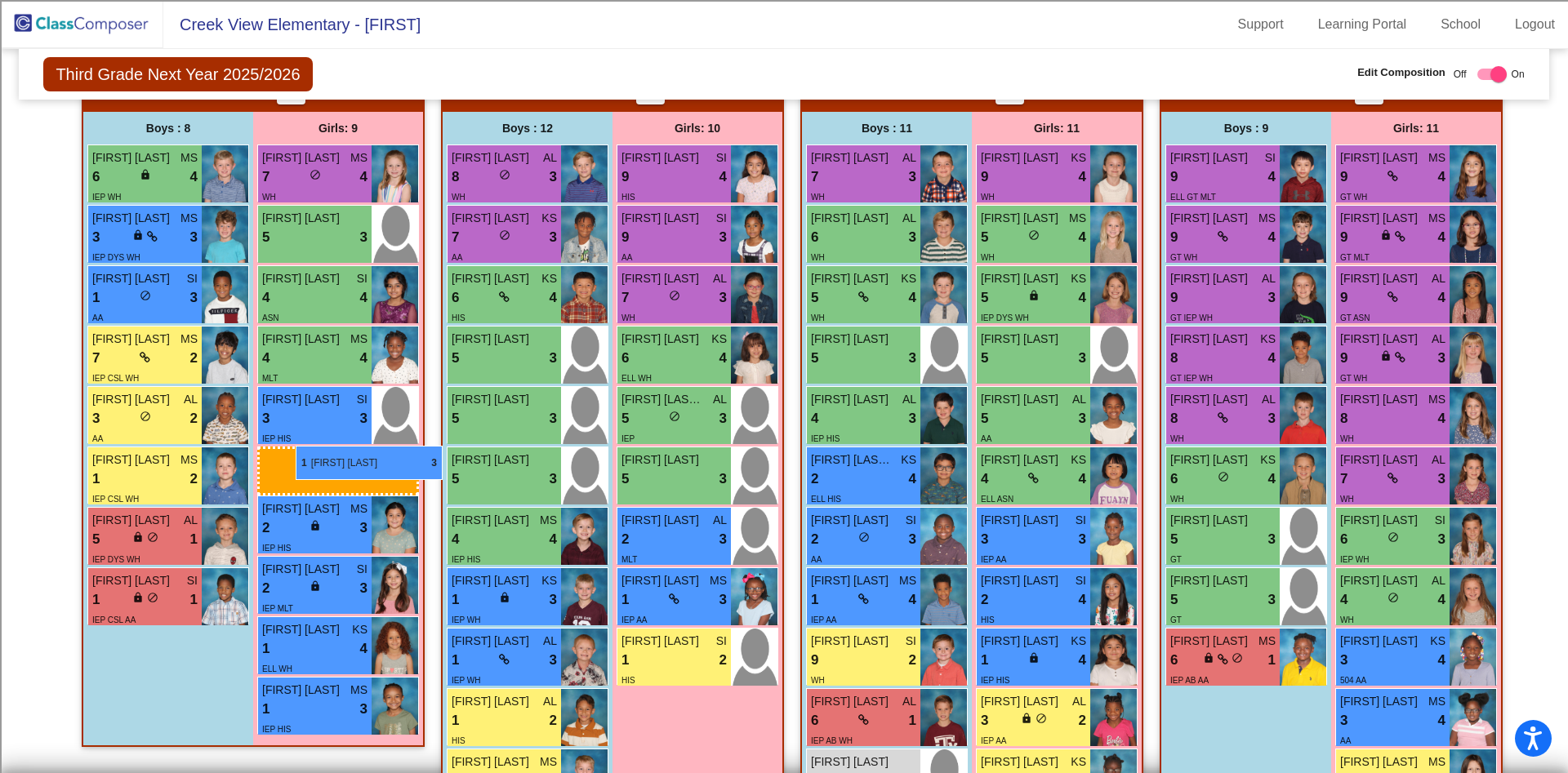 drag, startPoint x: 705, startPoint y: 606, endPoint x: 296, endPoint y: 446, distance: 439.18 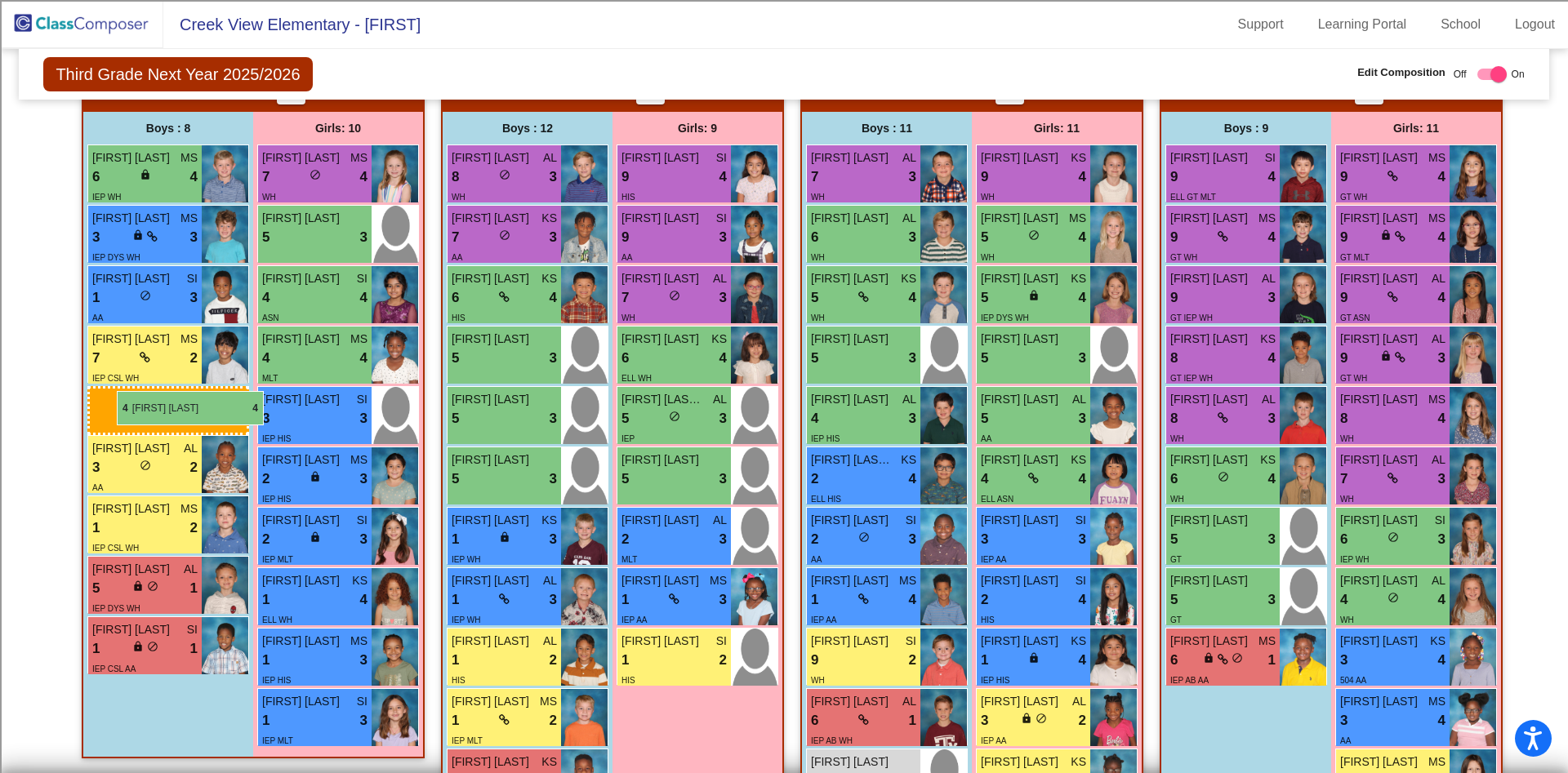 drag, startPoint x: 506, startPoint y: 530, endPoint x: 117, endPoint y: 391, distance: 413.08837 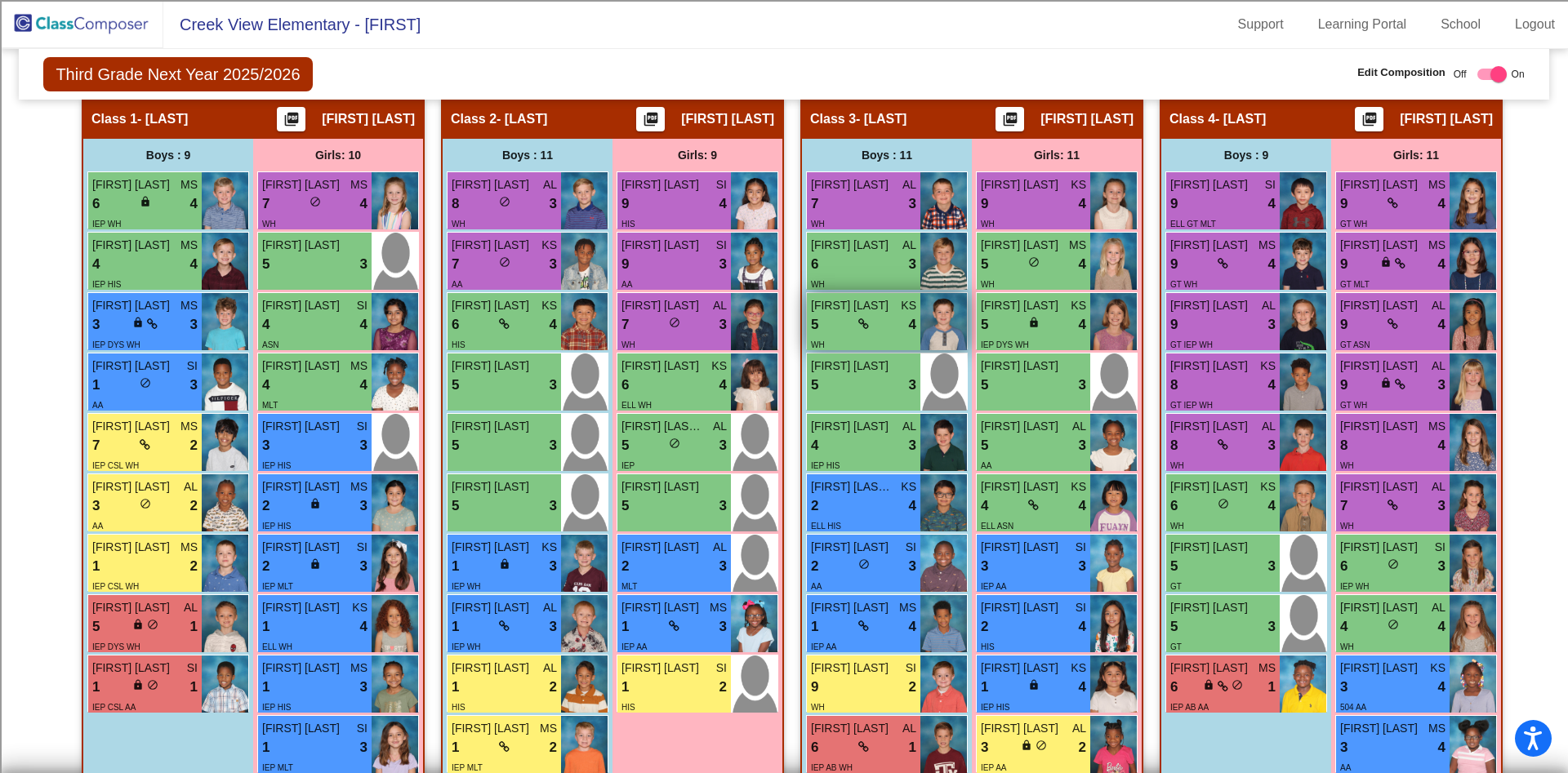 scroll, scrollTop: 367, scrollLeft: 0, axis: vertical 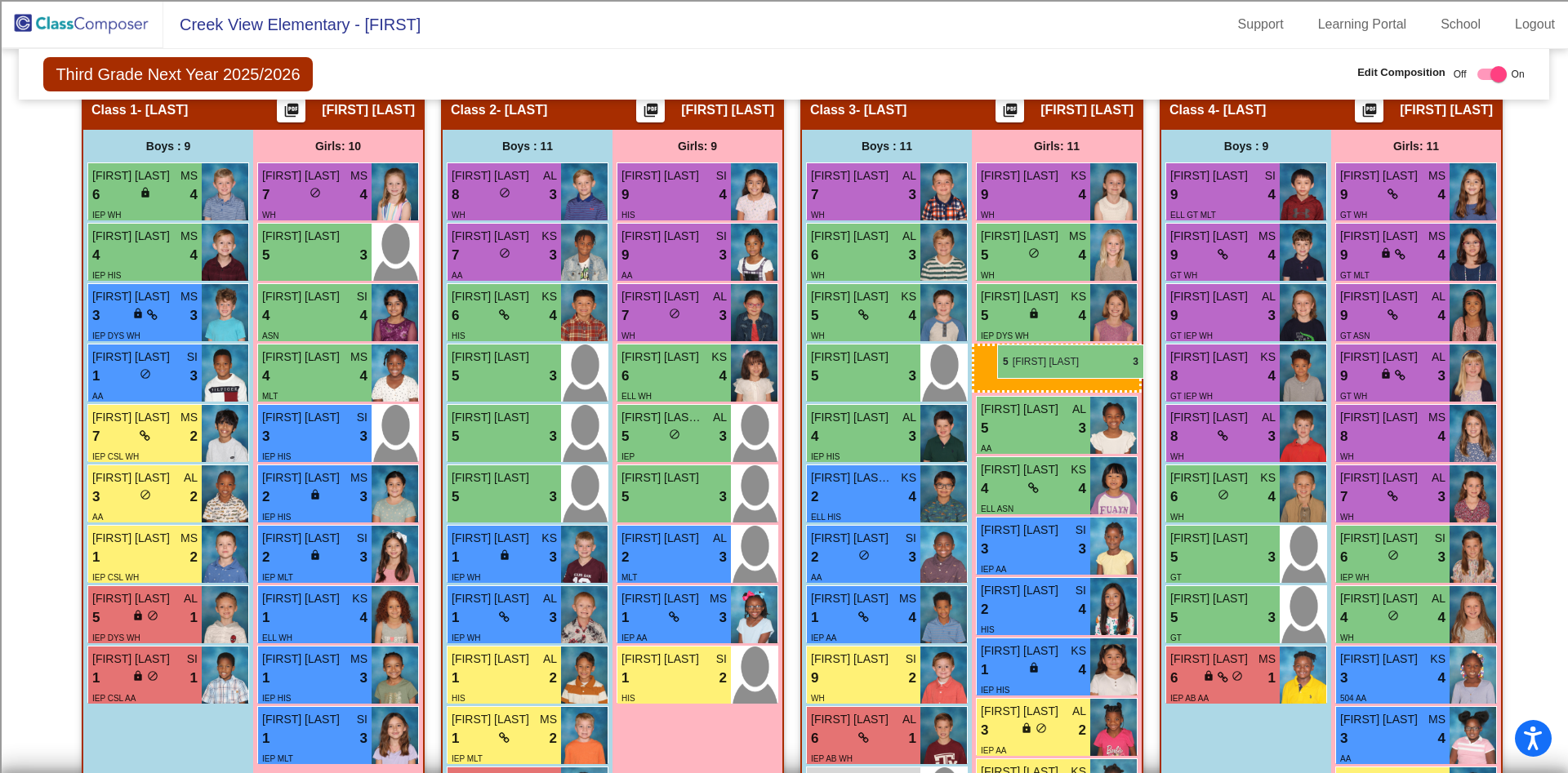 drag, startPoint x: 1038, startPoint y: 373, endPoint x: 997, endPoint y: 344, distance: 50.21952 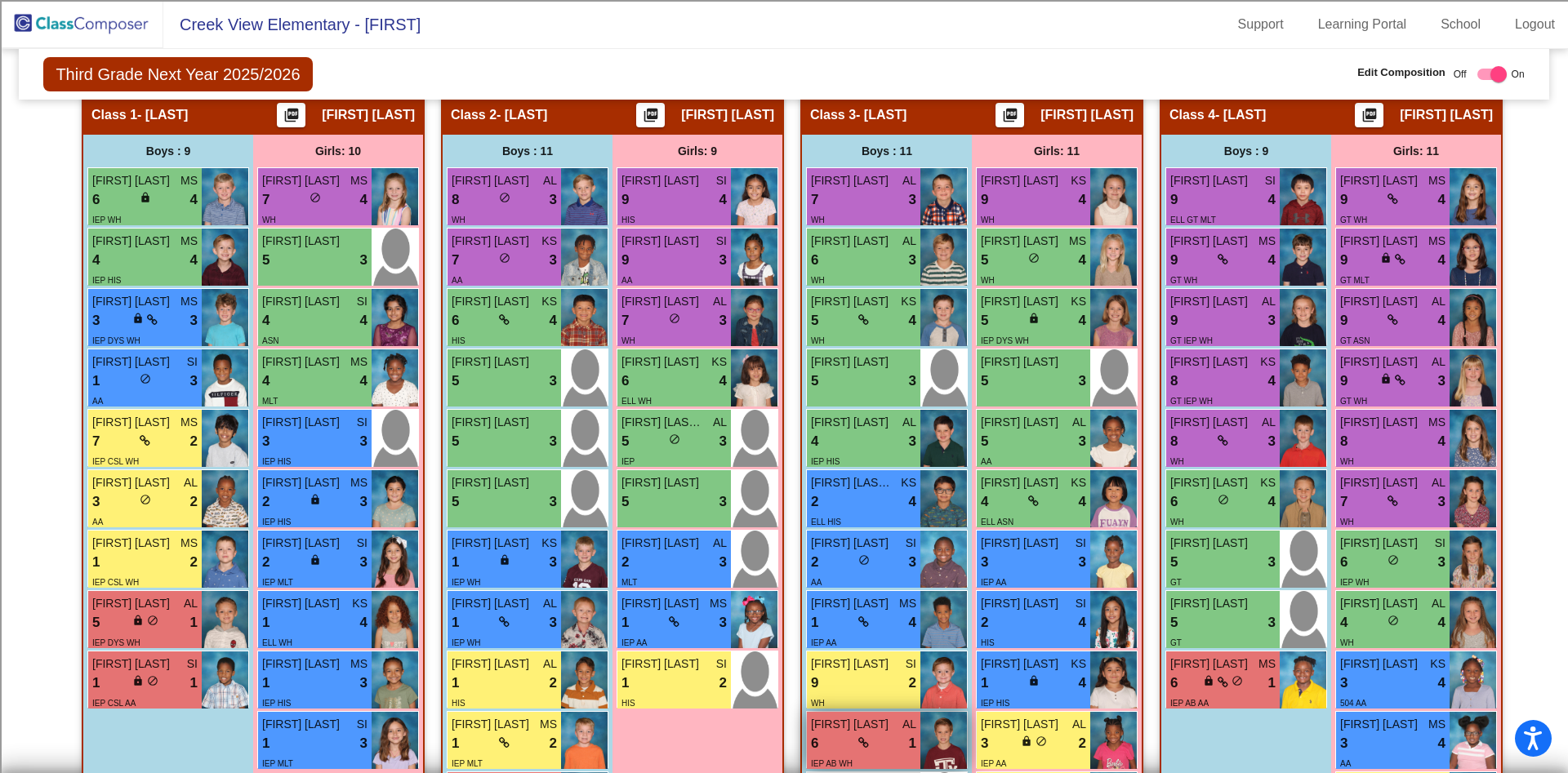 scroll, scrollTop: 325, scrollLeft: 0, axis: vertical 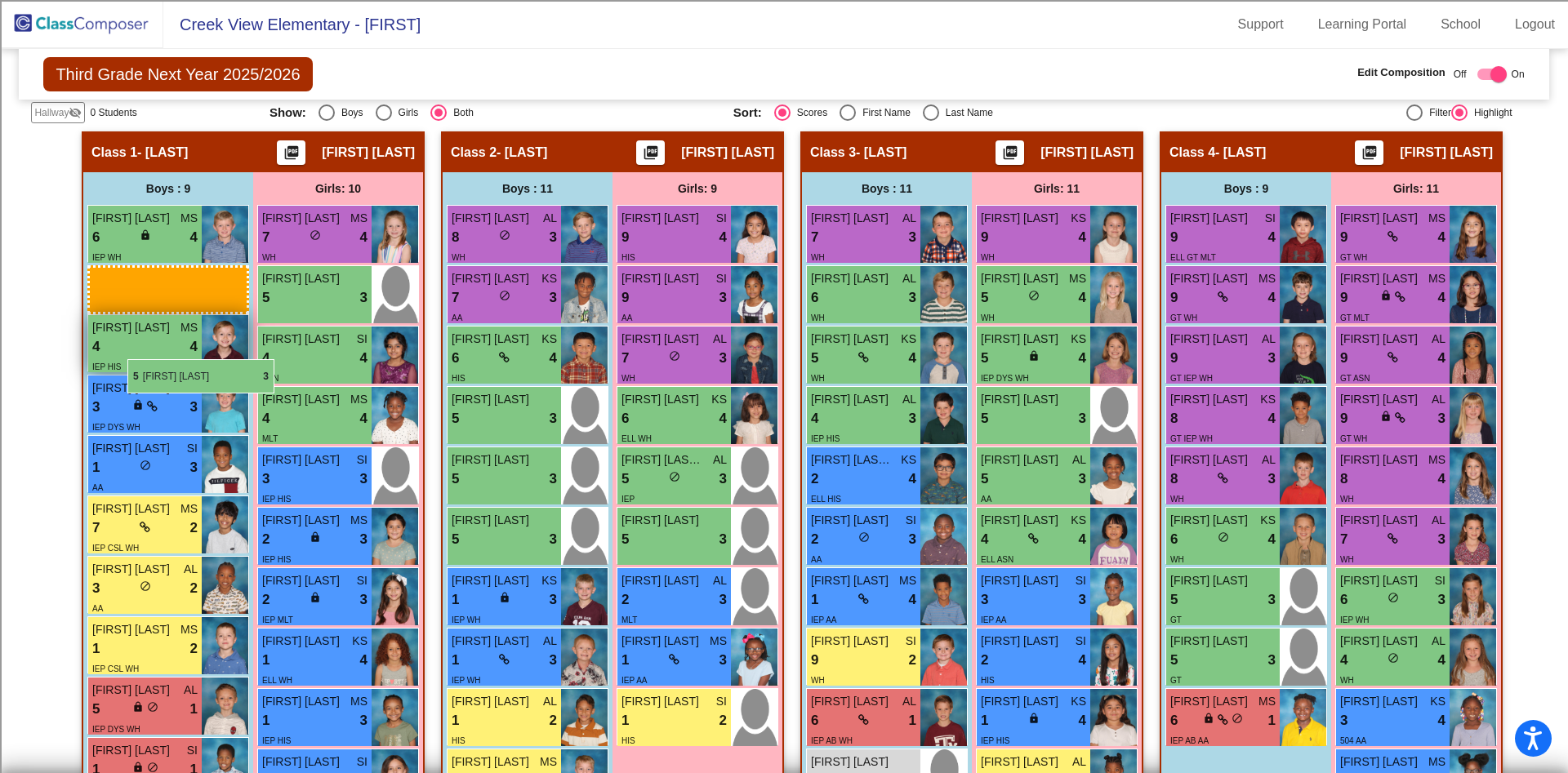 drag, startPoint x: 874, startPoint y: 411, endPoint x: 127, endPoint y: 359, distance: 748.808 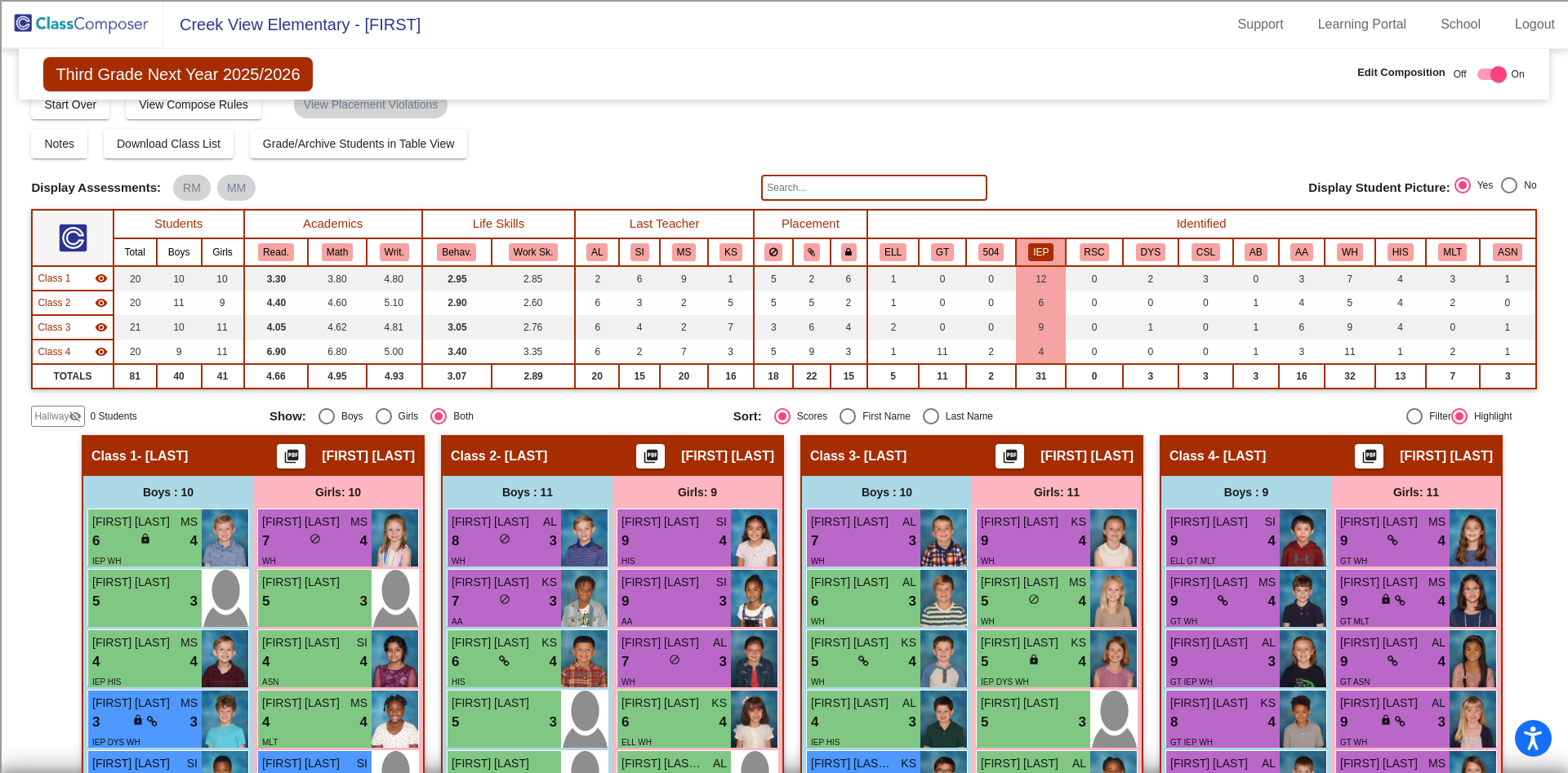 scroll, scrollTop: 0, scrollLeft: 0, axis: both 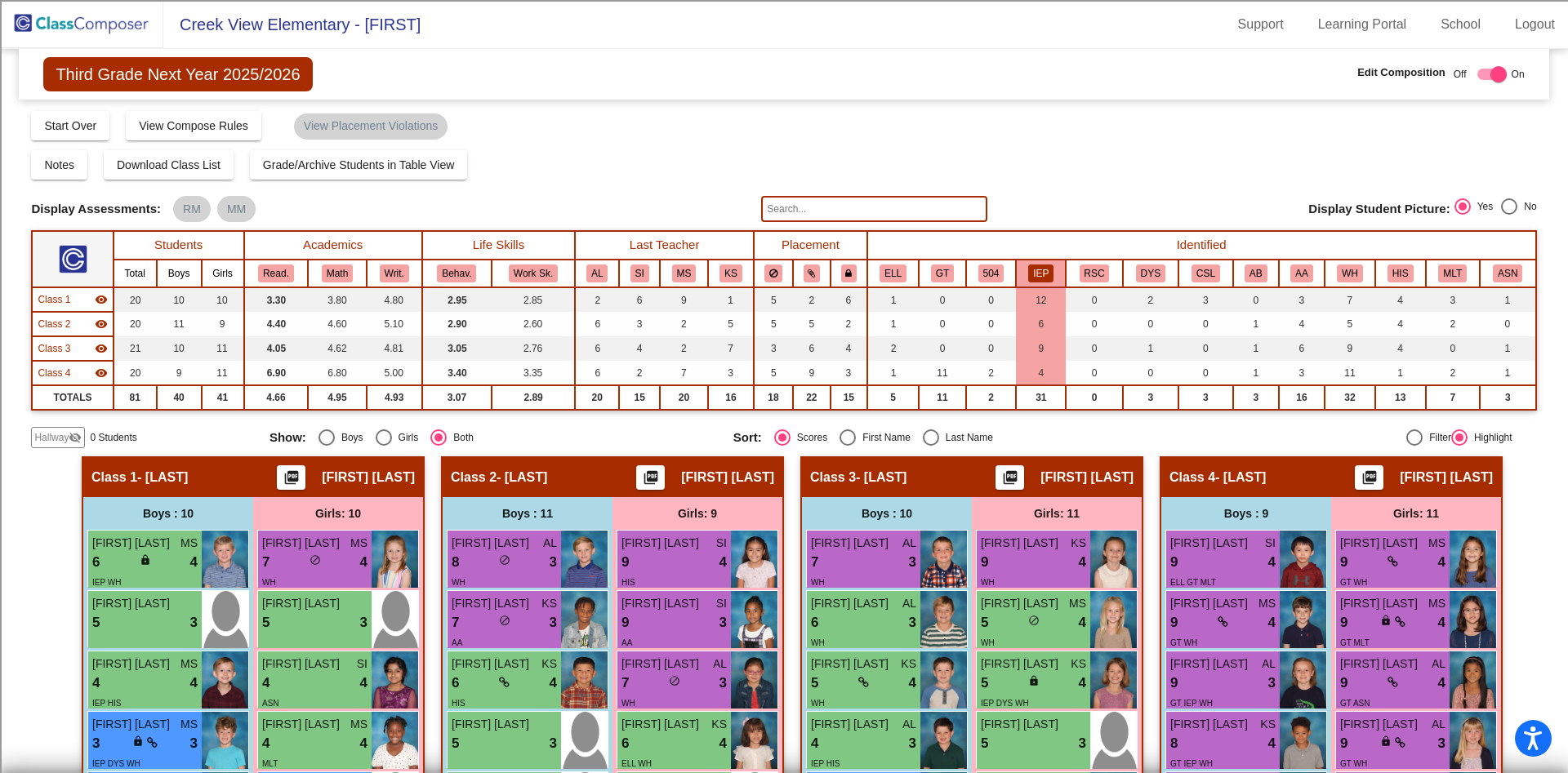 click 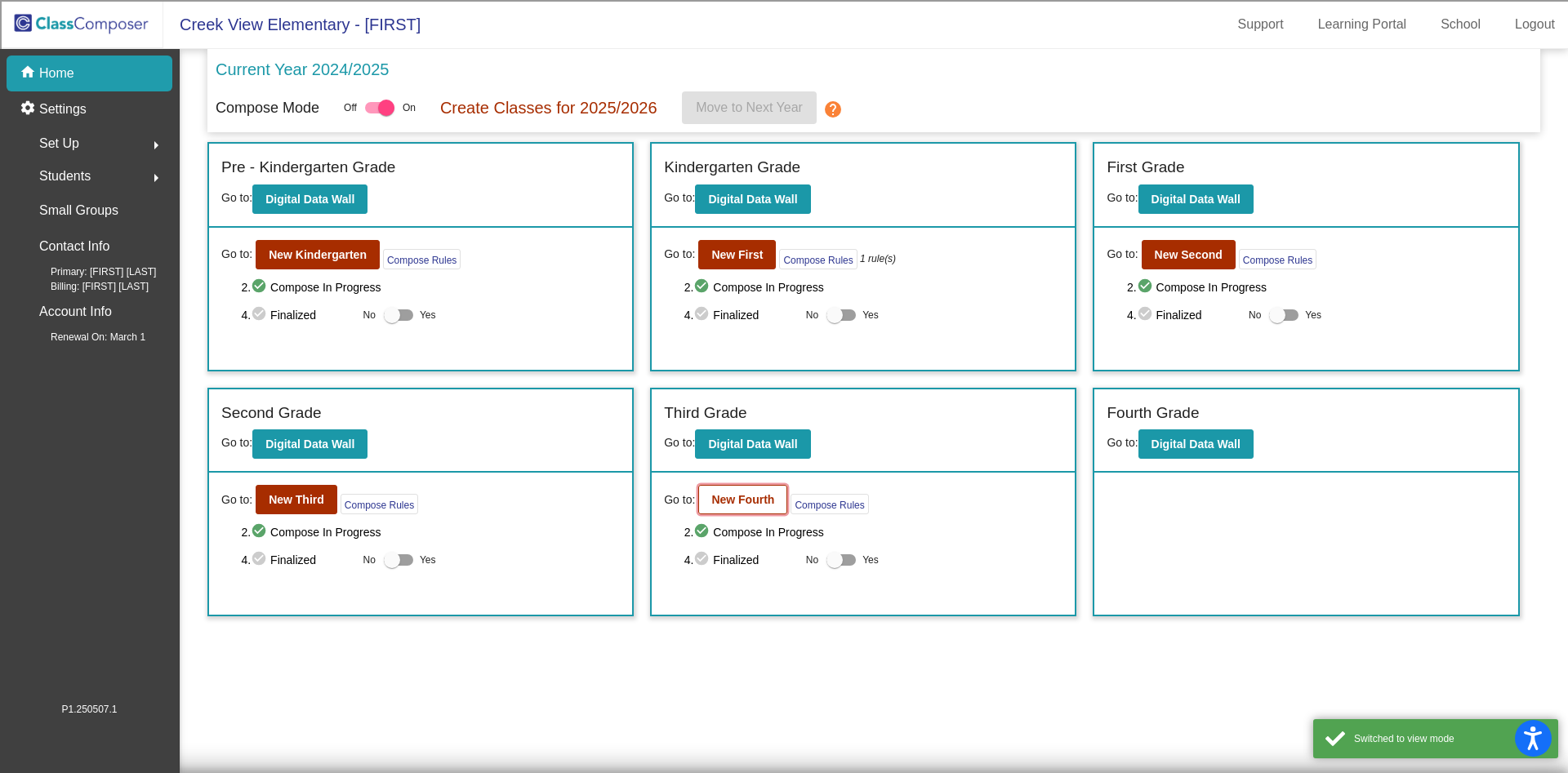 click on "New Fourth" 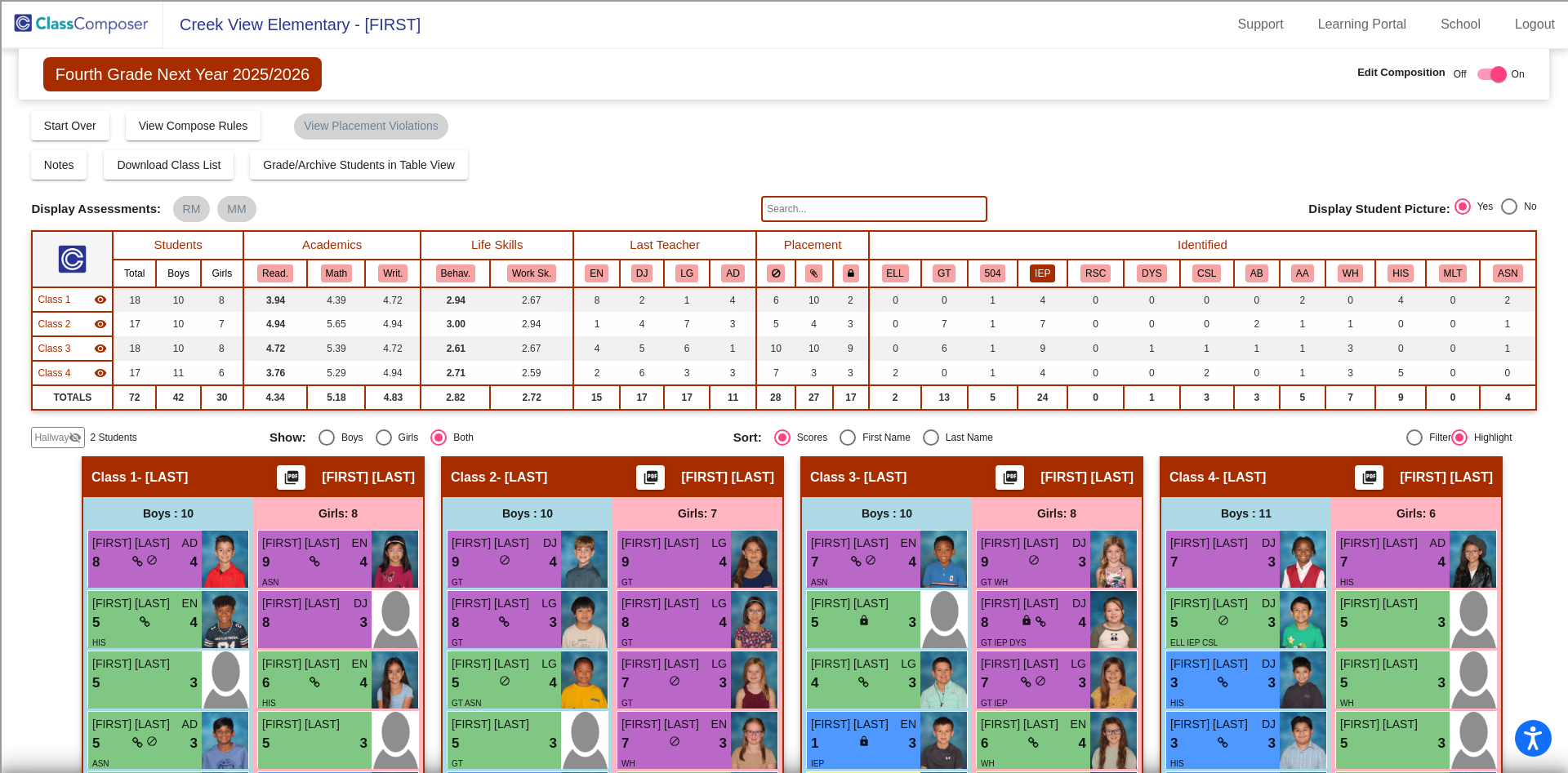 click on "IEP" 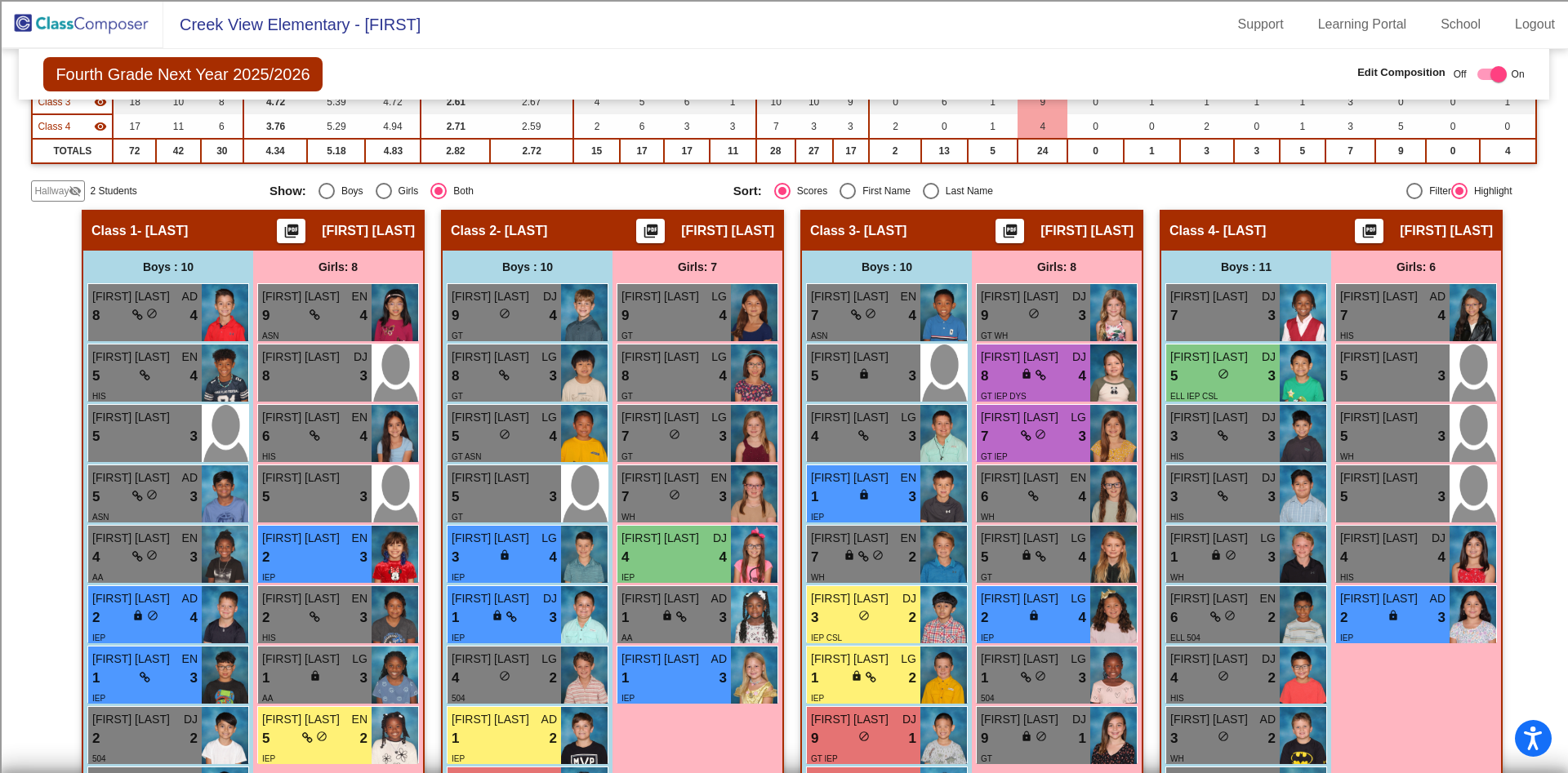 scroll, scrollTop: 0, scrollLeft: 0, axis: both 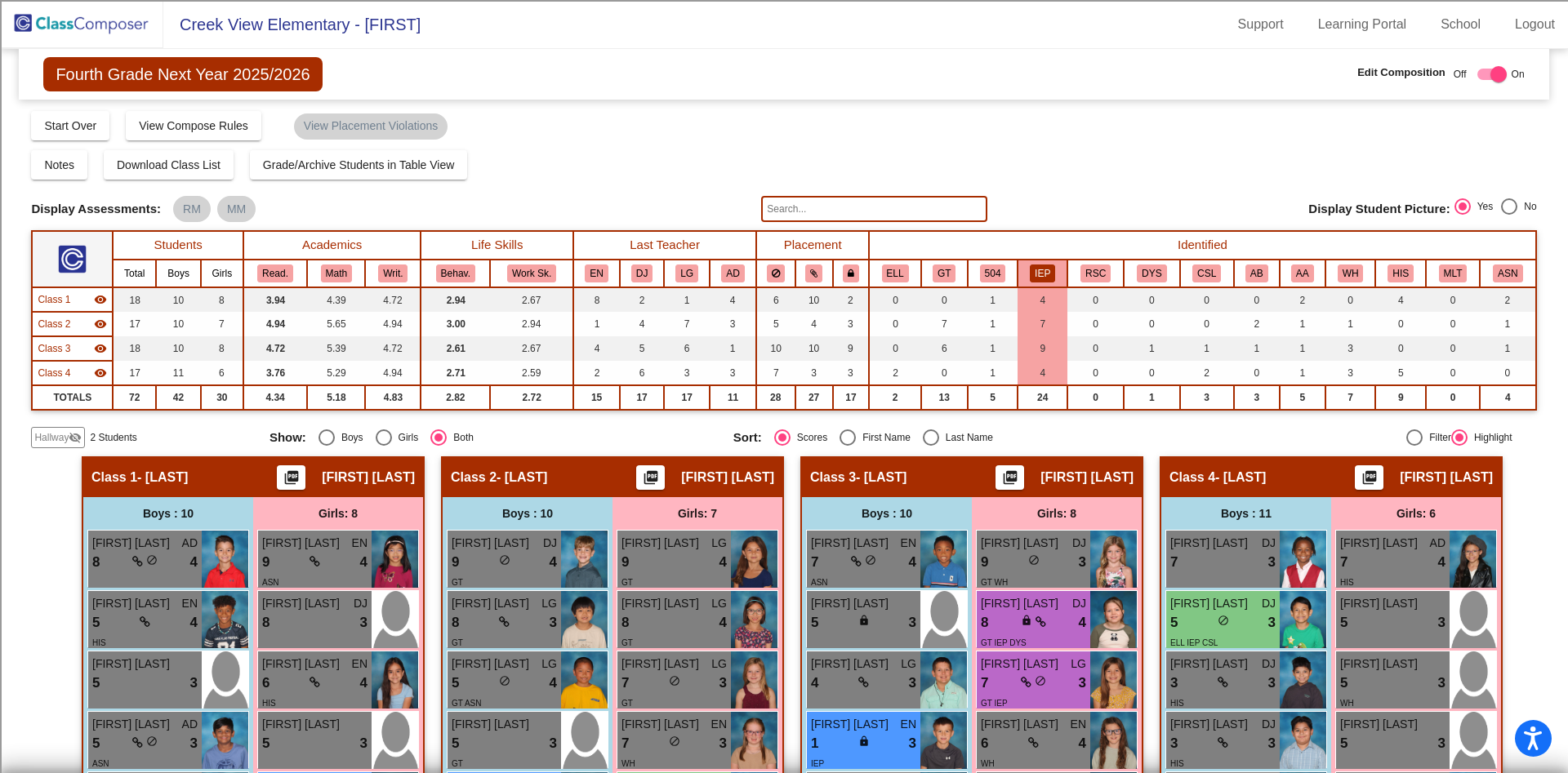 click on "Compose   Start Over   Submit Classes  Compose has been submitted  Check for Incomplete Scores  View Compose Rules   View Placement Violations" 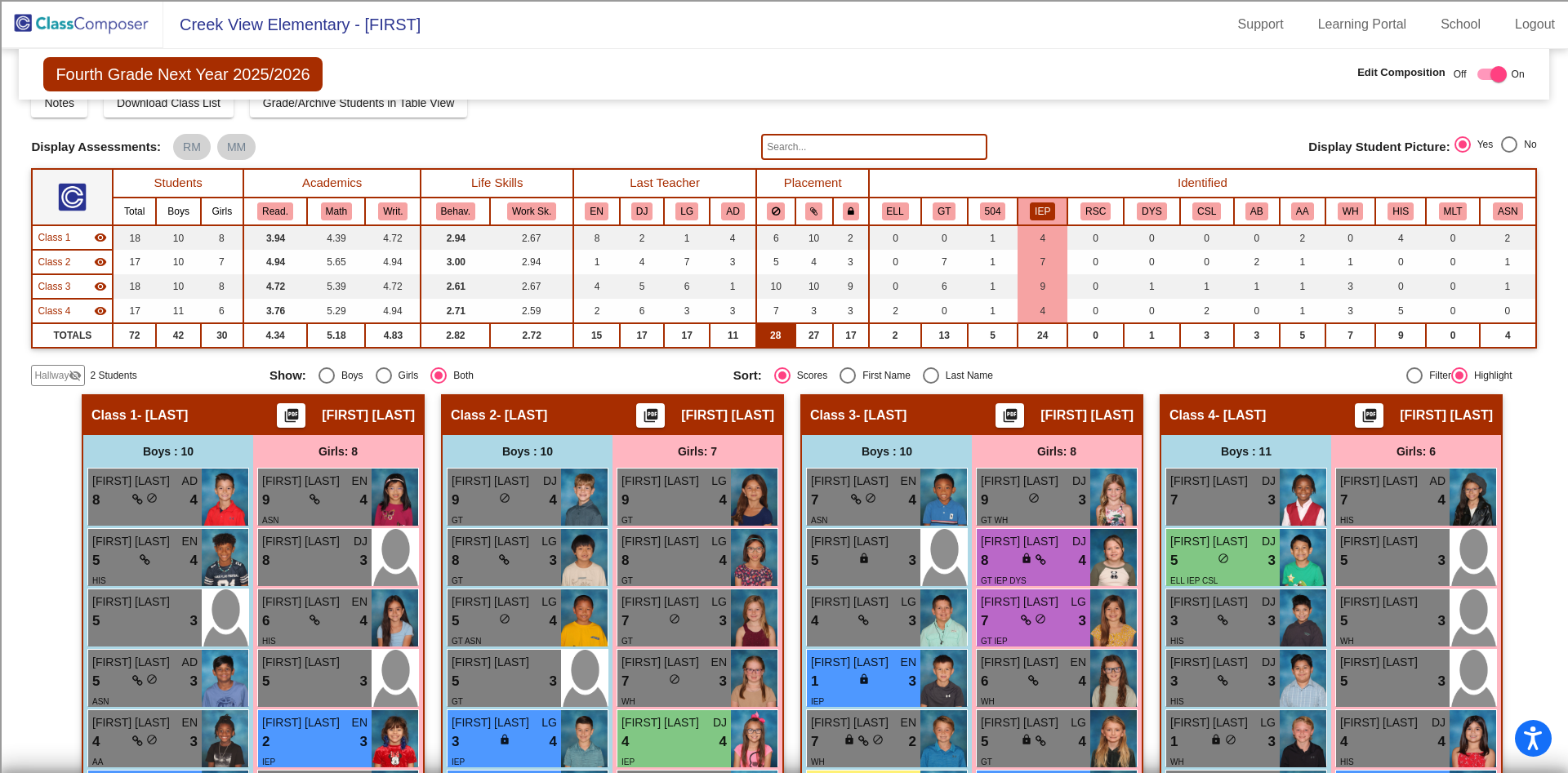 scroll, scrollTop: 0, scrollLeft: 0, axis: both 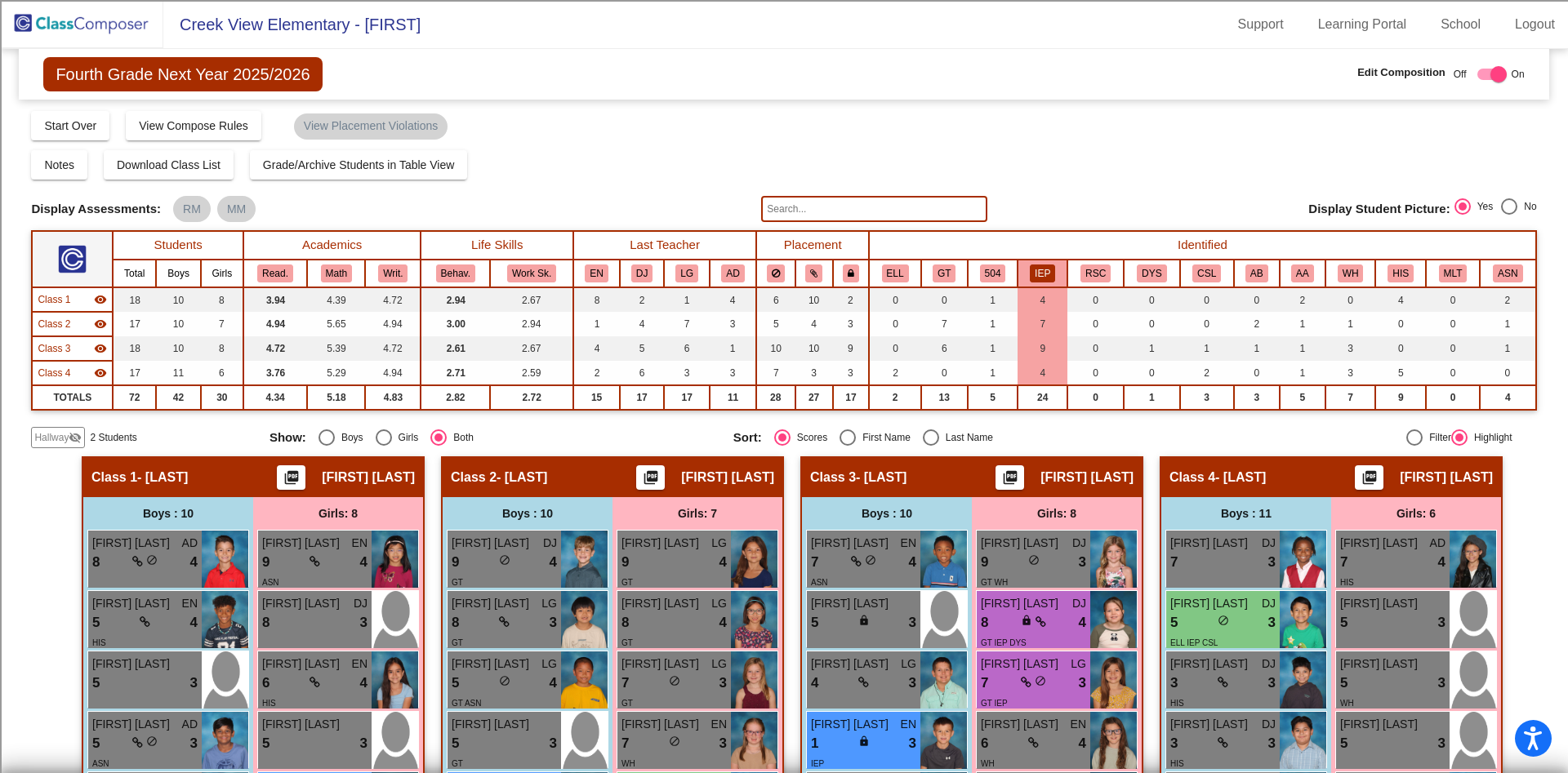 click 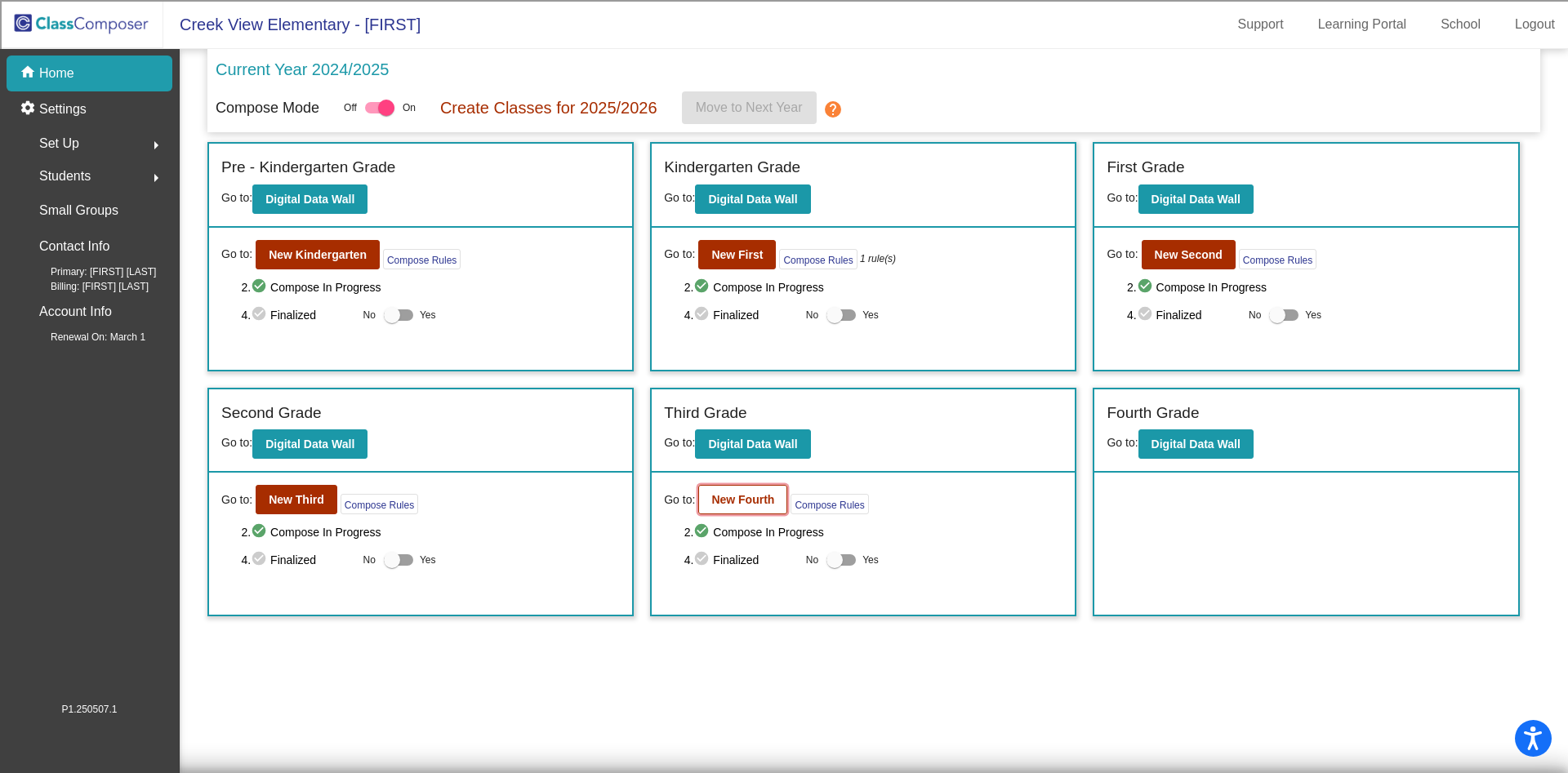 click on "New Fourth" 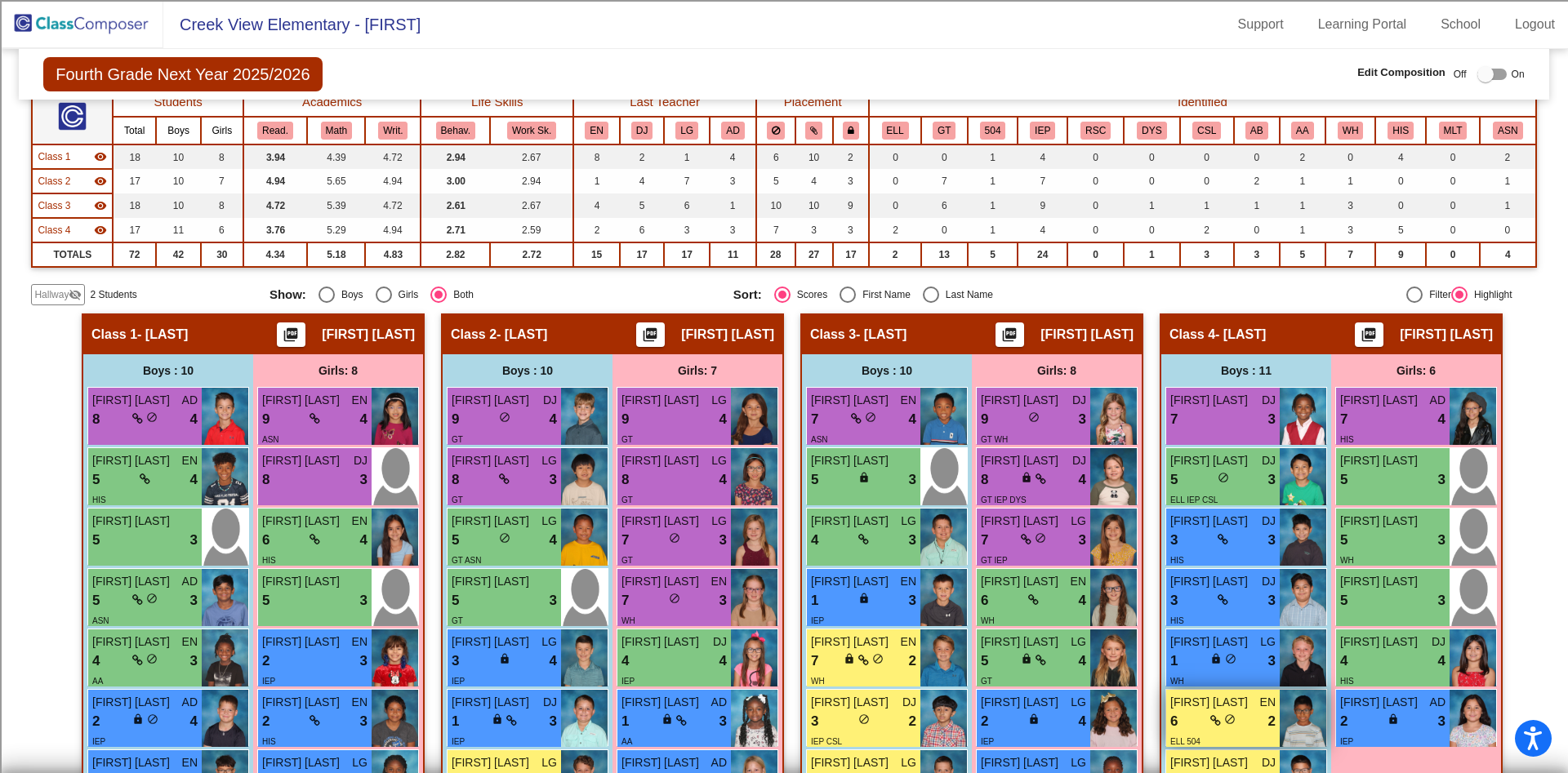 scroll, scrollTop: 447, scrollLeft: 0, axis: vertical 